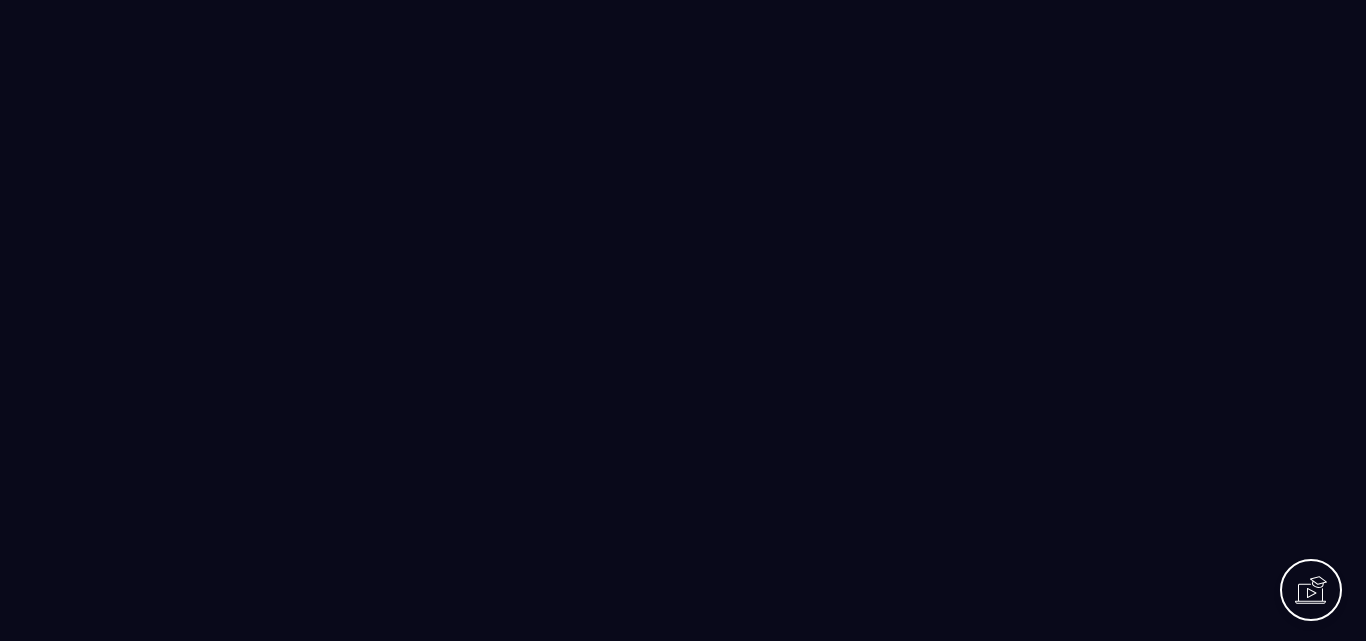 scroll, scrollTop: 0, scrollLeft: 0, axis: both 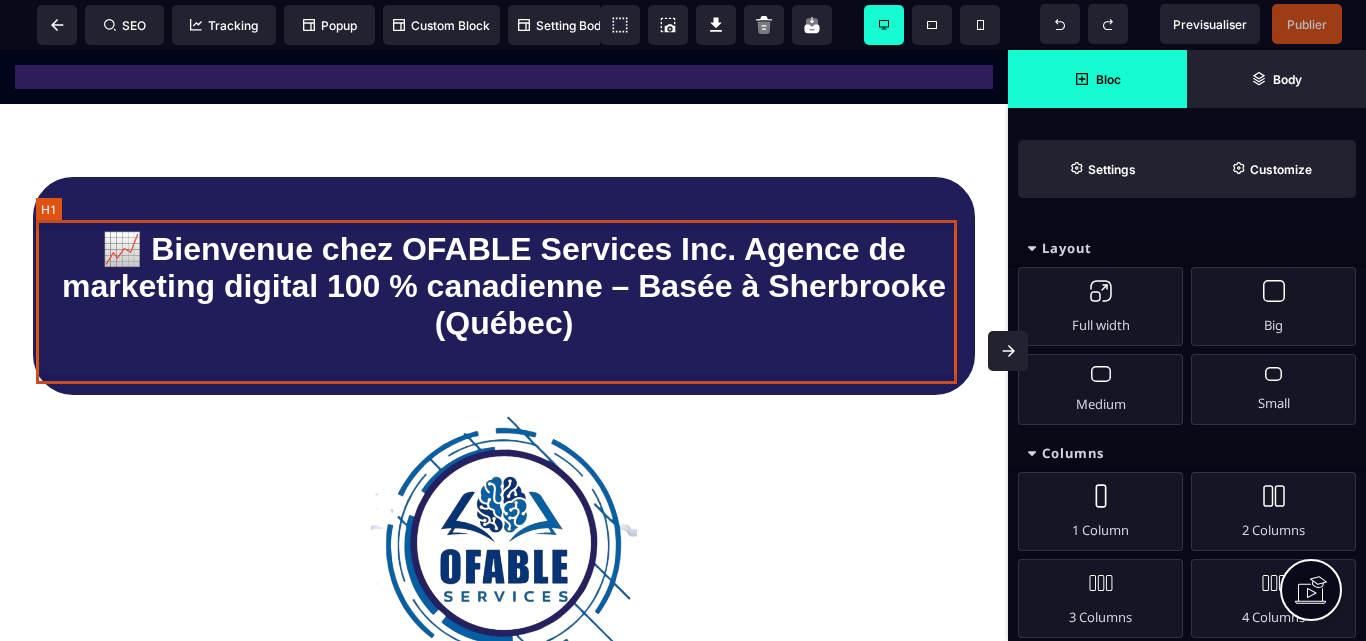 click on "📈 Bienvenue chez OFABLE Services Inc. Agence de marketing digital 100 % canadienne – Basée à Sherbrooke (Québec)" at bounding box center (504, 286) 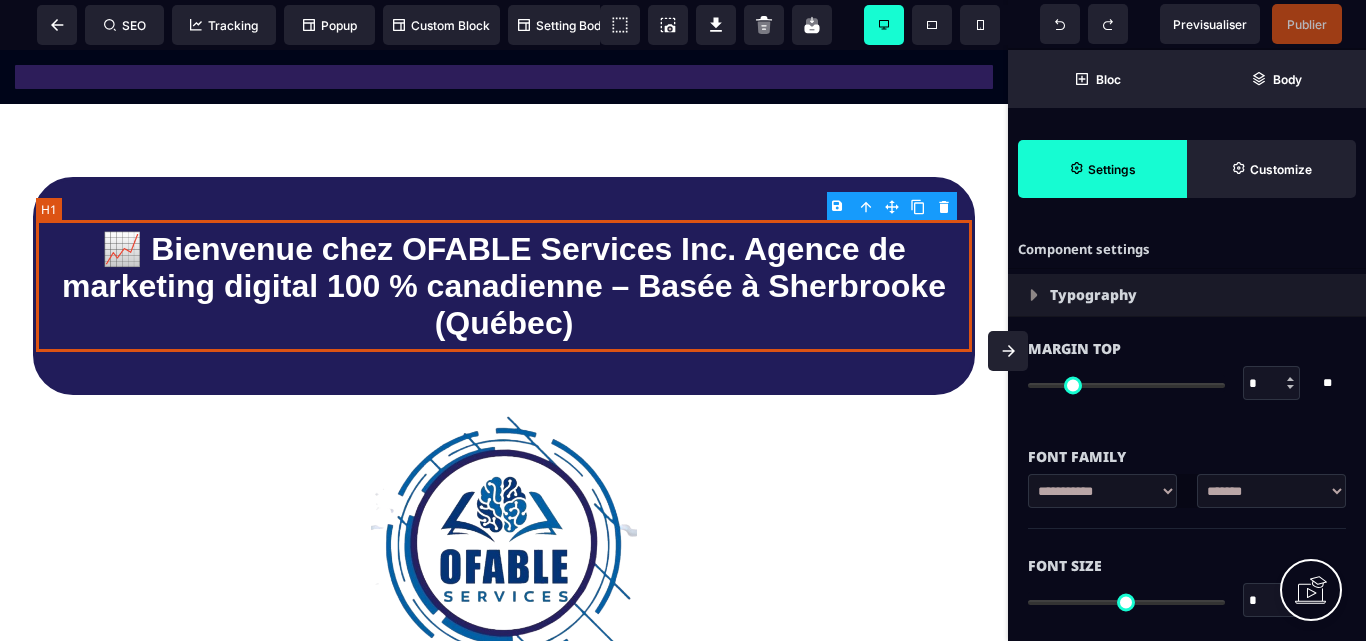 type on "*" 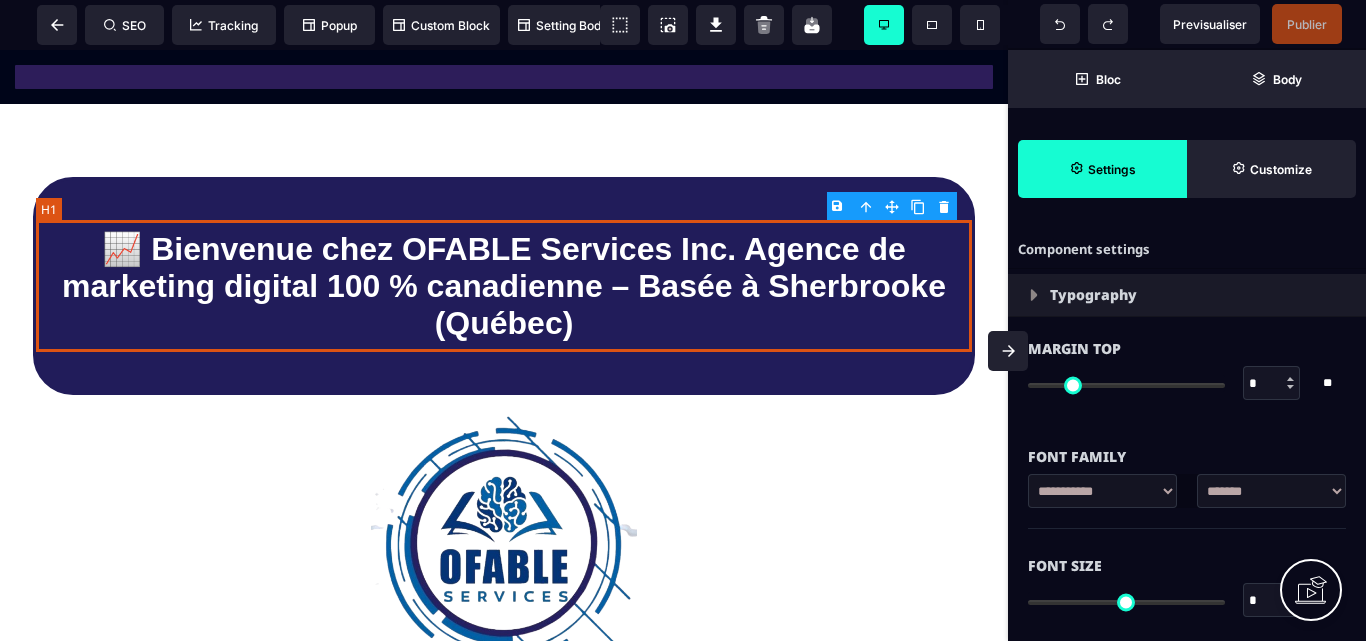 type on "**" 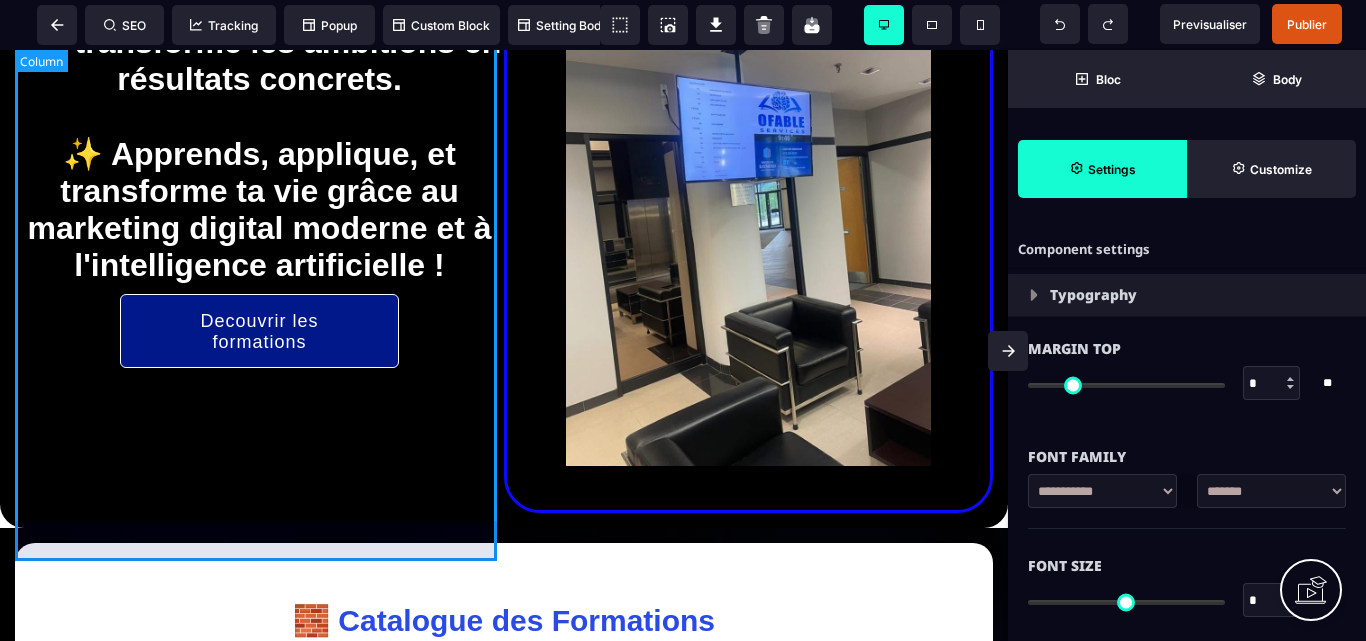 scroll, scrollTop: 1100, scrollLeft: 0, axis: vertical 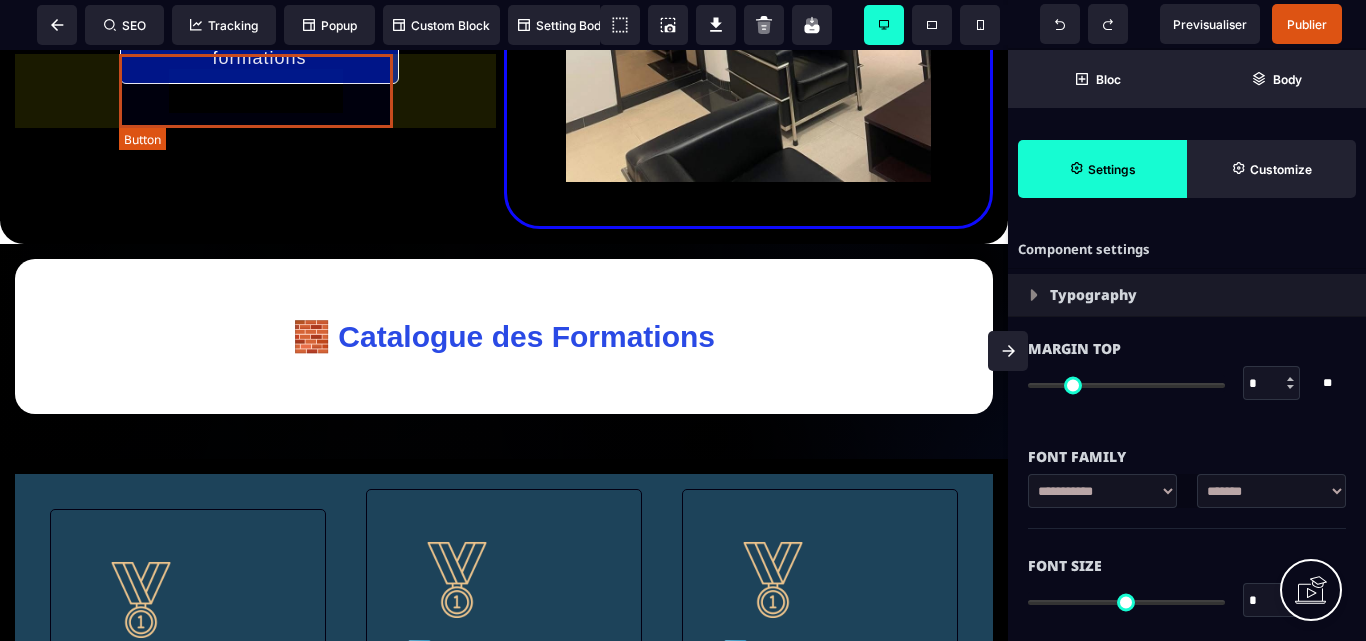 click on "Decouvrir les formations" at bounding box center (259, 48) 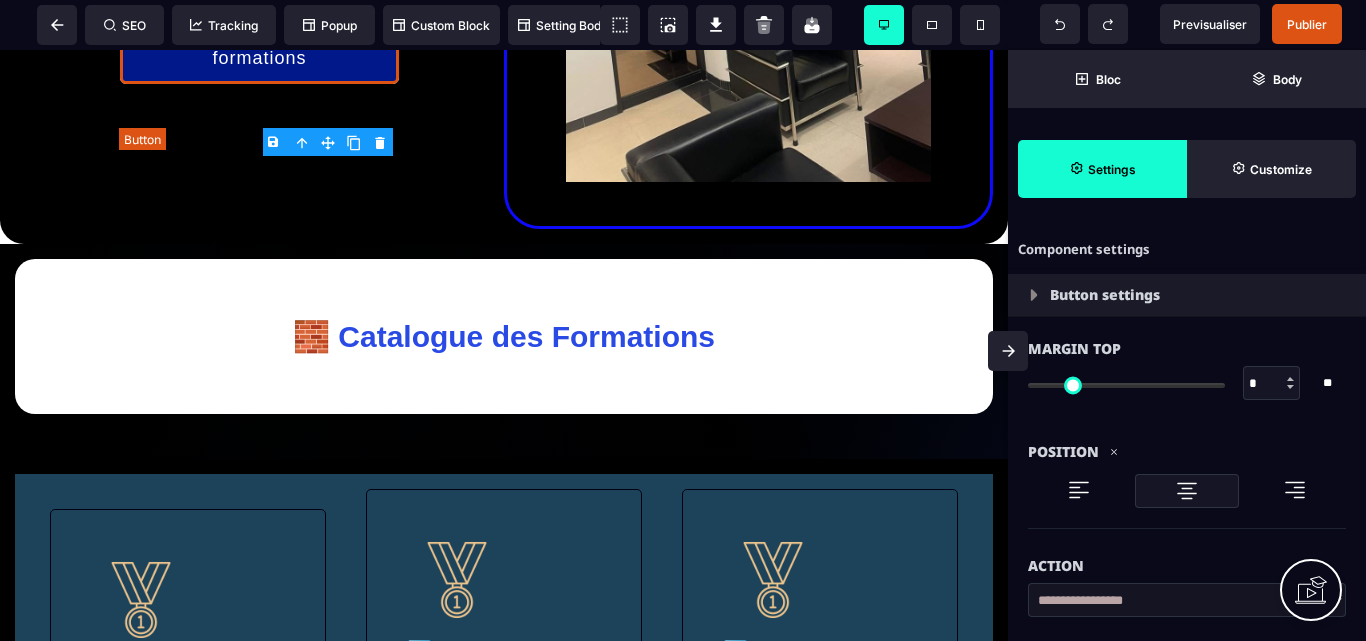 type on "*" 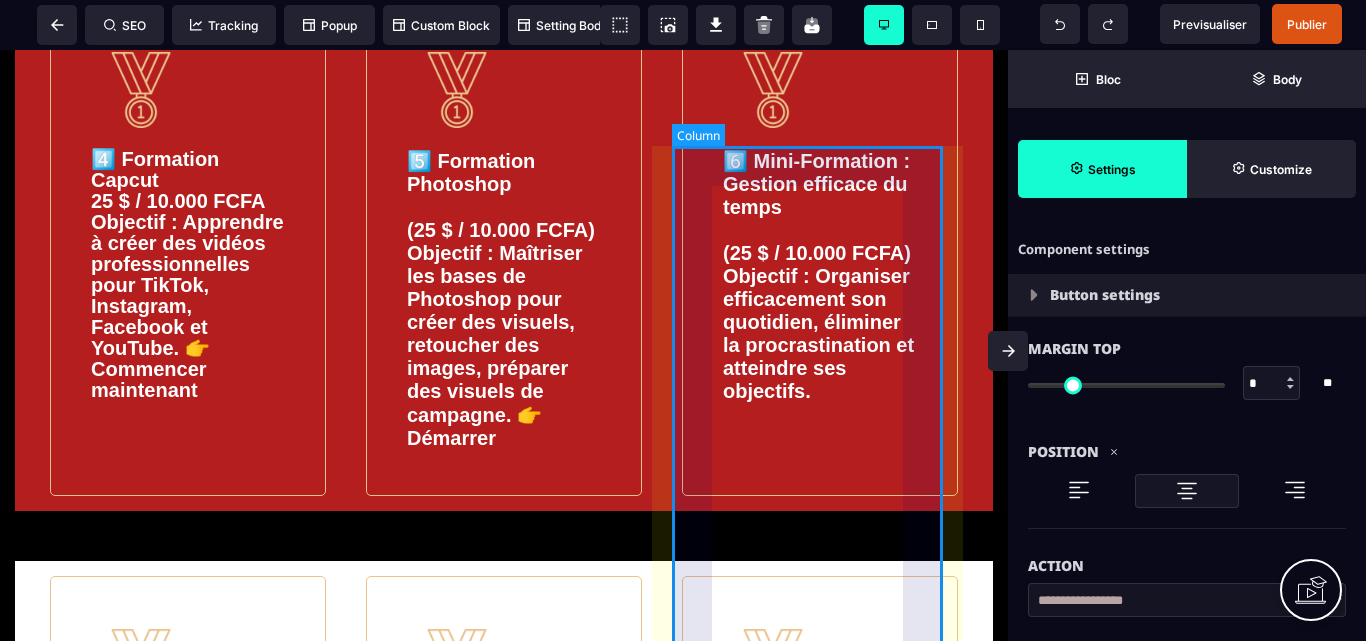 scroll, scrollTop: 2200, scrollLeft: 0, axis: vertical 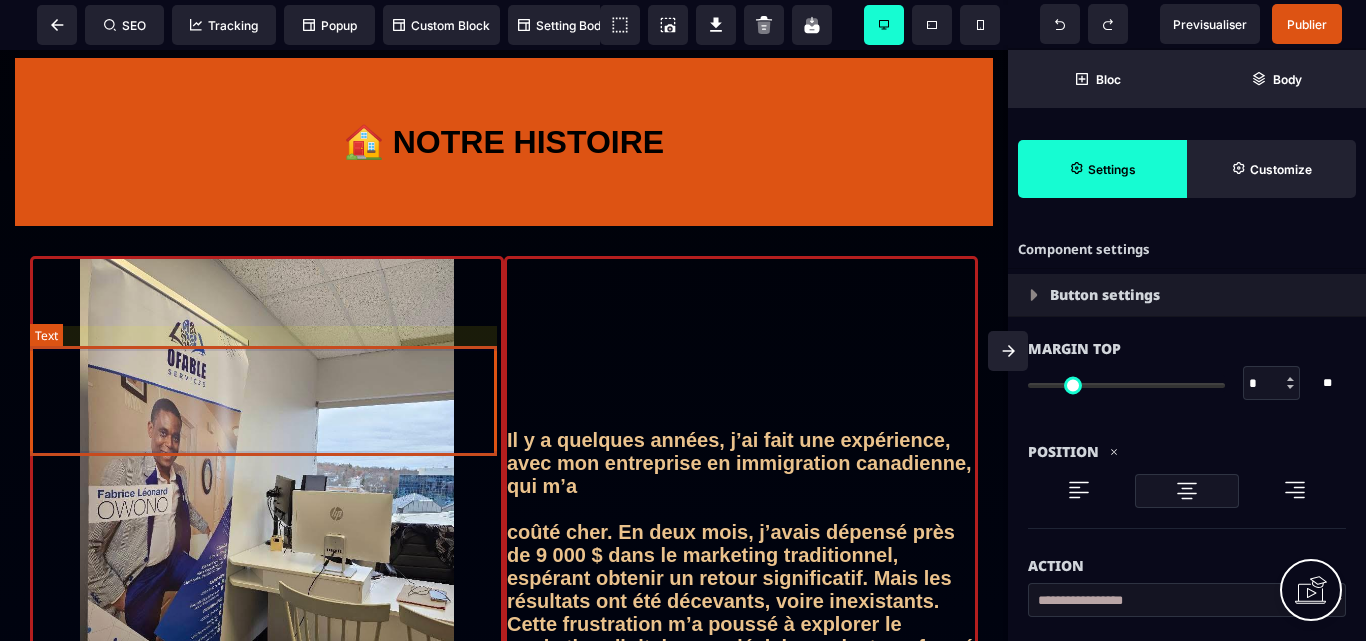 click on "Lorem ipsum dolor sit amet, consectetur adipiscing elit. Aliquam in enim molestie, mattis turpis a, congue lectus. Nam eu viverra neque, sit amet semper magna. Etiam pretium tellus quis dui finibus mollis." at bounding box center (267, -12) 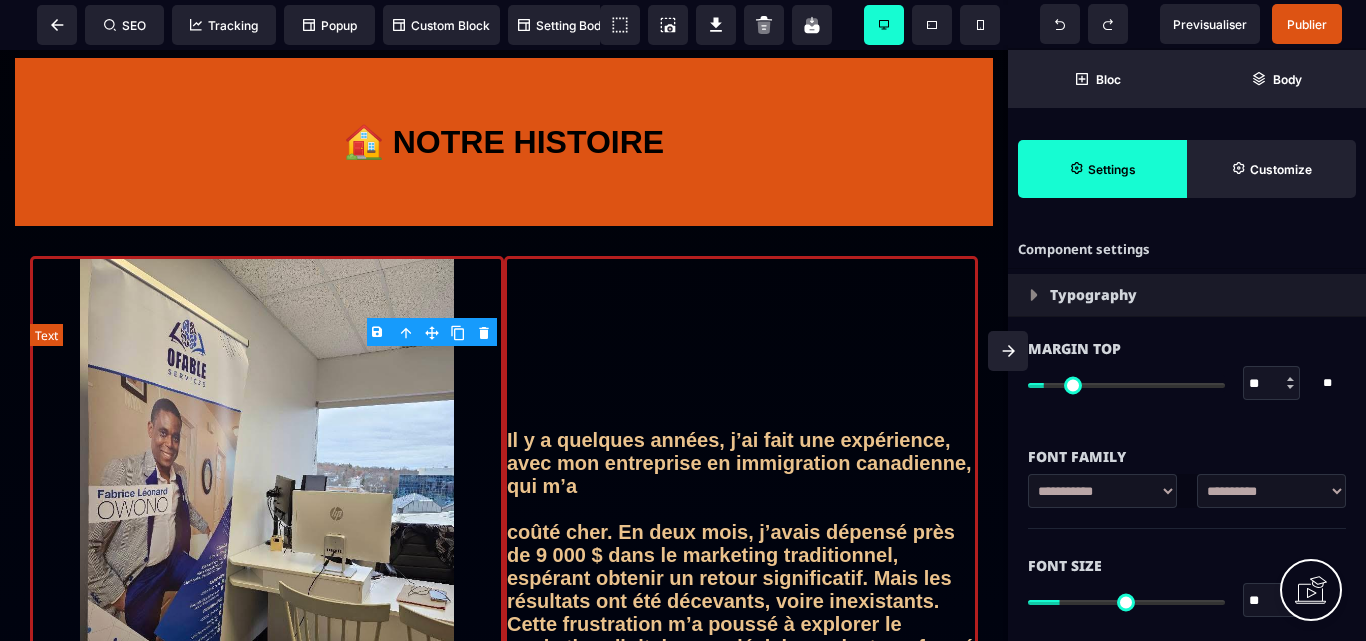 type on "*" 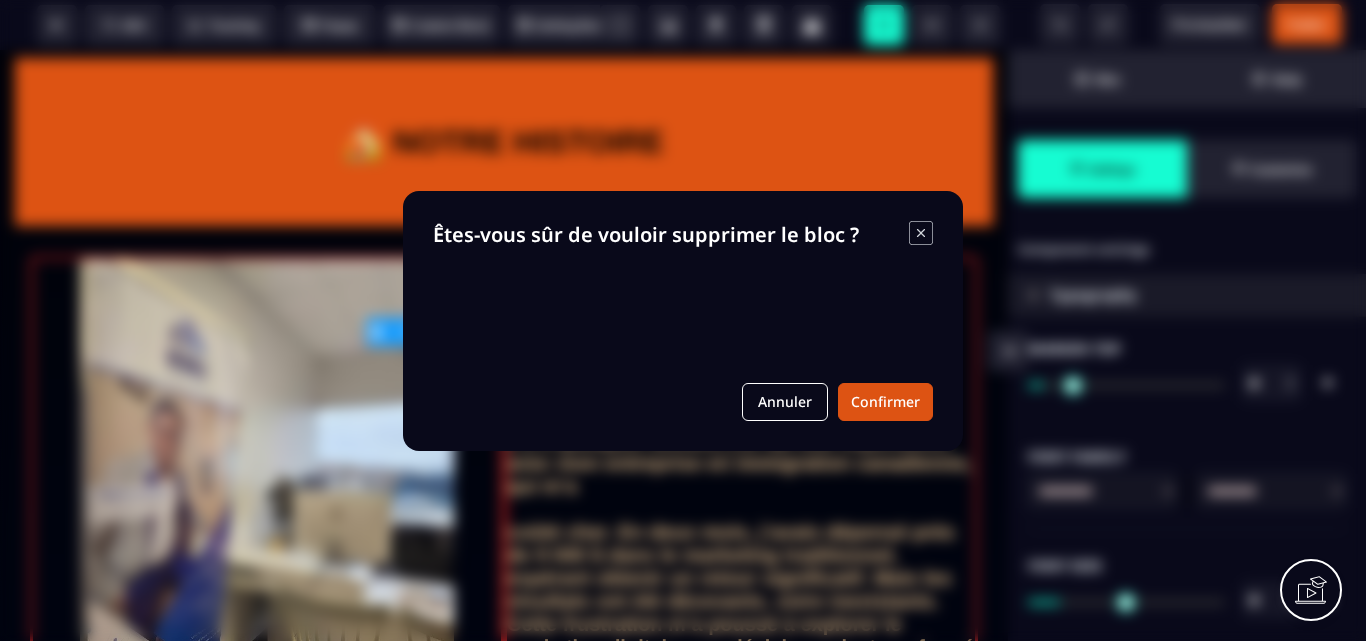 click on "B I U S
A *******
Column
SEO
Tracking" at bounding box center (683, 320) 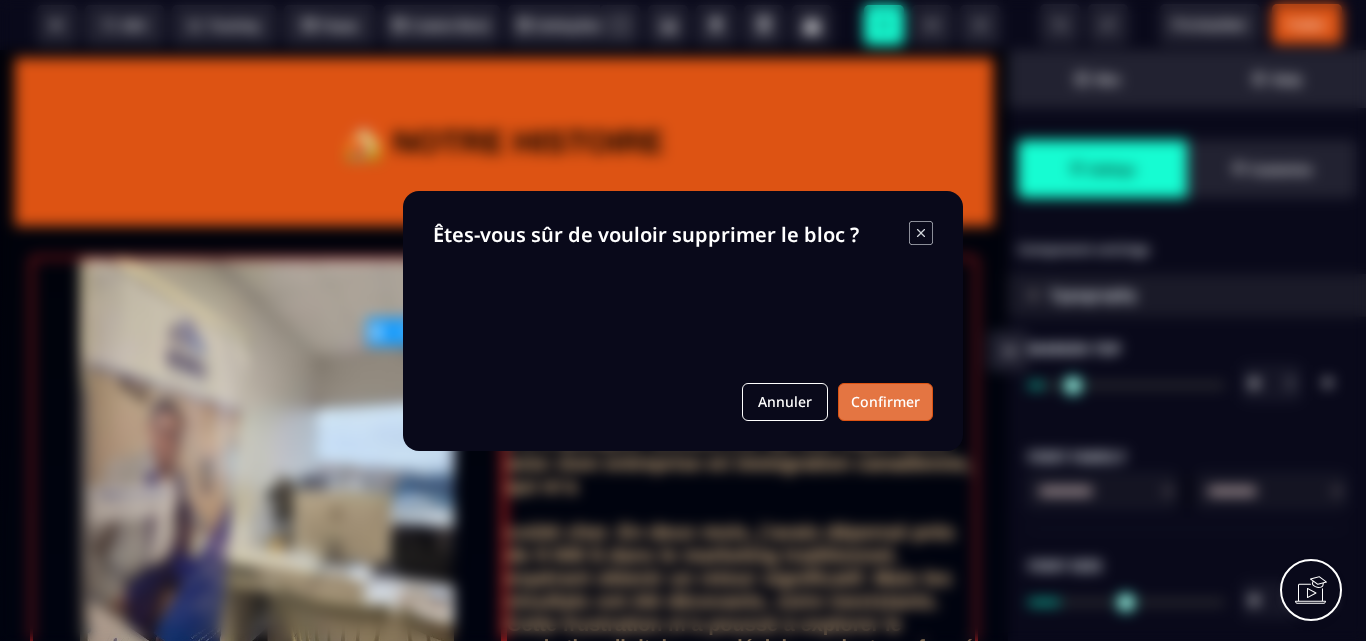 click on "Confirmer" at bounding box center (885, 402) 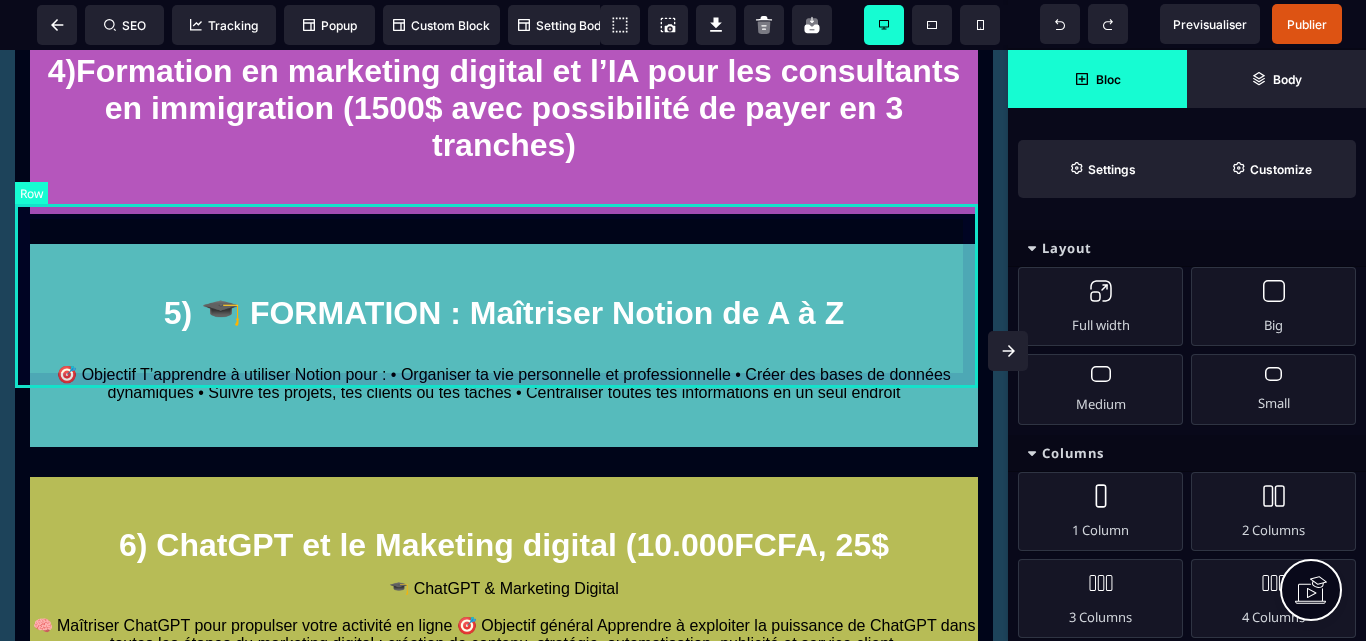 scroll, scrollTop: 10500, scrollLeft: 0, axis: vertical 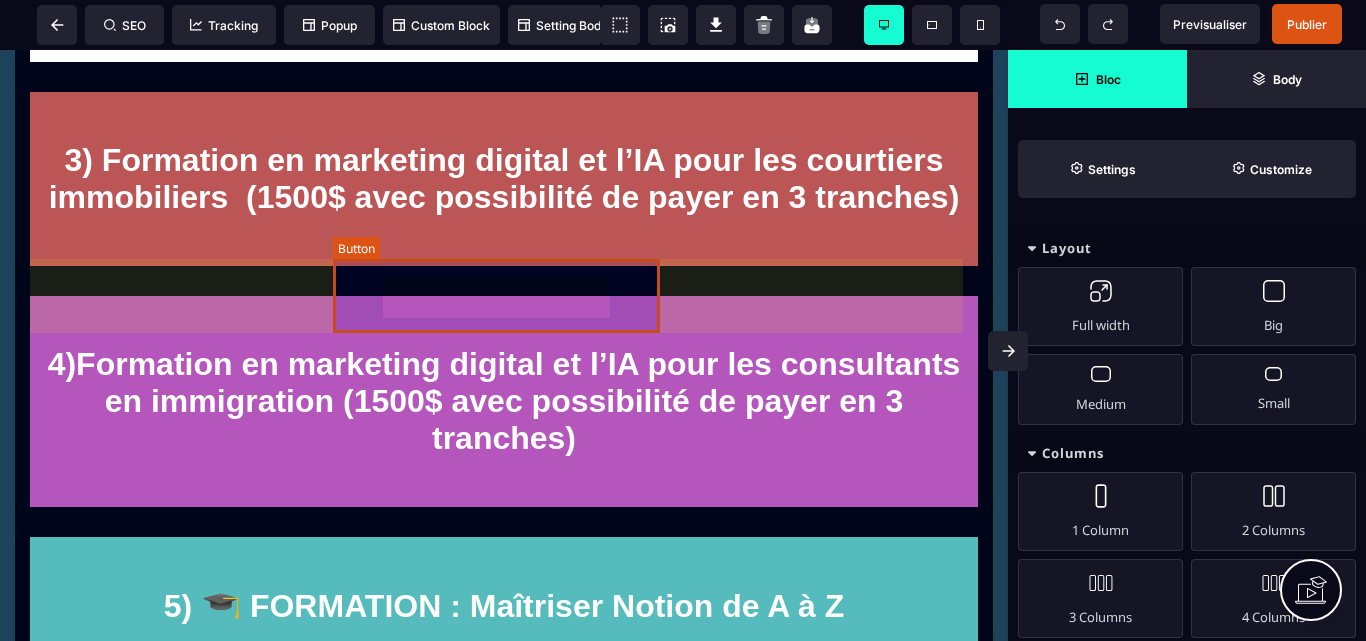 click on "Inscrivez-vous des maintenant" at bounding box center [504, -318] 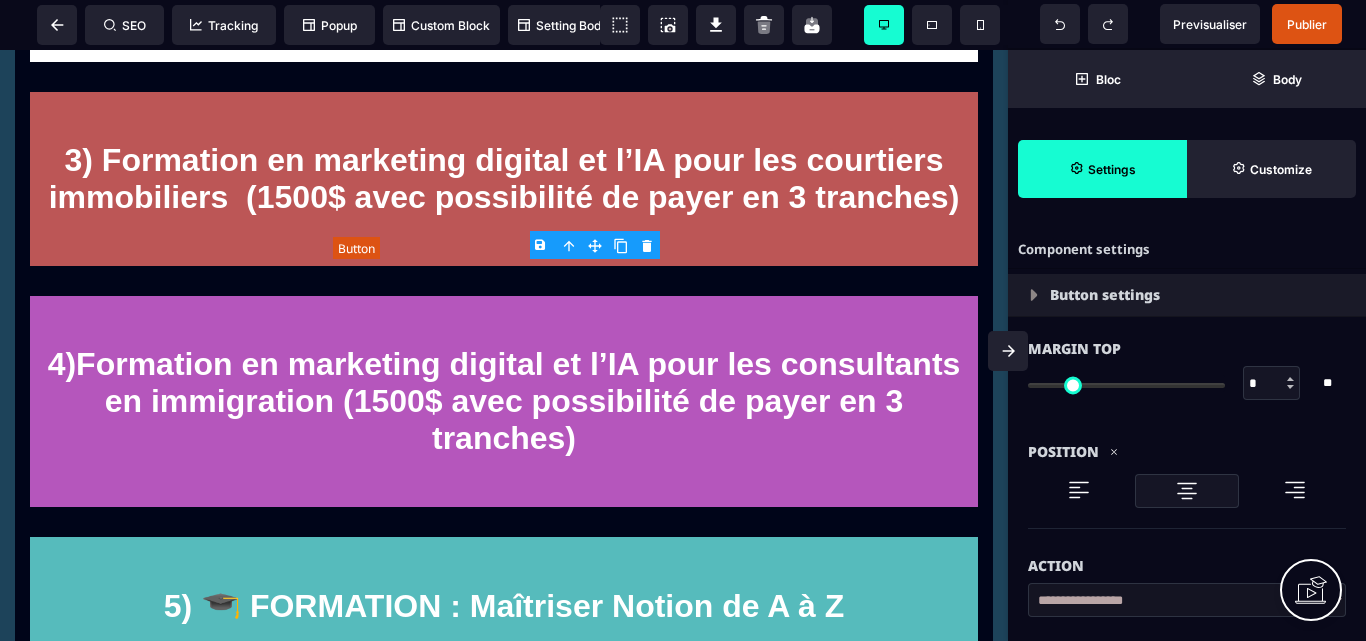 type on "*" 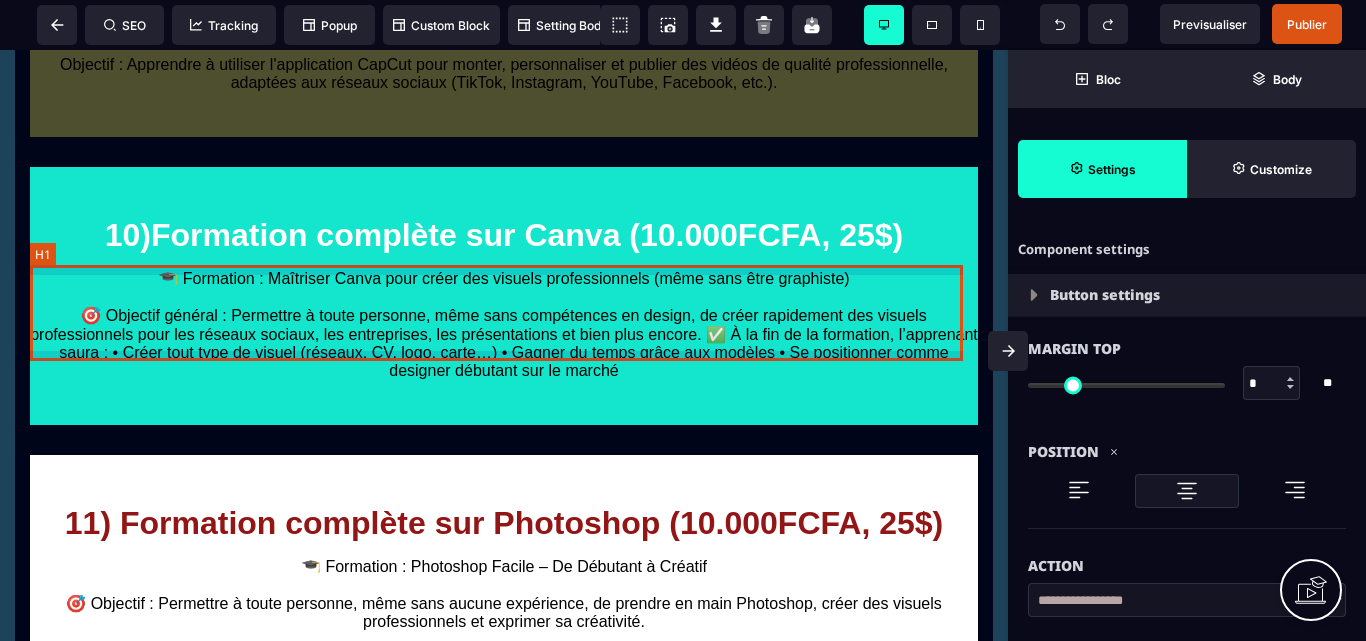 scroll, scrollTop: 12200, scrollLeft: 0, axis: vertical 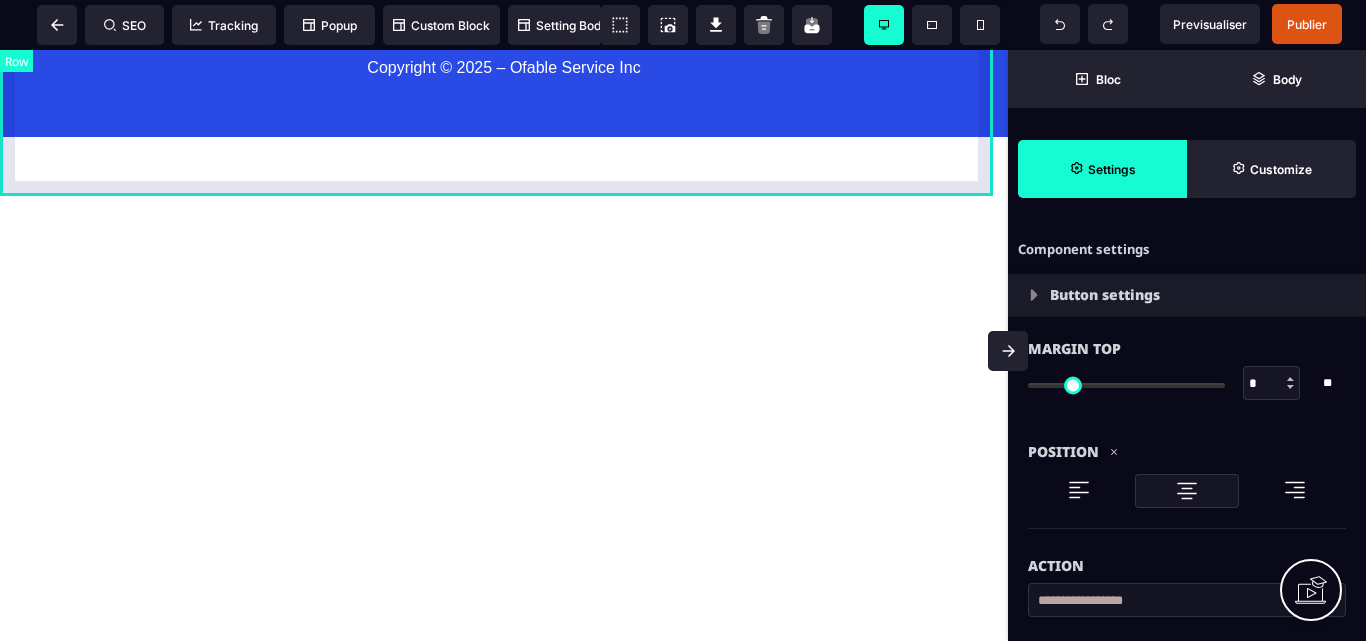 click on "[FIRST] [LAST] Consultant agréé en immigration canadienne Fondateur – OFABLE Services Inc. Formateur & Mentor en marketing digital Parents, jeunes, entrepreneurs, étudiants ou salariés, cette formation est une opportunité rare d’apprendre les vraies compétences qui permettent de gagner sa vie à l’ère du numérique. Investis en toi maintenant, et commence à bâtir ton influence, ton audience, ta liberté. À très bientôt dans l’espace formation ! [PRICE] Rejoindre la formation !" at bounding box center (504, -1196) 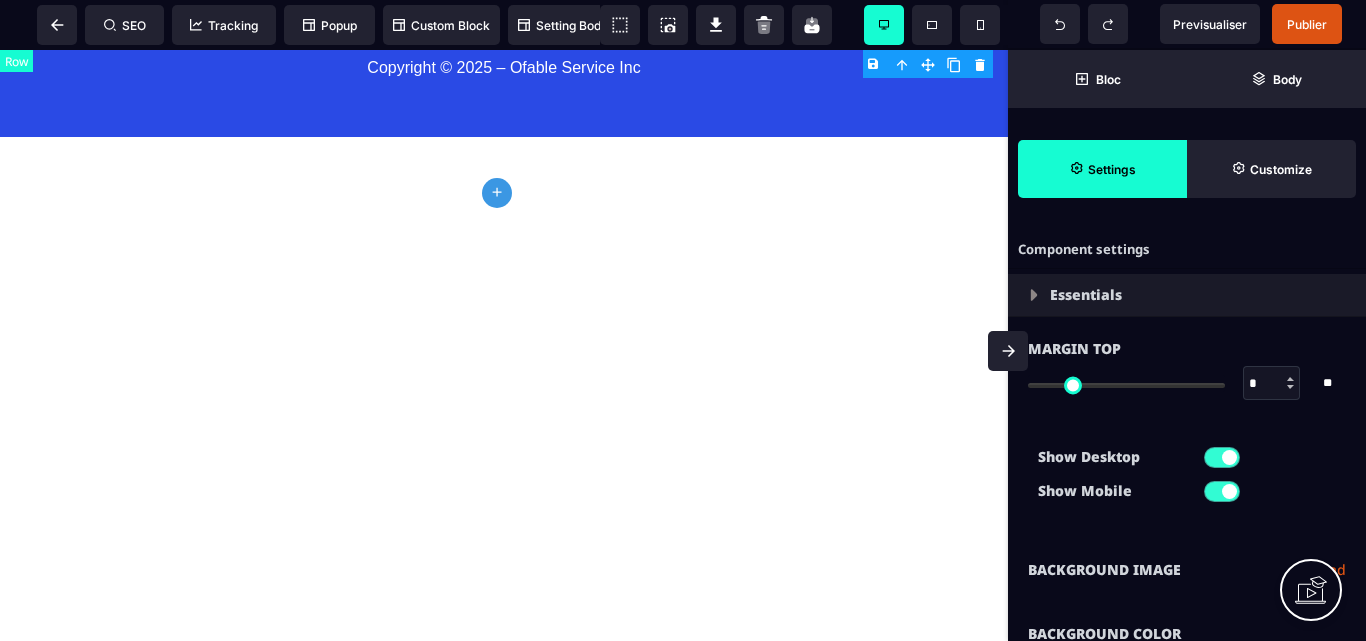 type on "*" 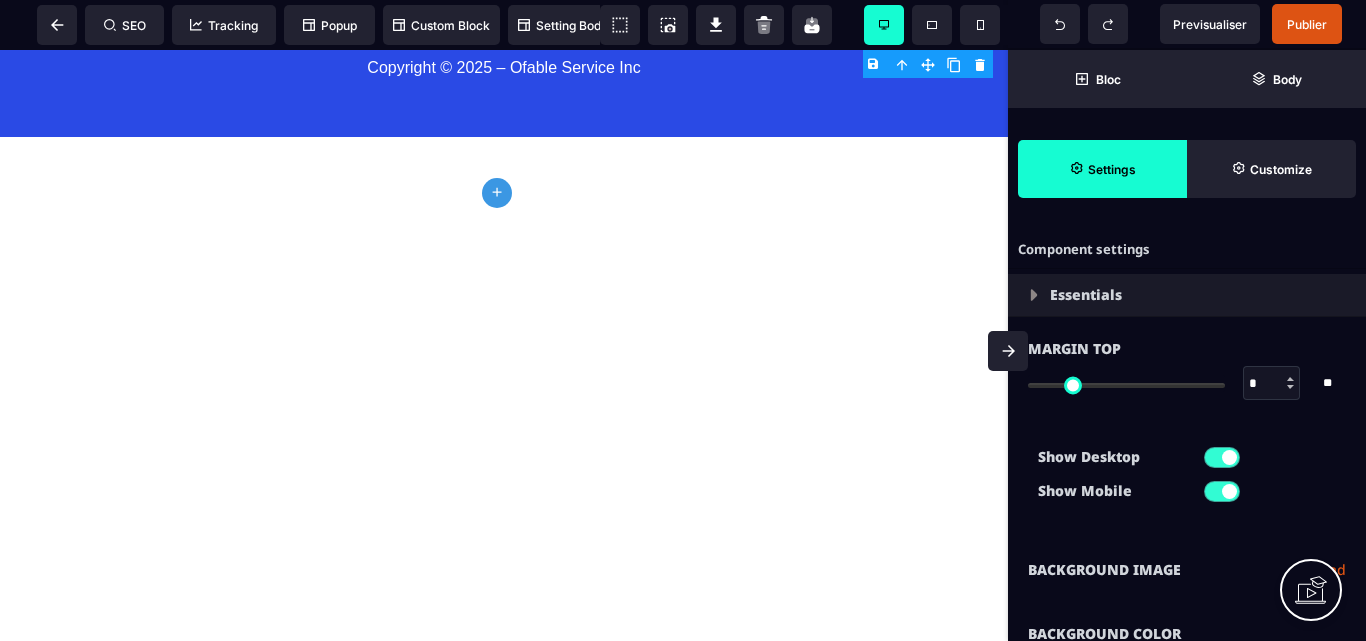 click 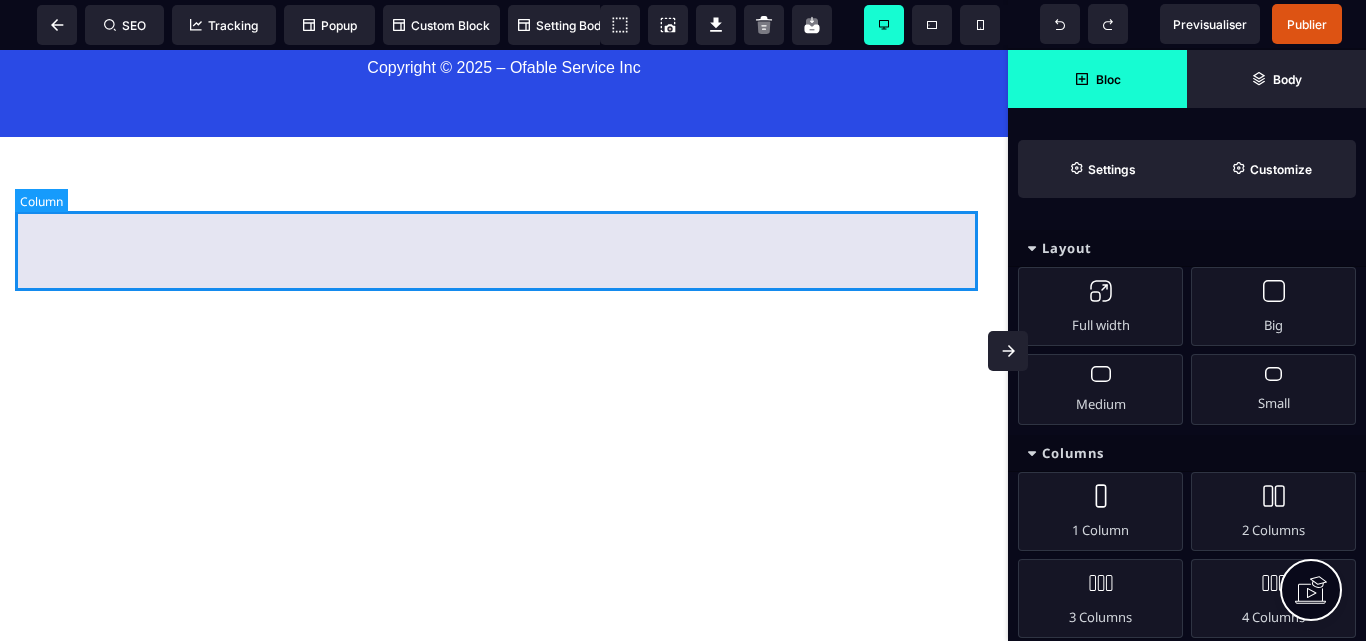 click at bounding box center (504, -471) 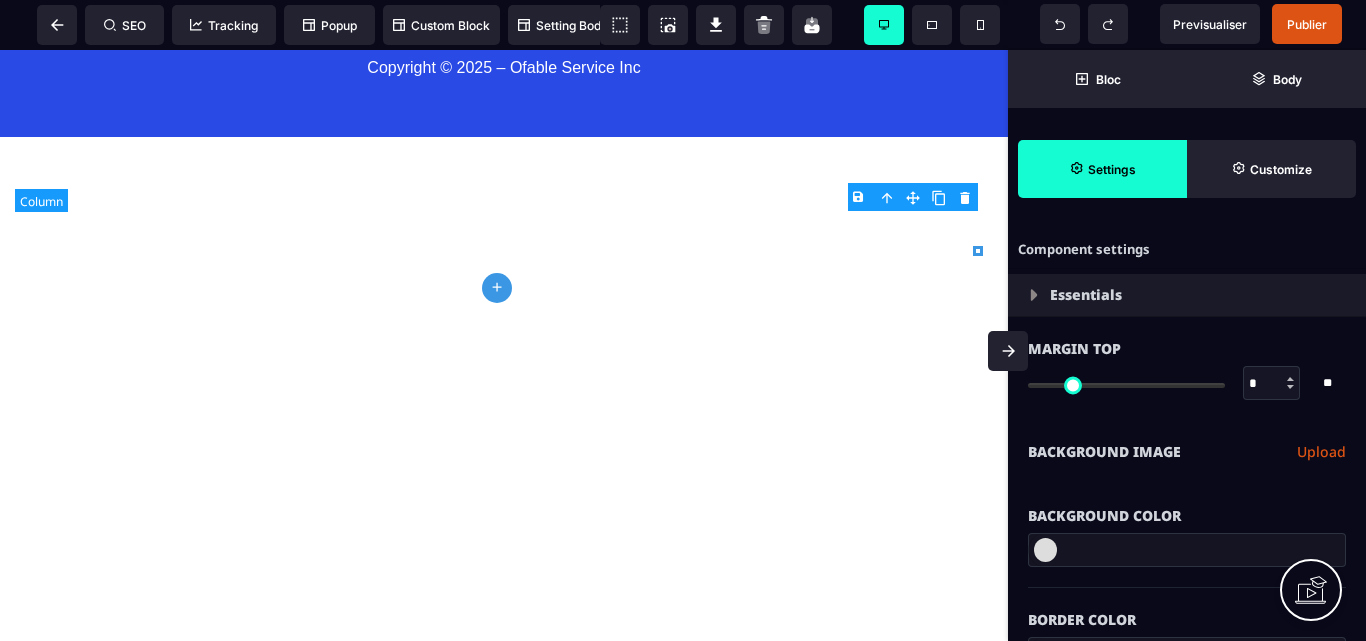 type on "*" 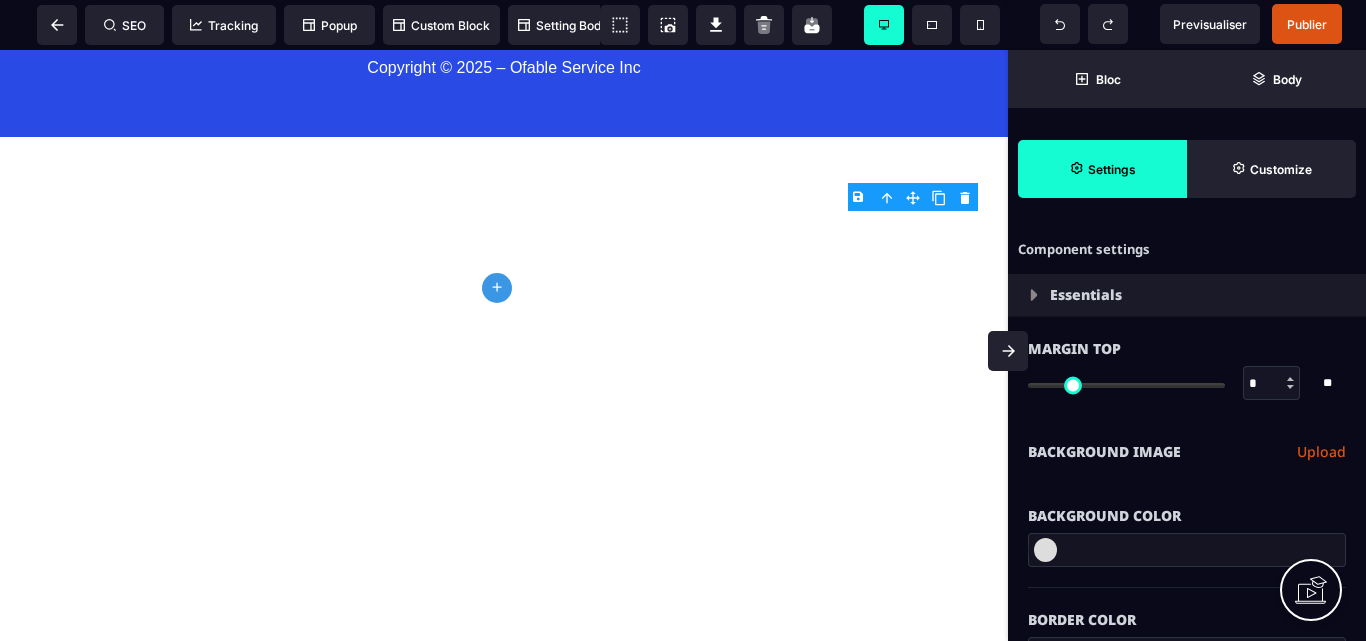 click 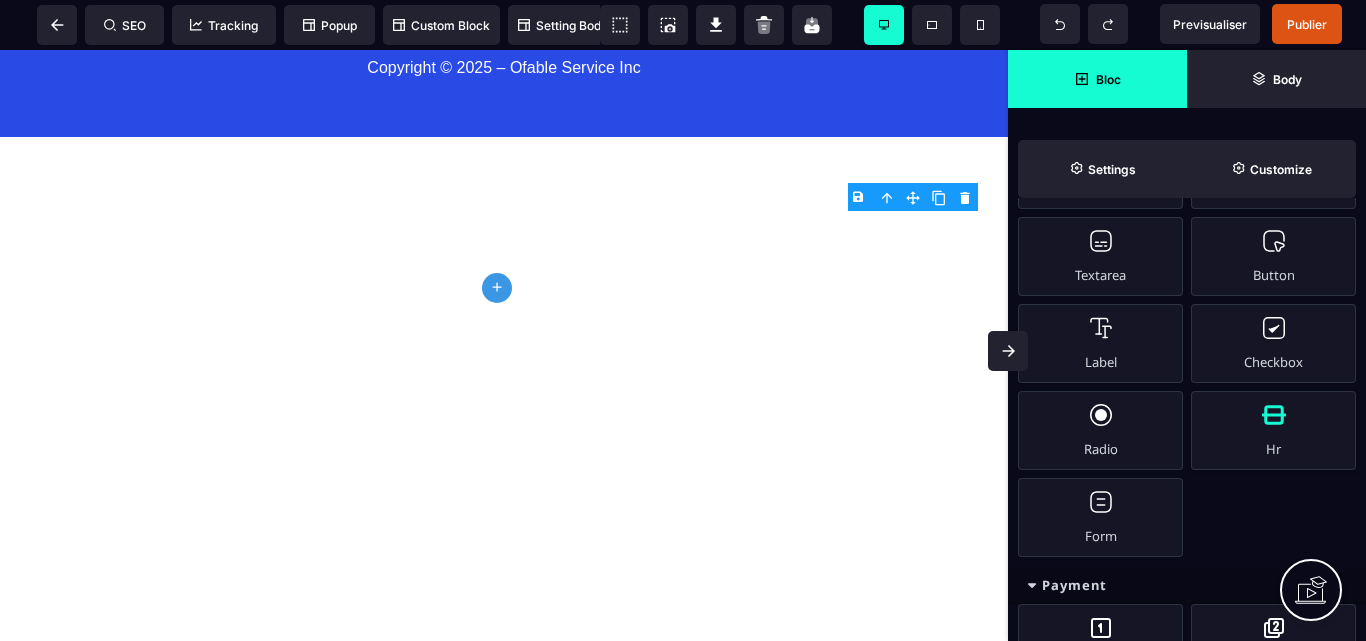 scroll, scrollTop: 959, scrollLeft: 0, axis: vertical 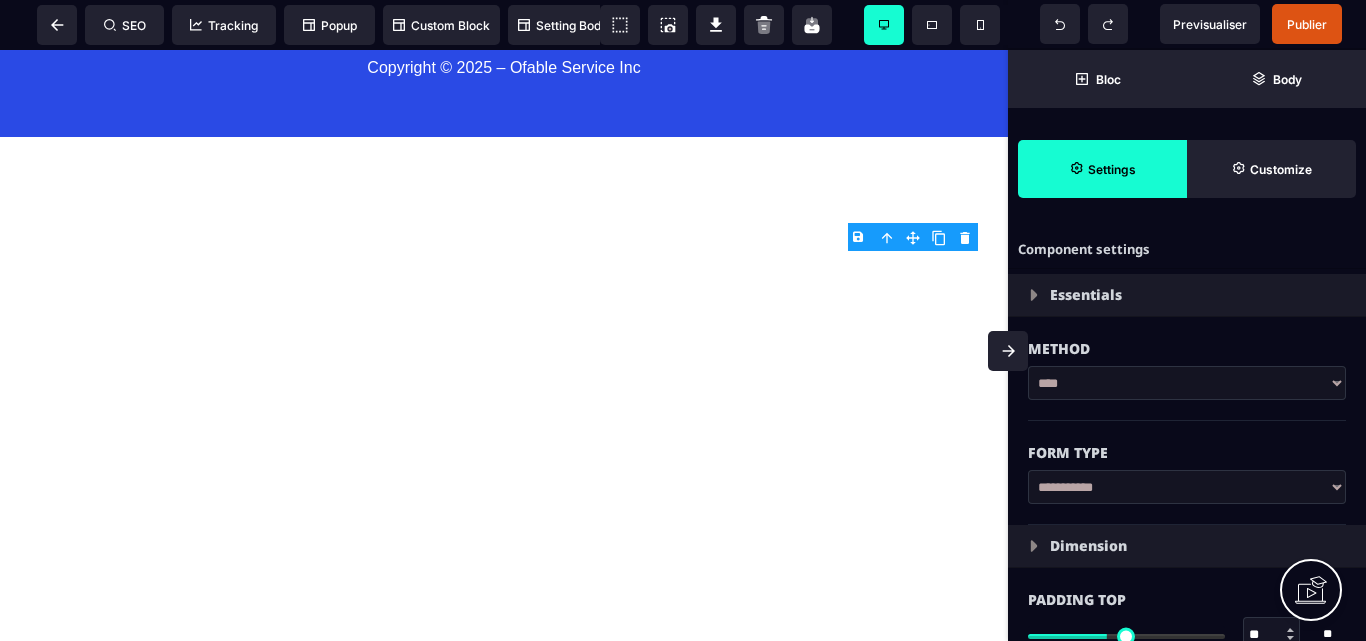 click on "****" at bounding box center (1187, 383) 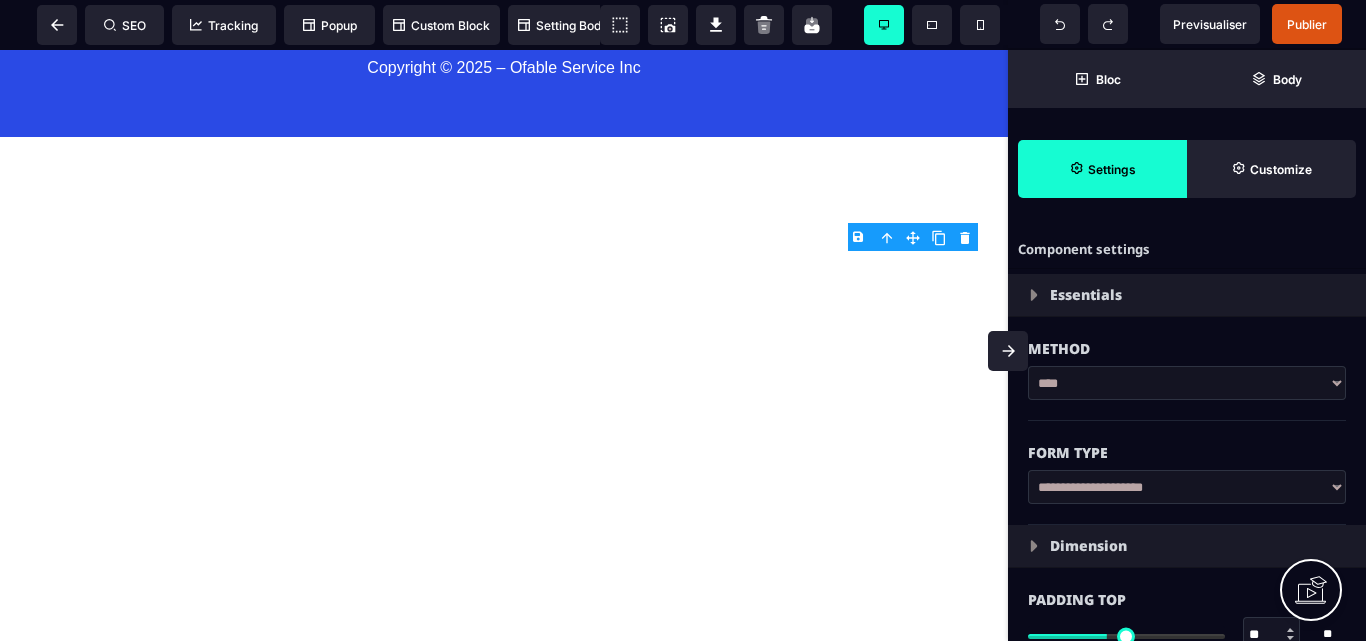 click on "**********" at bounding box center (1187, 487) 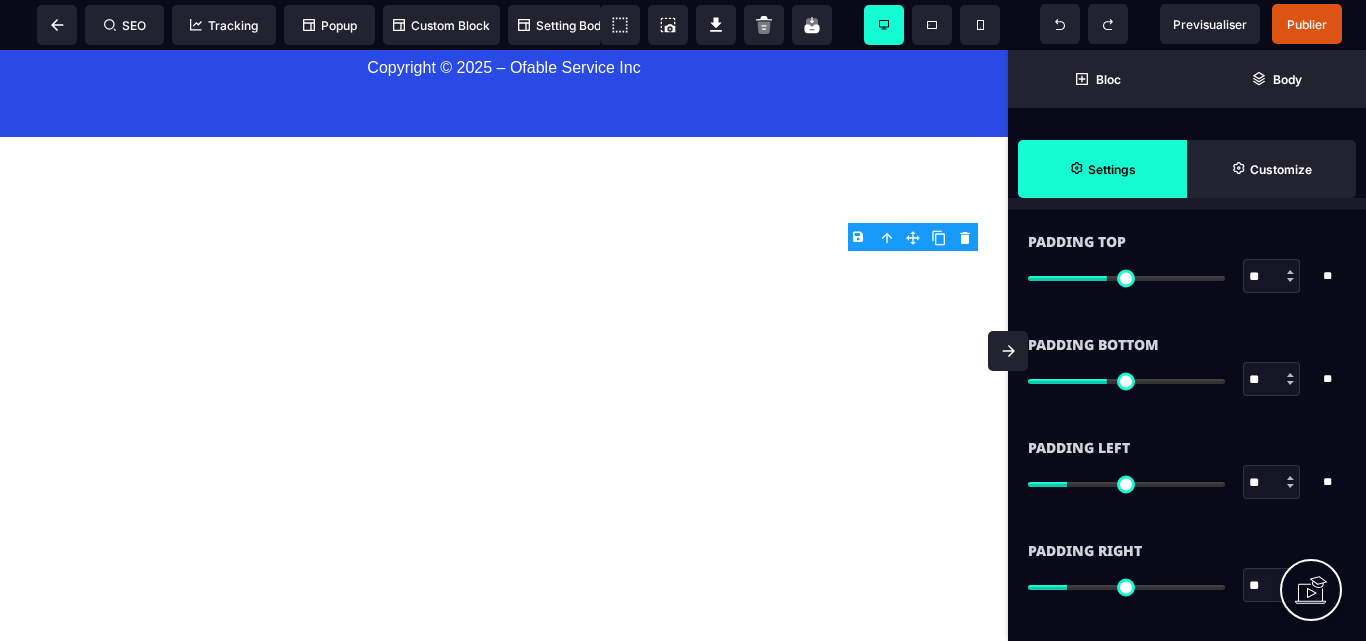 scroll, scrollTop: 359, scrollLeft: 0, axis: vertical 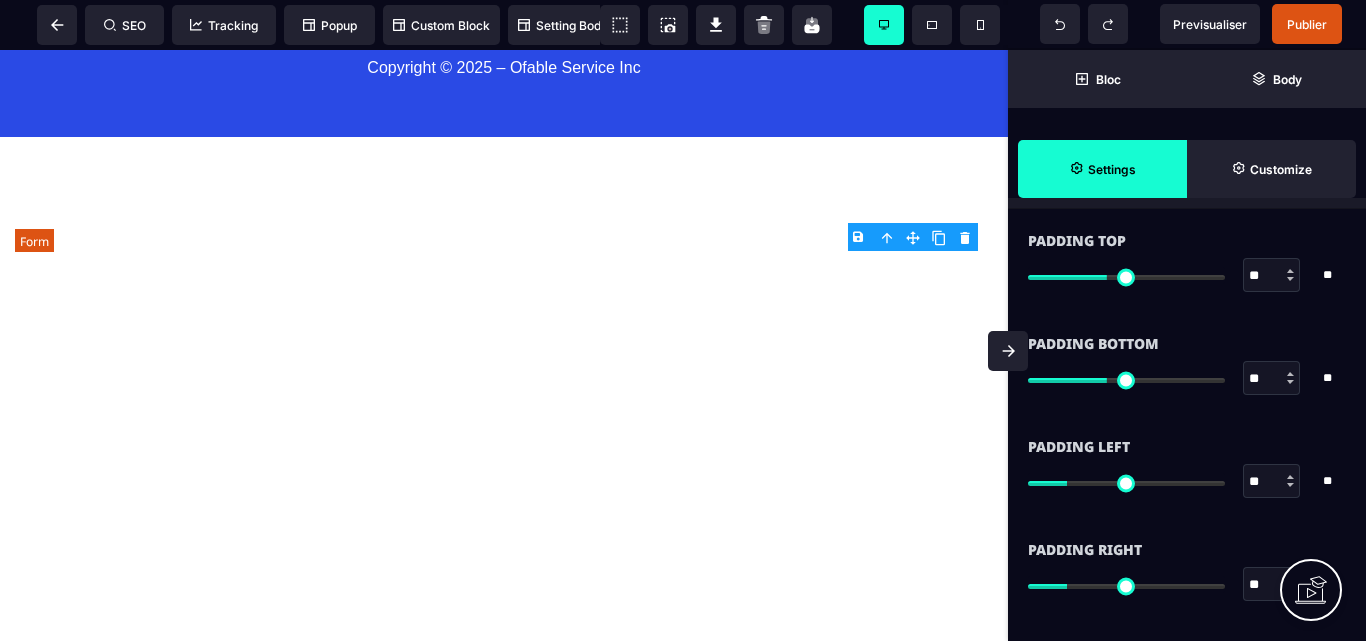 click at bounding box center [504, -511] 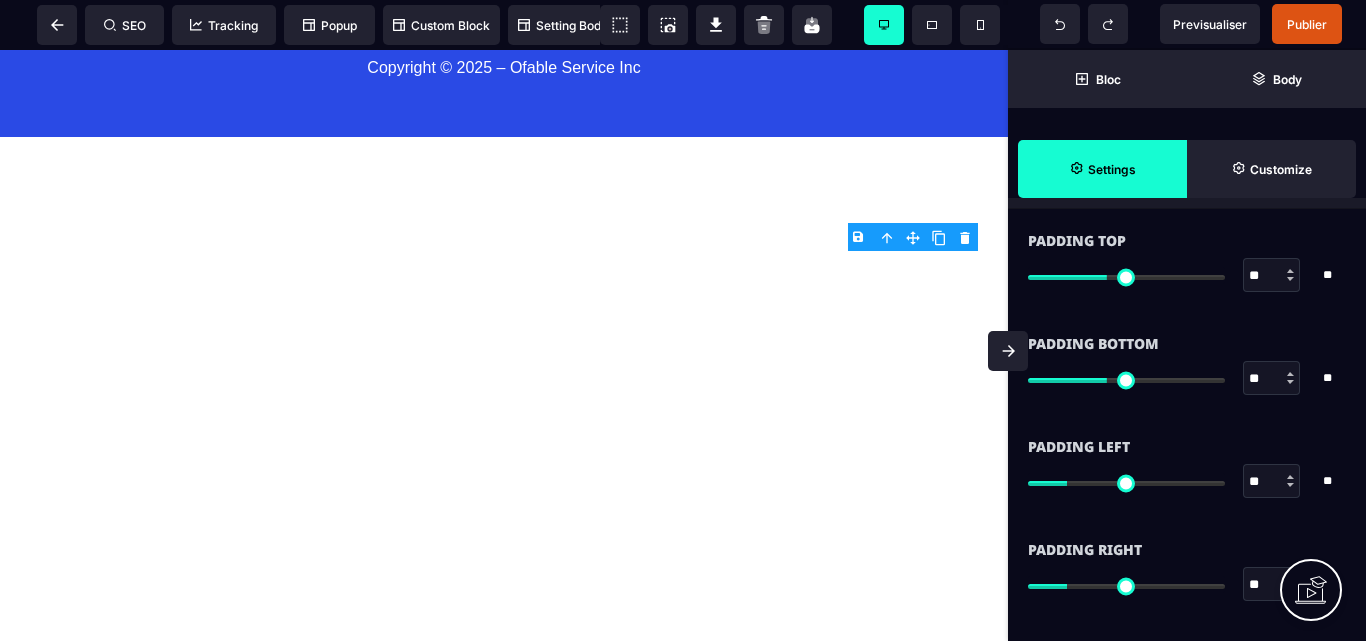 scroll, scrollTop: 0, scrollLeft: 0, axis: both 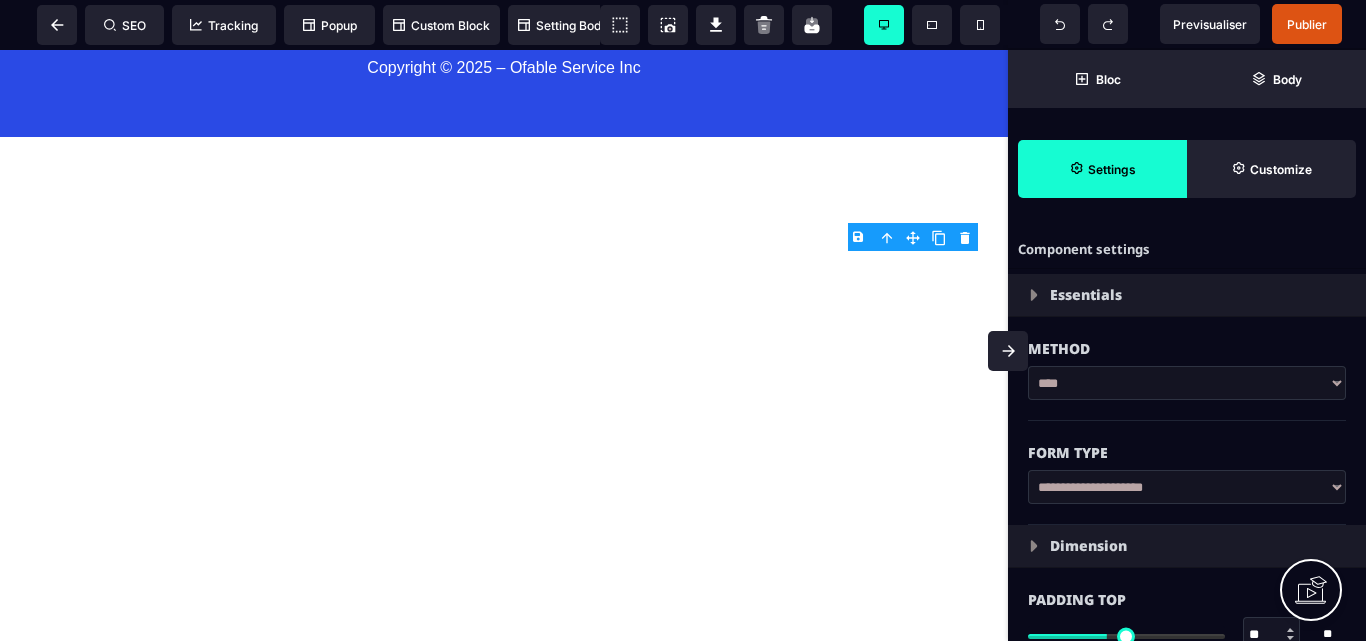 click on "**********" at bounding box center [1187, 487] 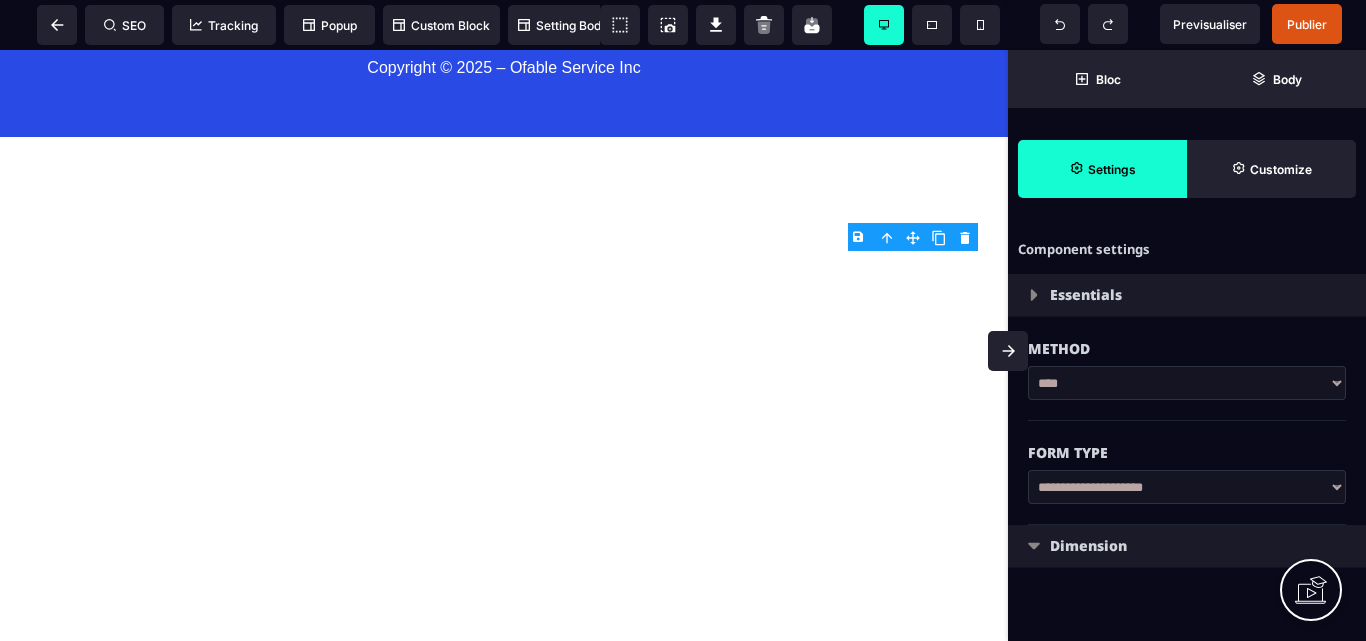 scroll, scrollTop: 30, scrollLeft: 0, axis: vertical 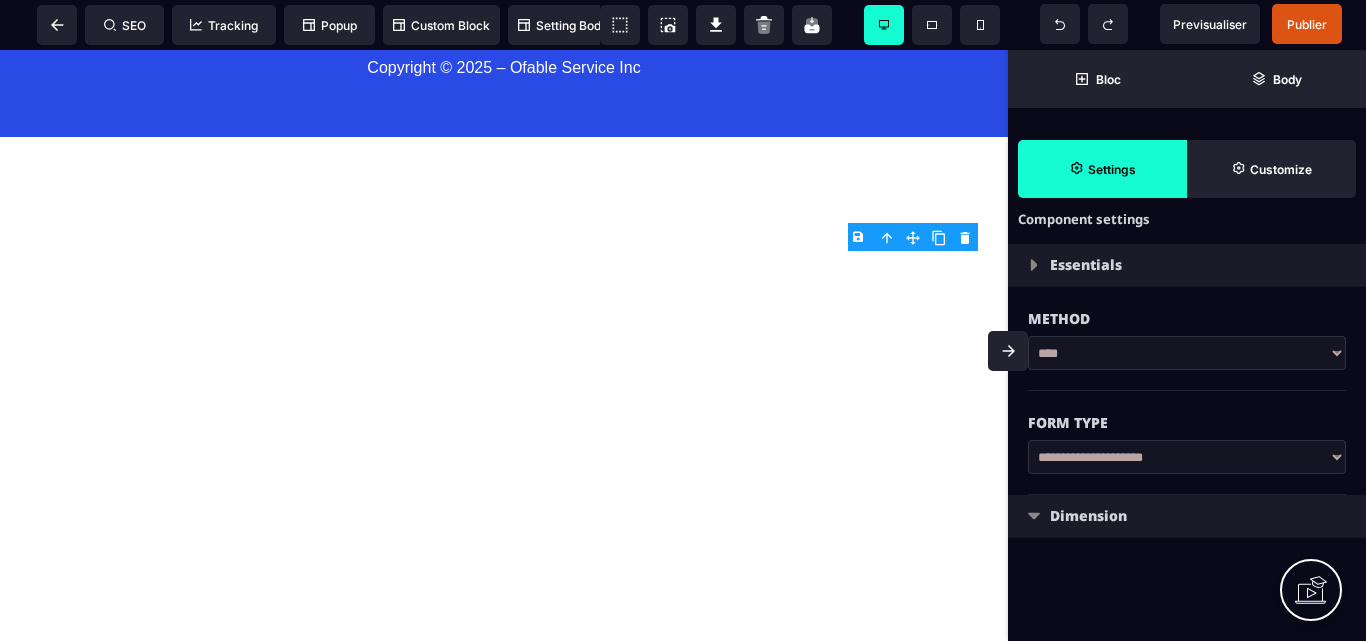 click at bounding box center (1034, 516) 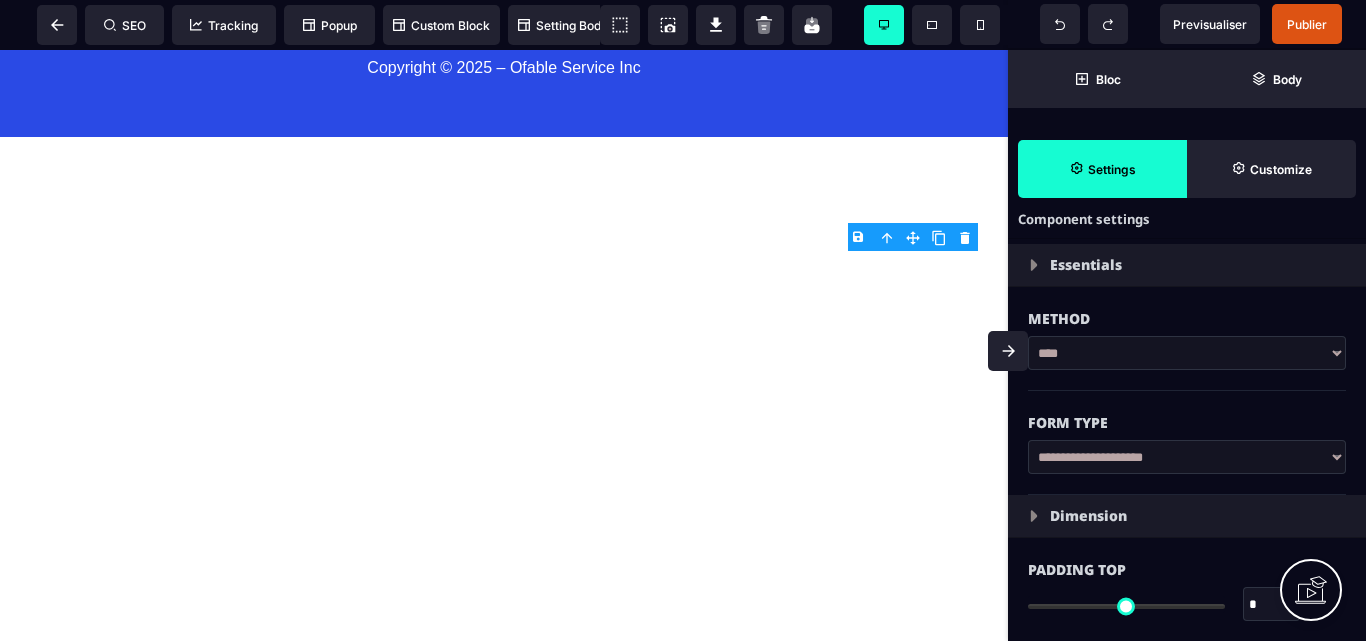 type on "**" 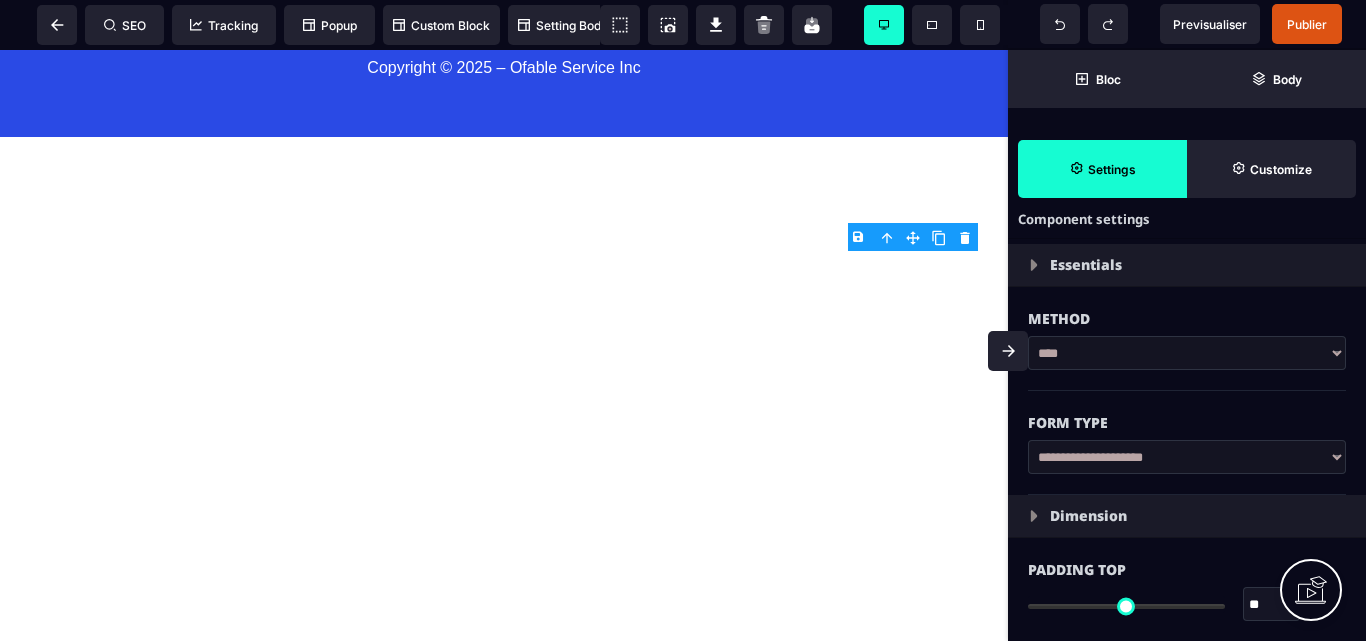 type on "**" 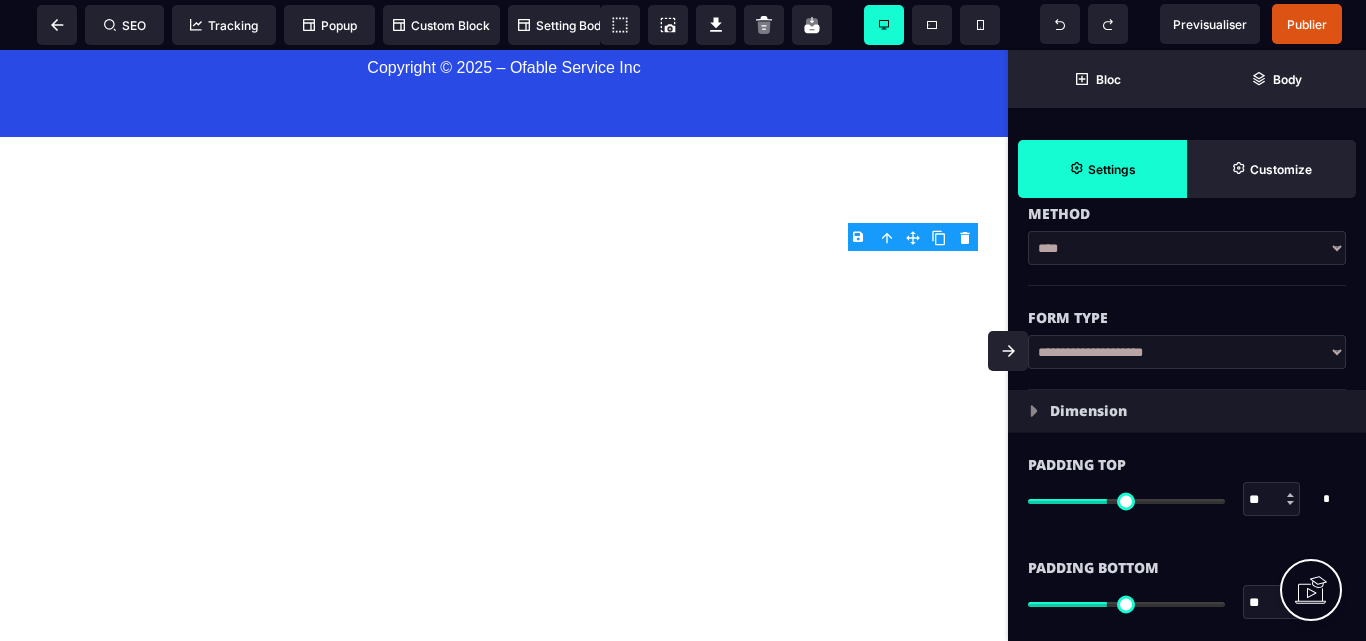 scroll, scrollTop: 359, scrollLeft: 0, axis: vertical 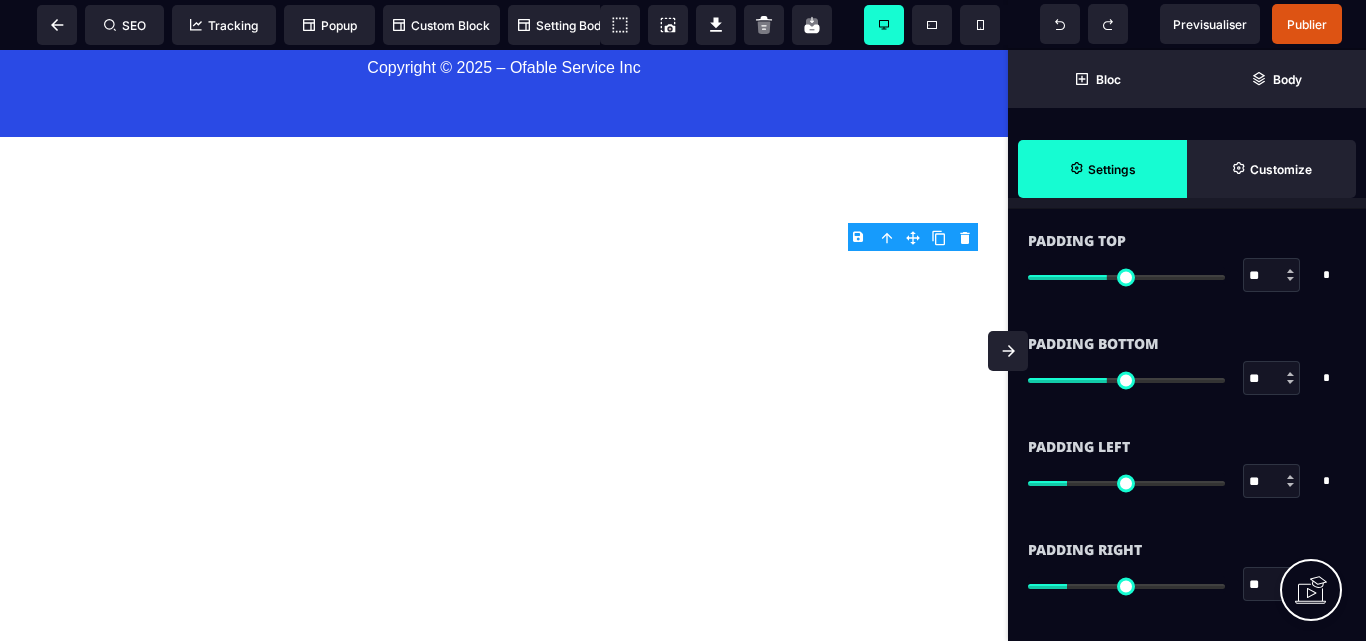type on "**" 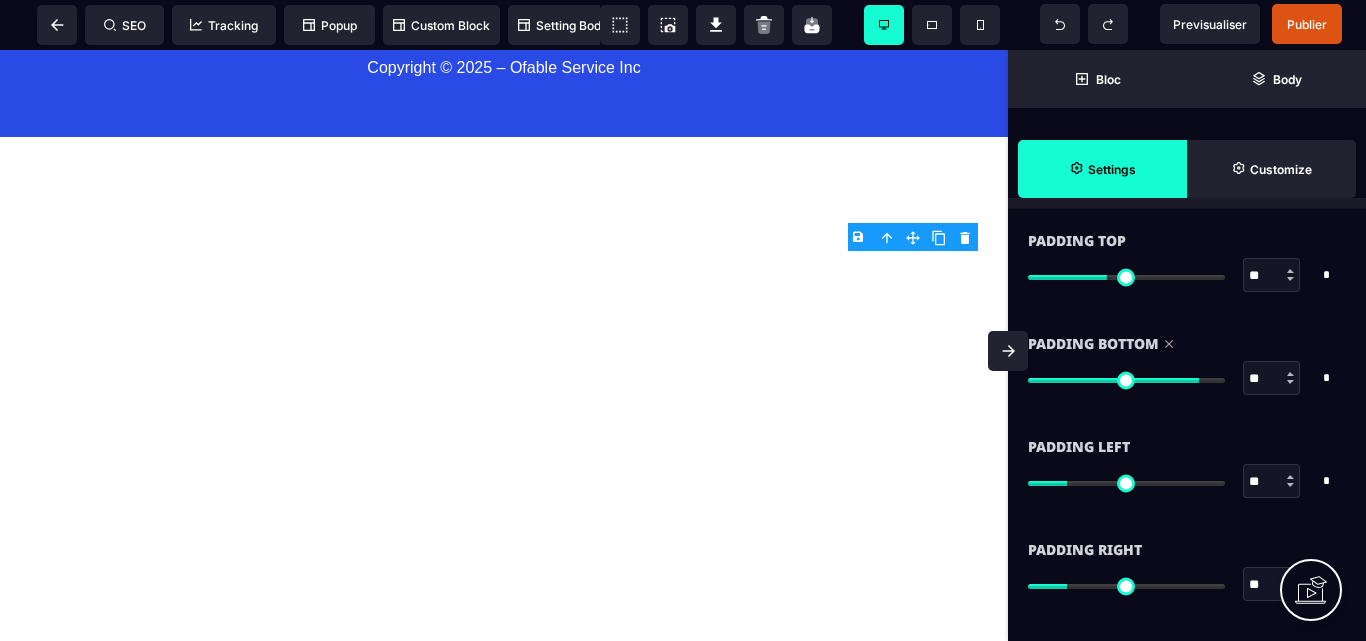 type on "**" 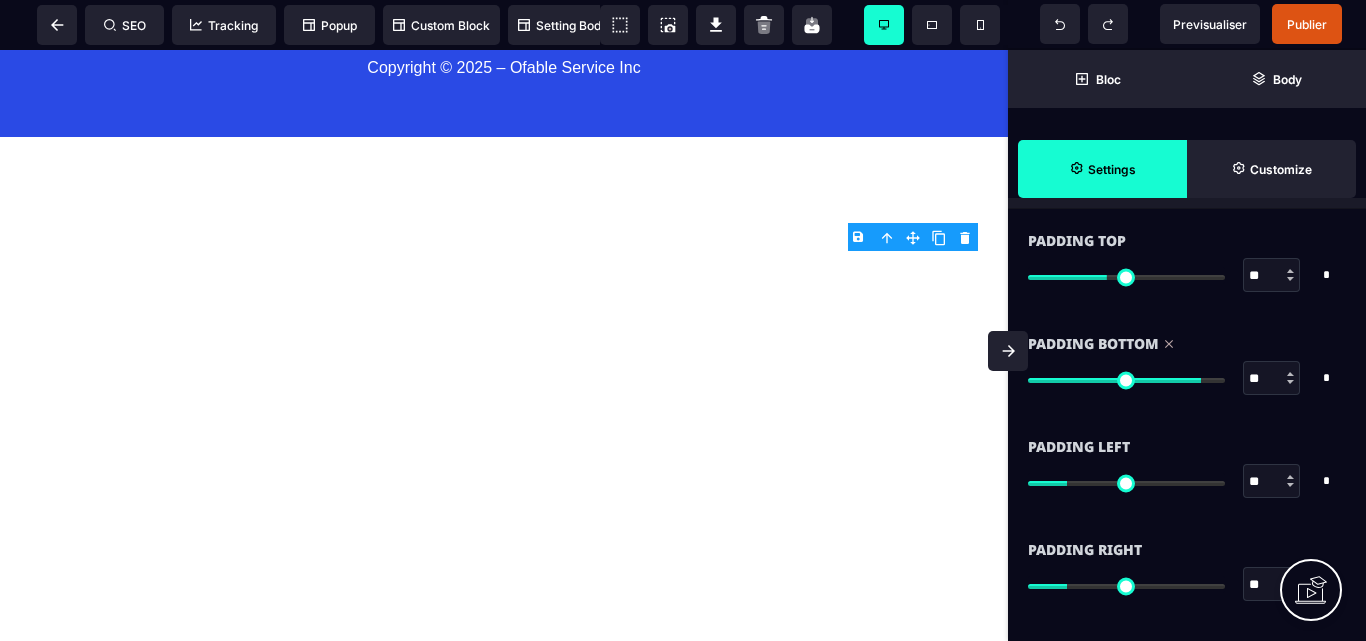type on "**" 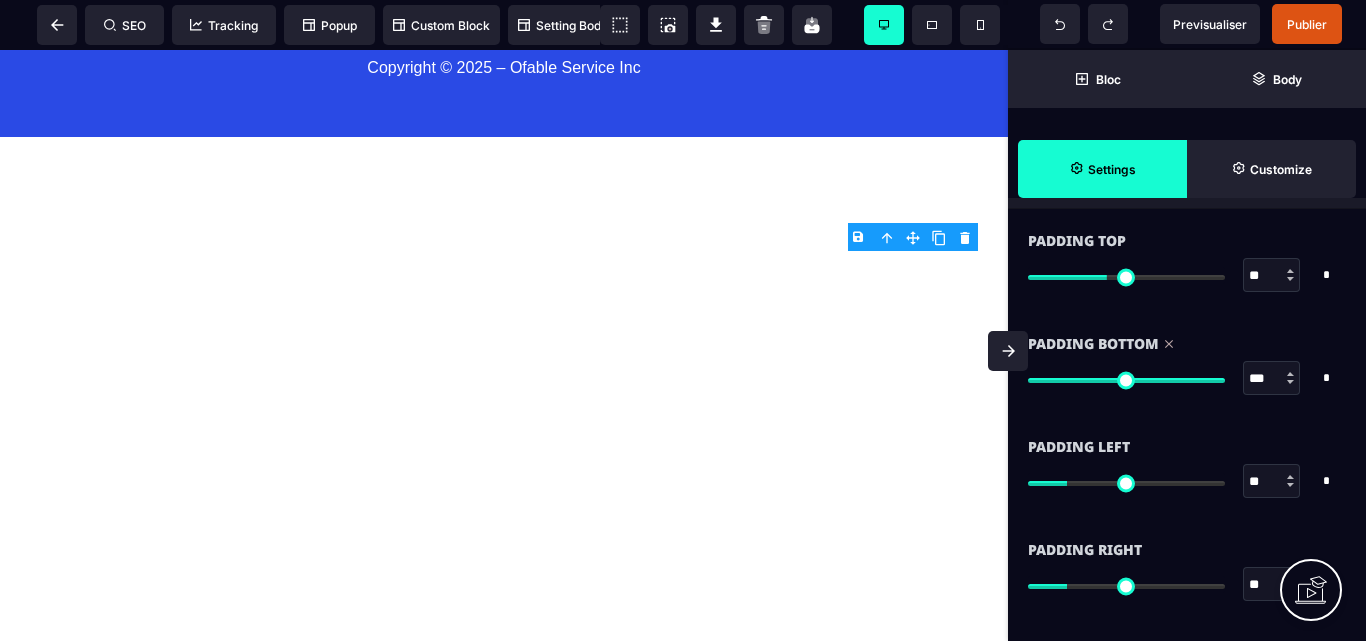 type on "**" 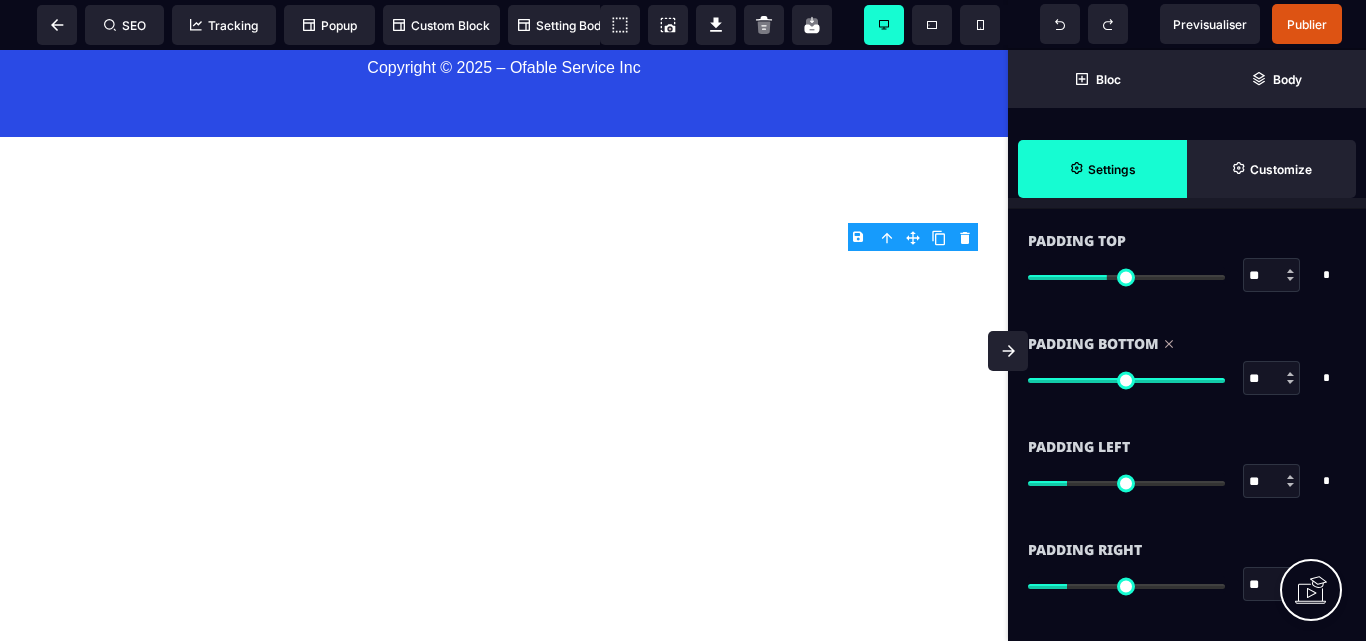 type on "**" 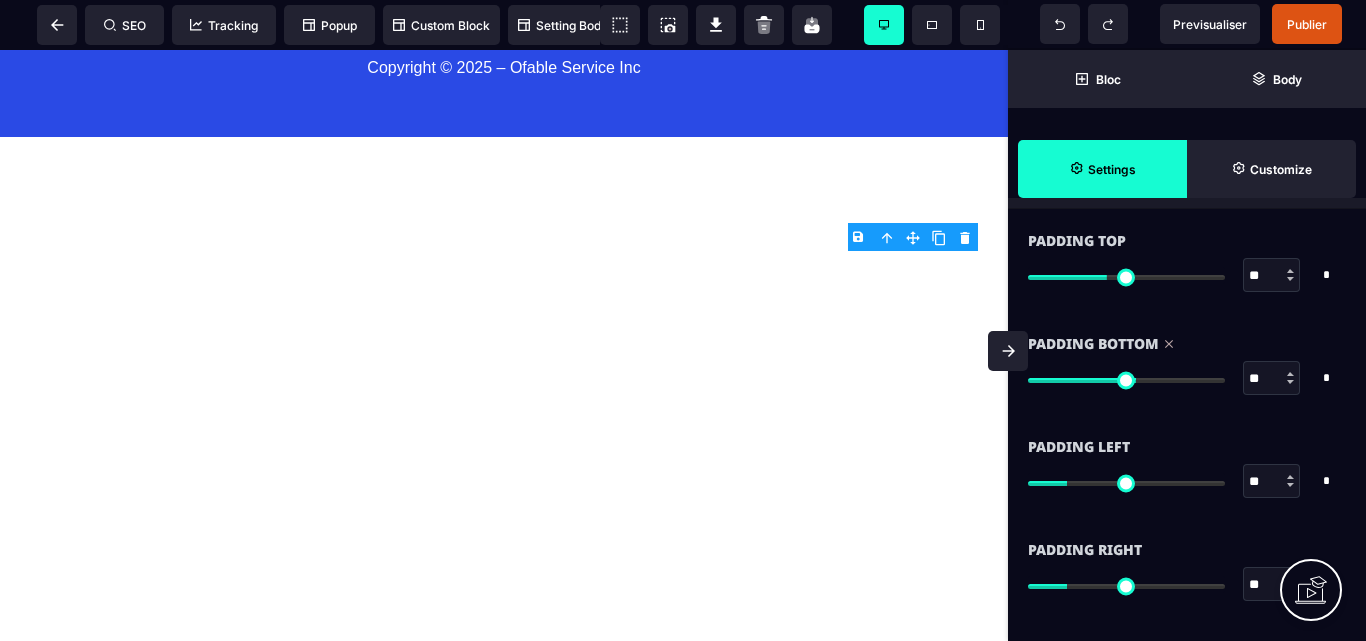 type on "**" 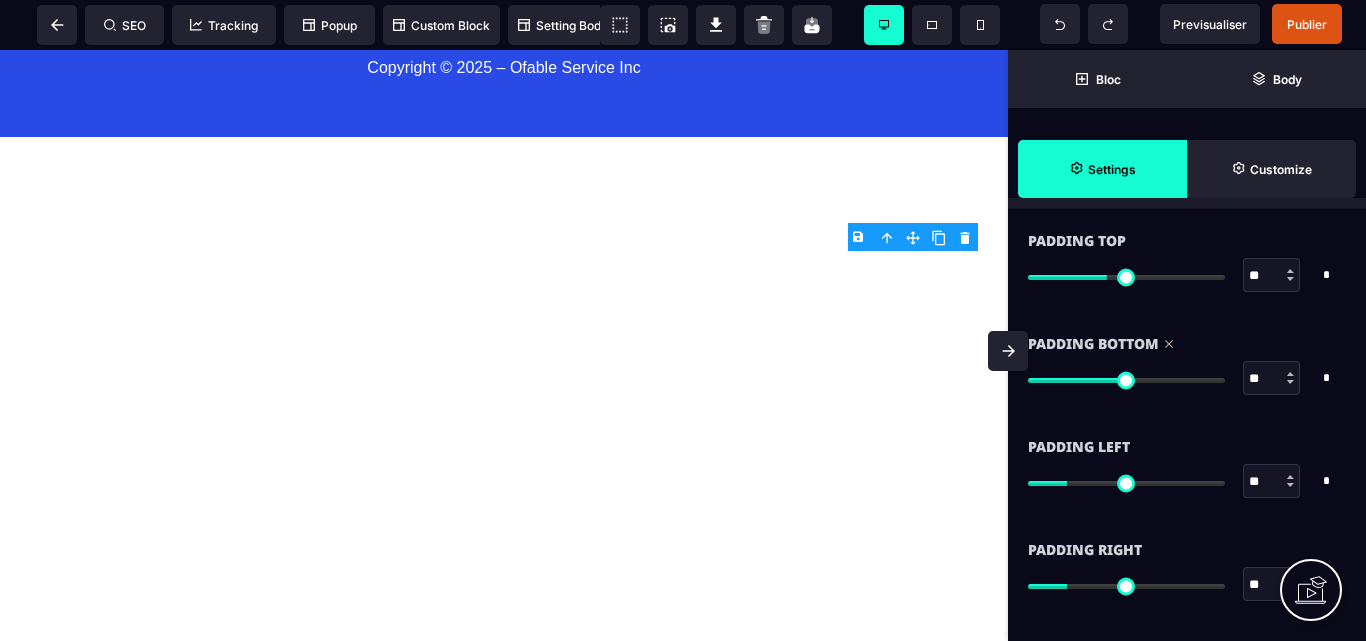 drag, startPoint x: 1106, startPoint y: 378, endPoint x: 1126, endPoint y: 399, distance: 29 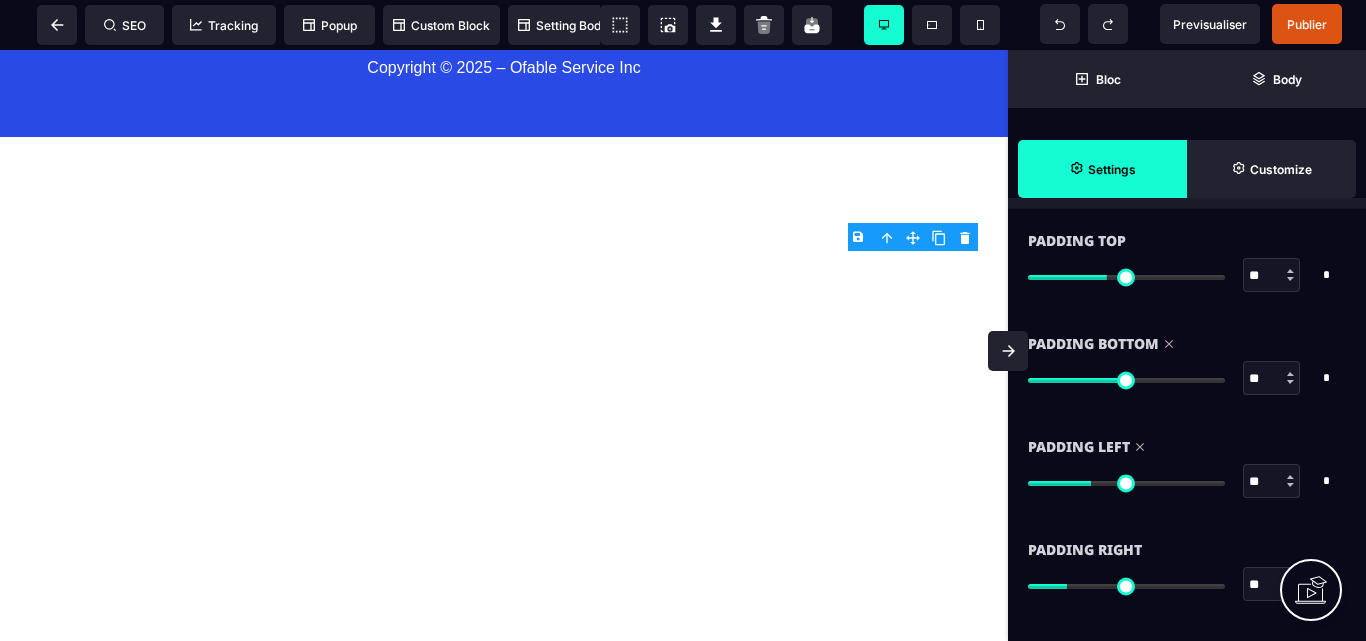 drag, startPoint x: 1072, startPoint y: 479, endPoint x: 1095, endPoint y: 485, distance: 23.769728 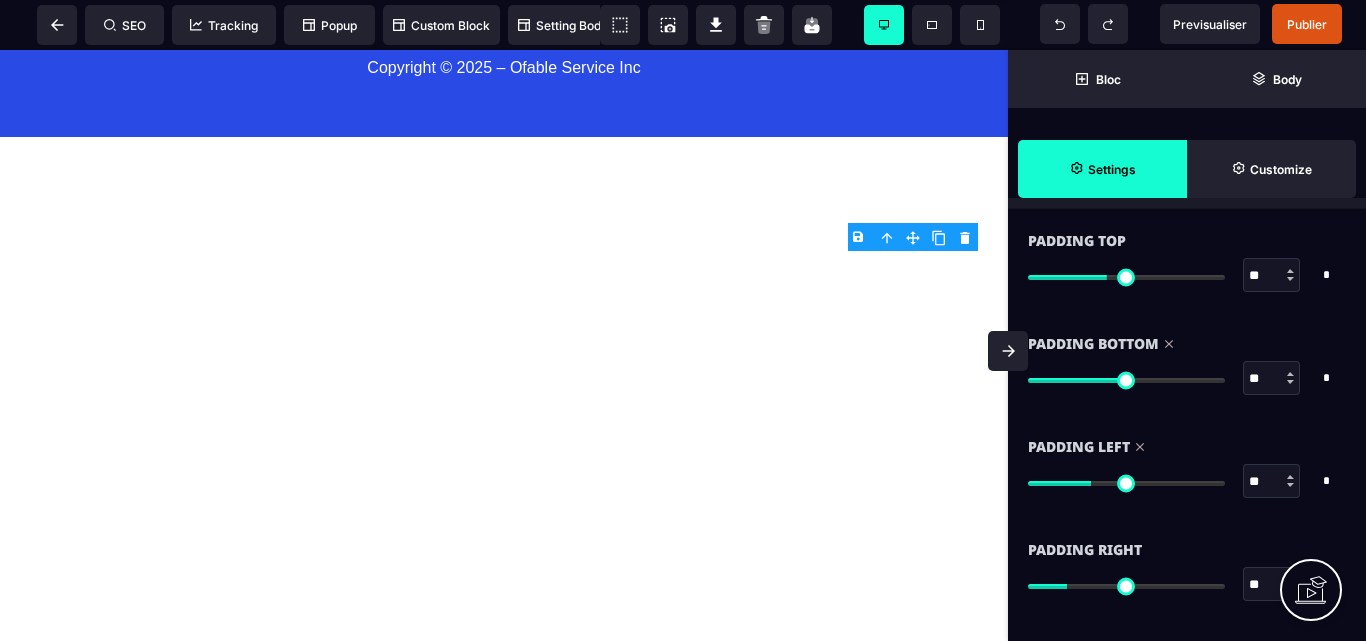 click at bounding box center [1126, 483] 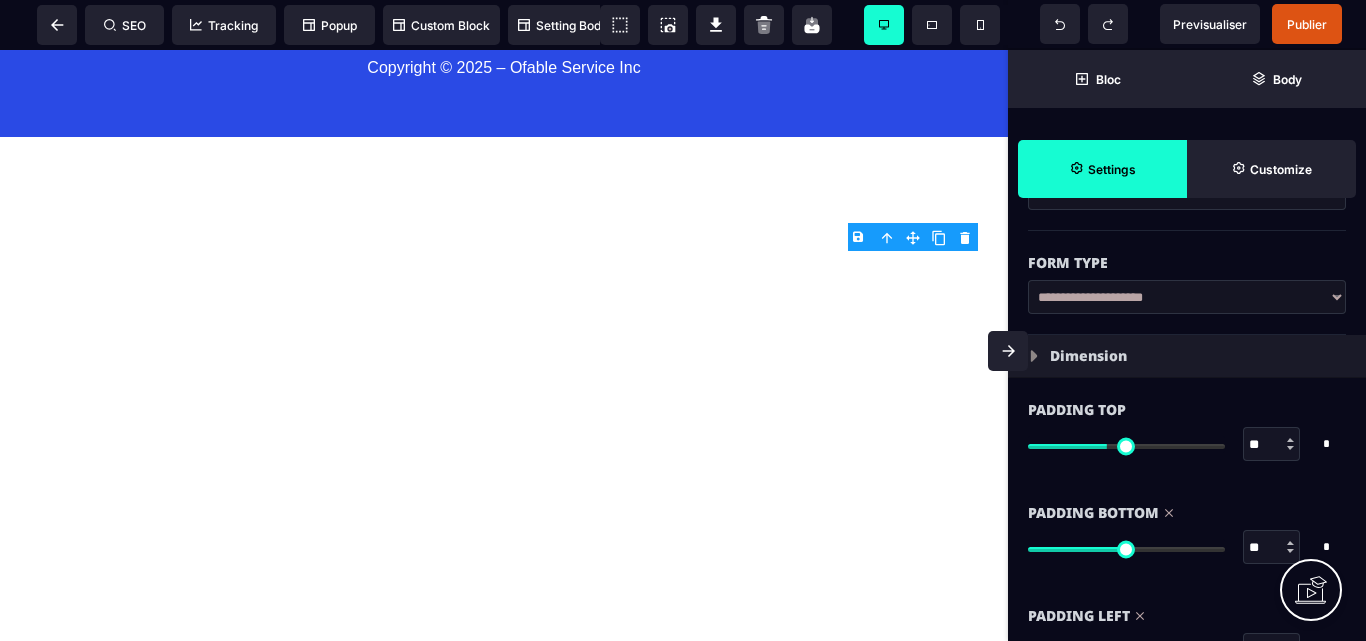 scroll, scrollTop: 0, scrollLeft: 0, axis: both 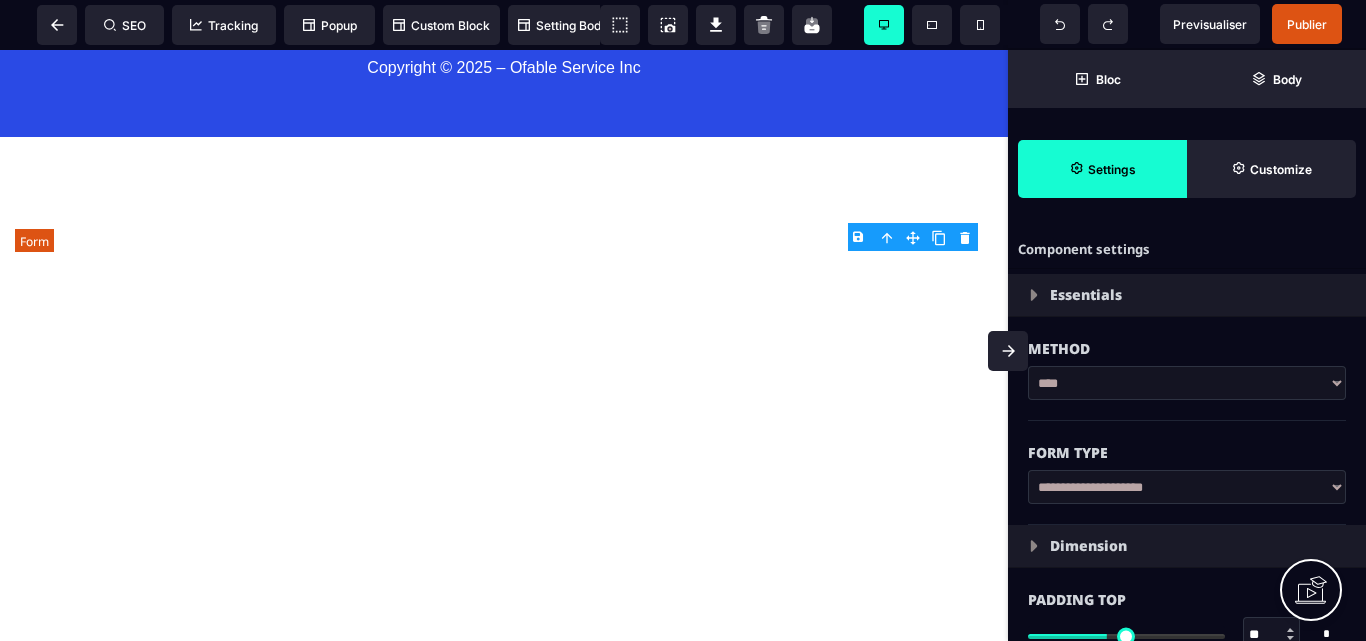 click at bounding box center (504, -516) 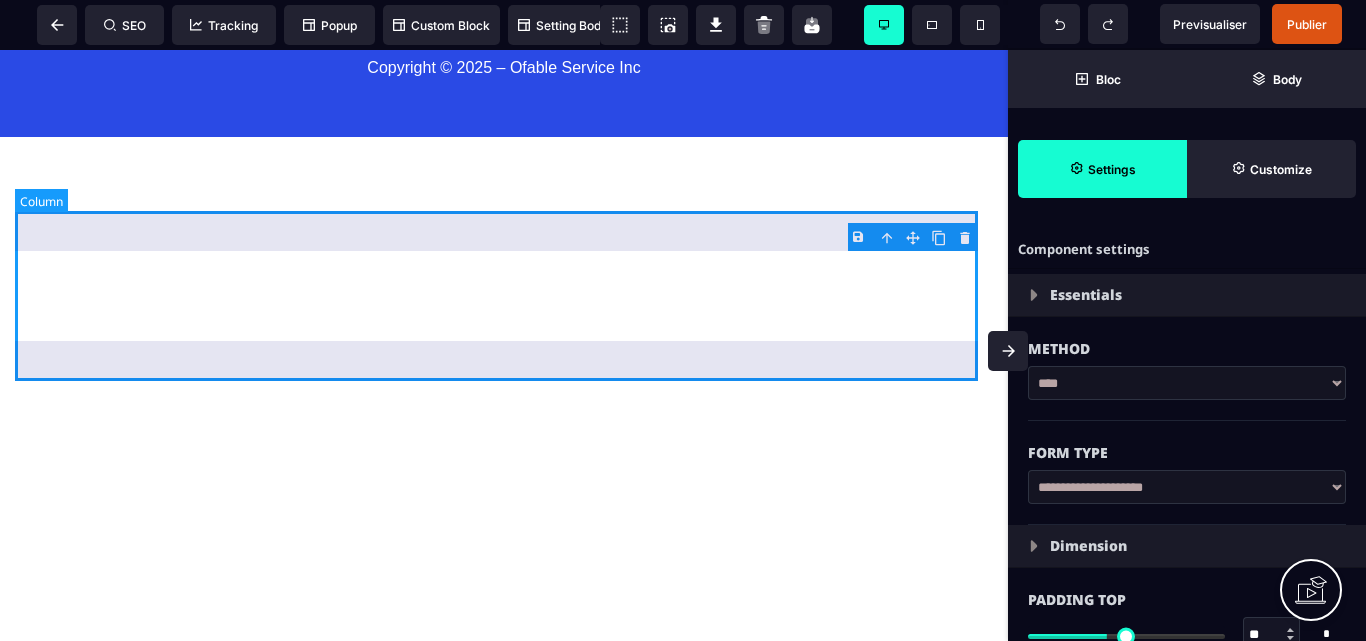 click at bounding box center (504, -516) 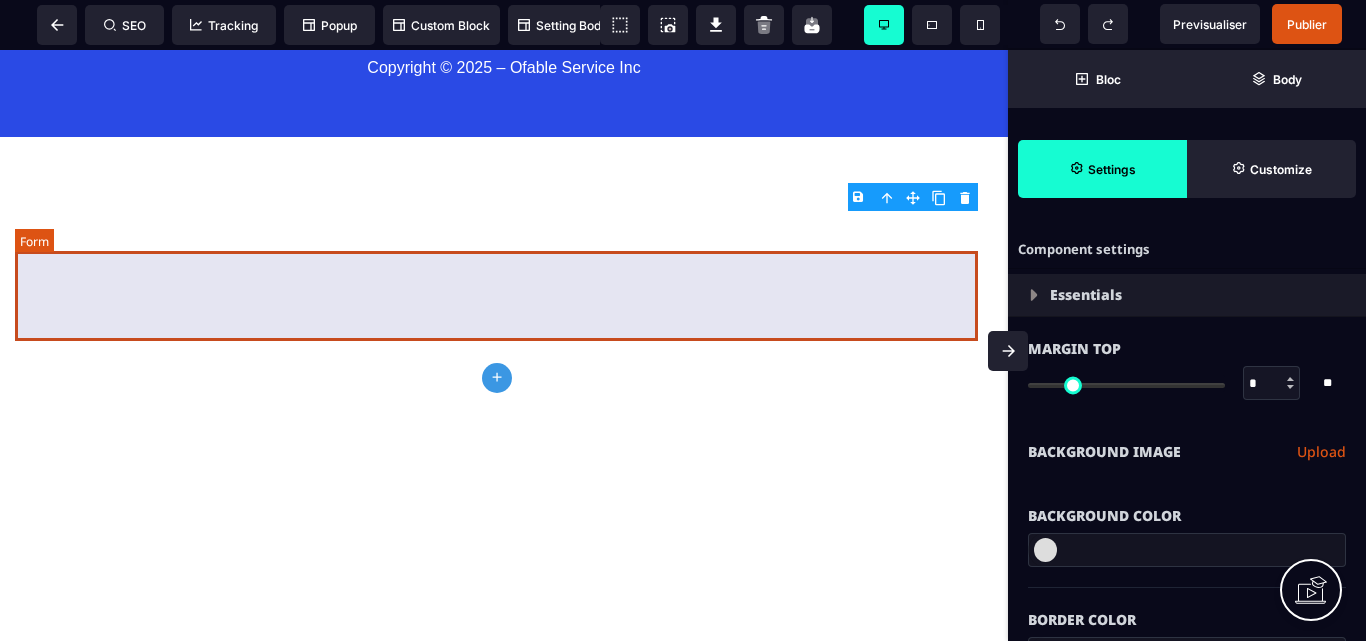 click at bounding box center (504, -516) 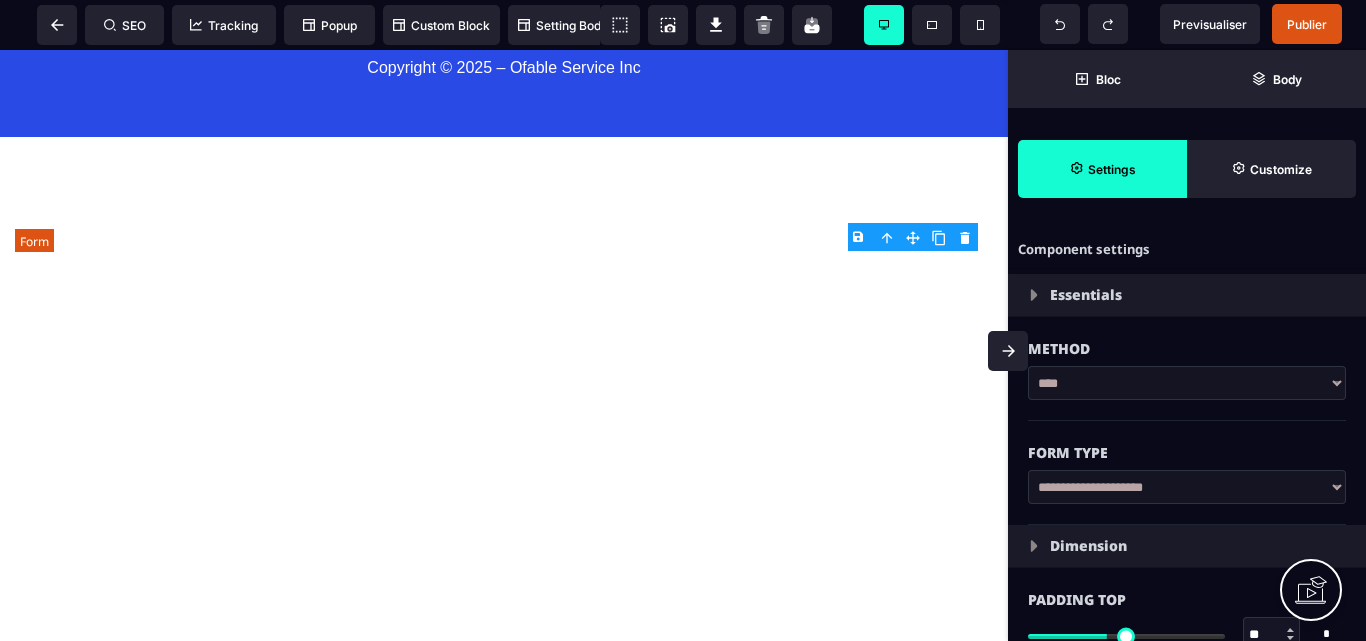 click at bounding box center [504, -516] 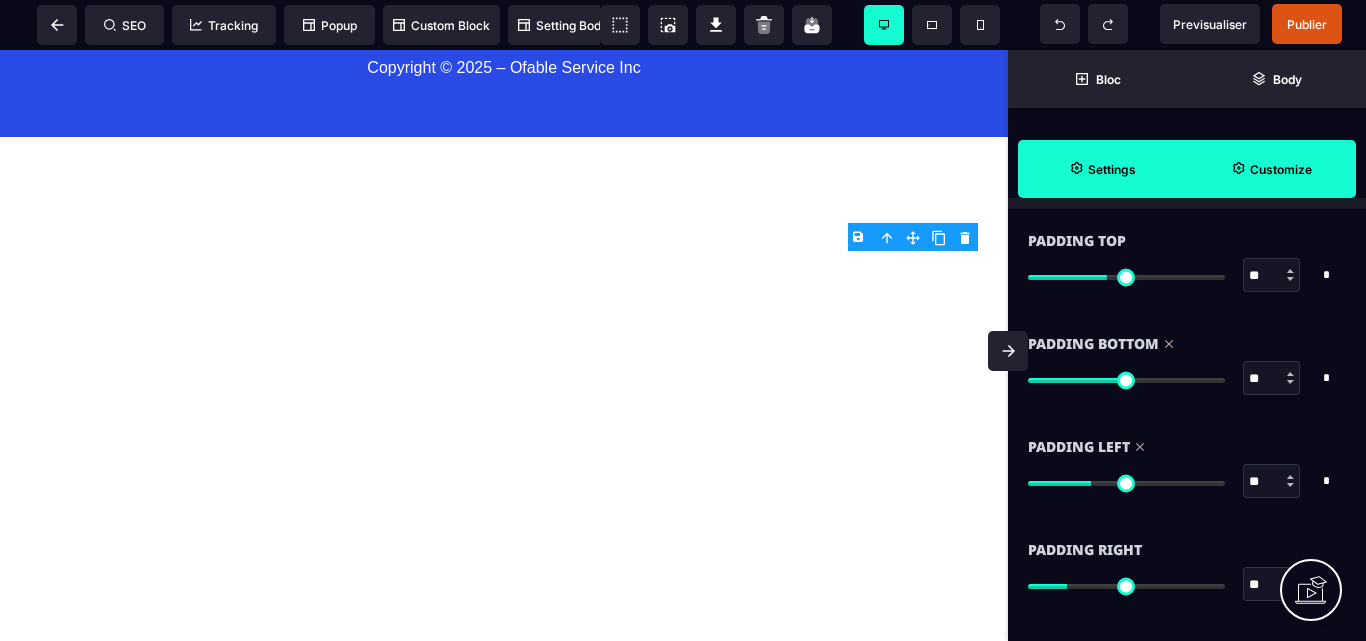 click on "Customize" at bounding box center [1281, 169] 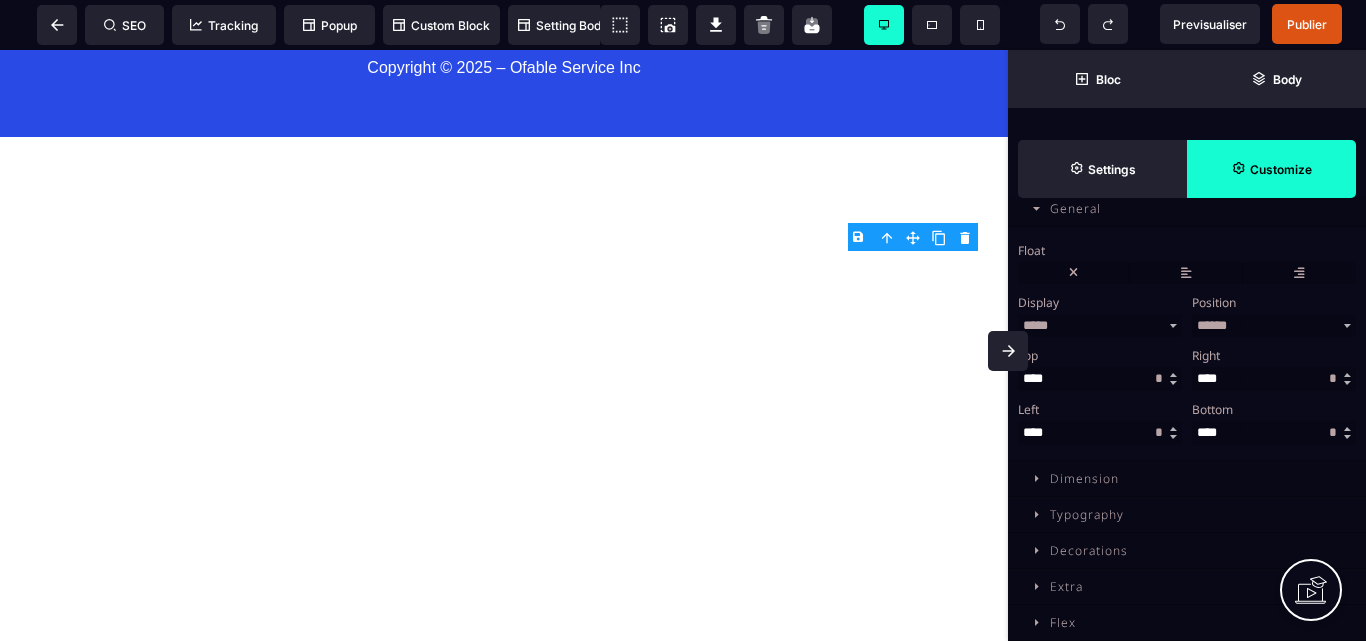scroll, scrollTop: 241, scrollLeft: 0, axis: vertical 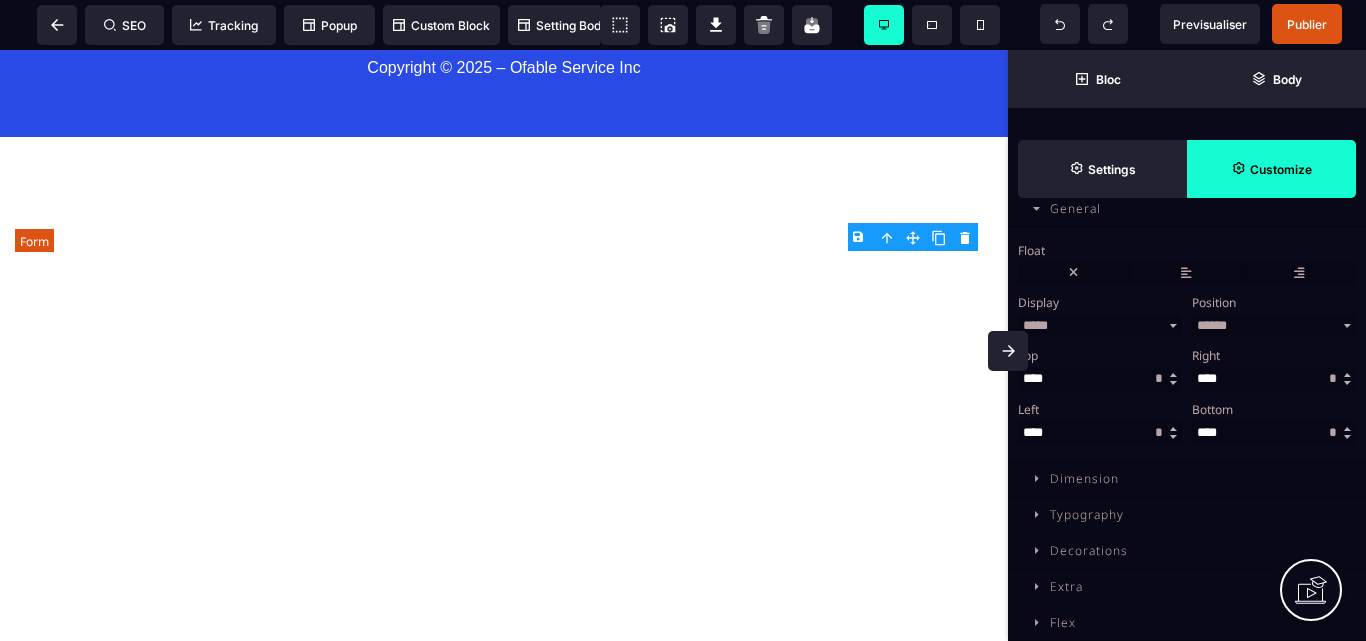 click at bounding box center [504, -516] 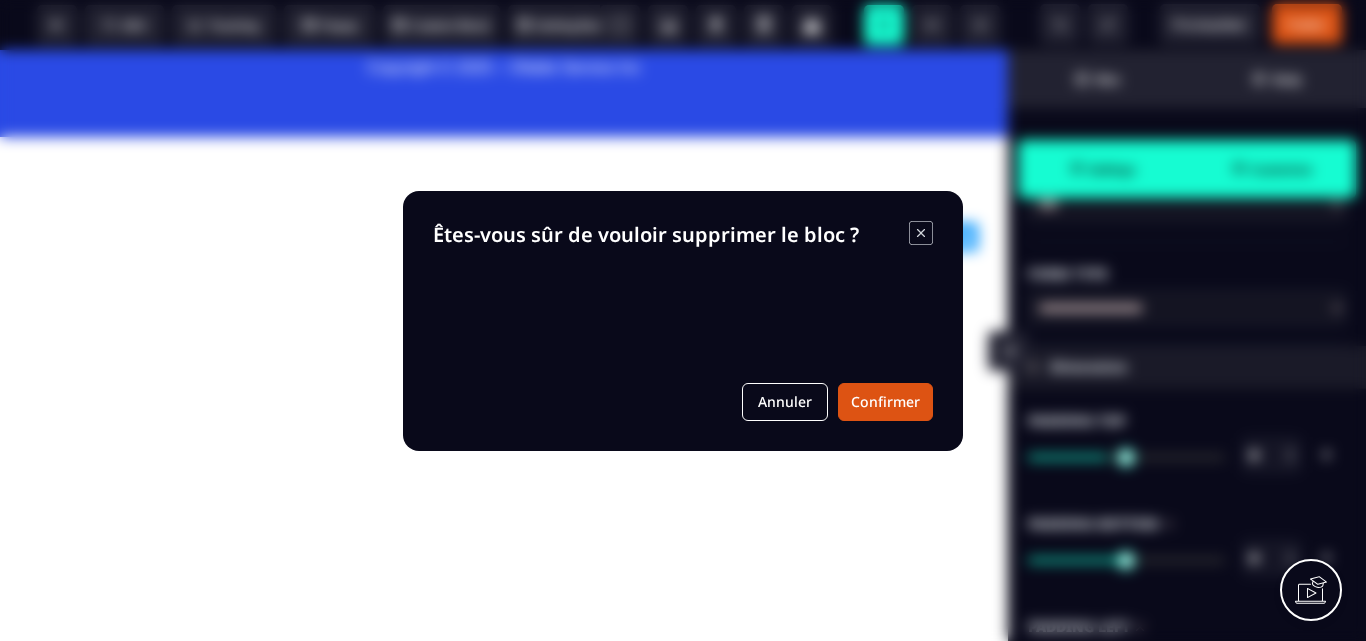 click on "B I U S
A *******
Row
SEO
Tracking
Popup" at bounding box center [683, 320] 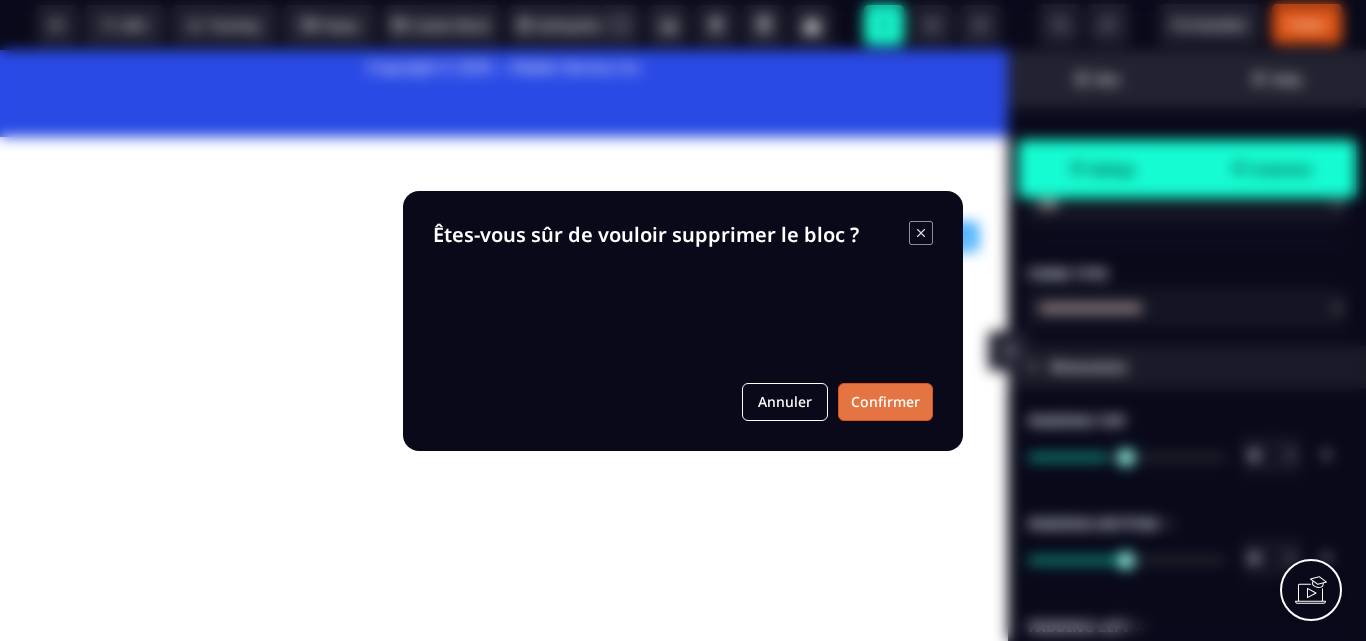 click on "Confirmer" at bounding box center (885, 402) 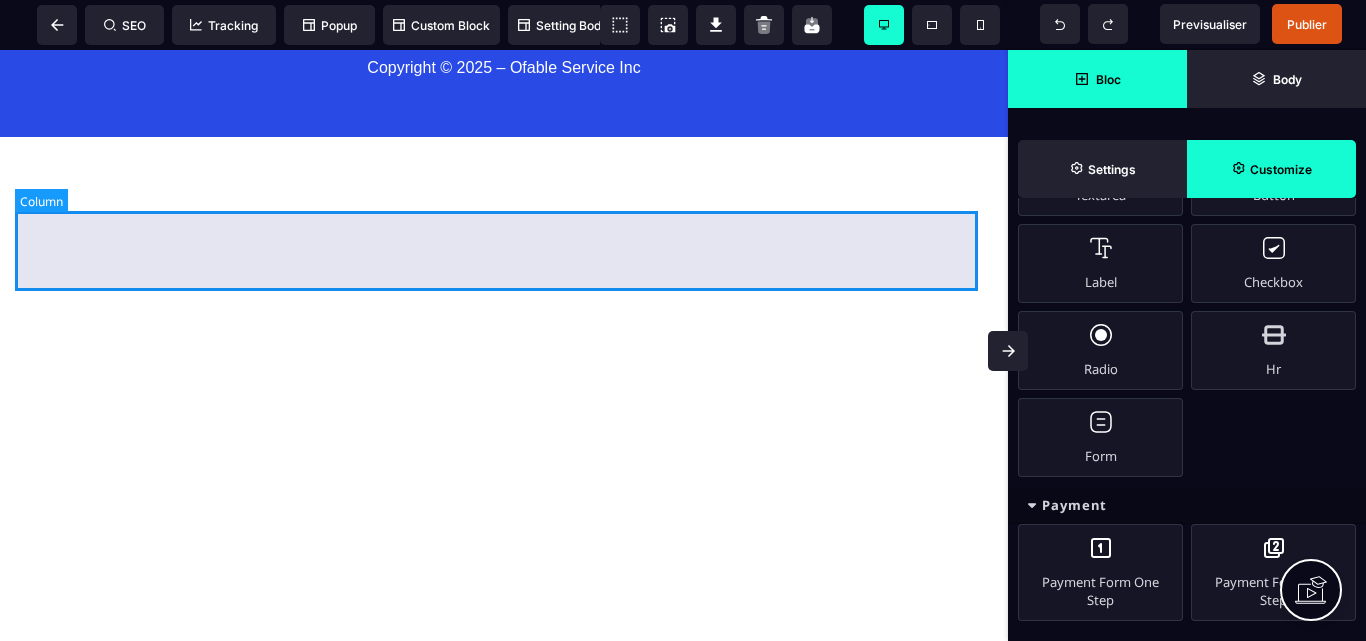 click at bounding box center (504, -471) 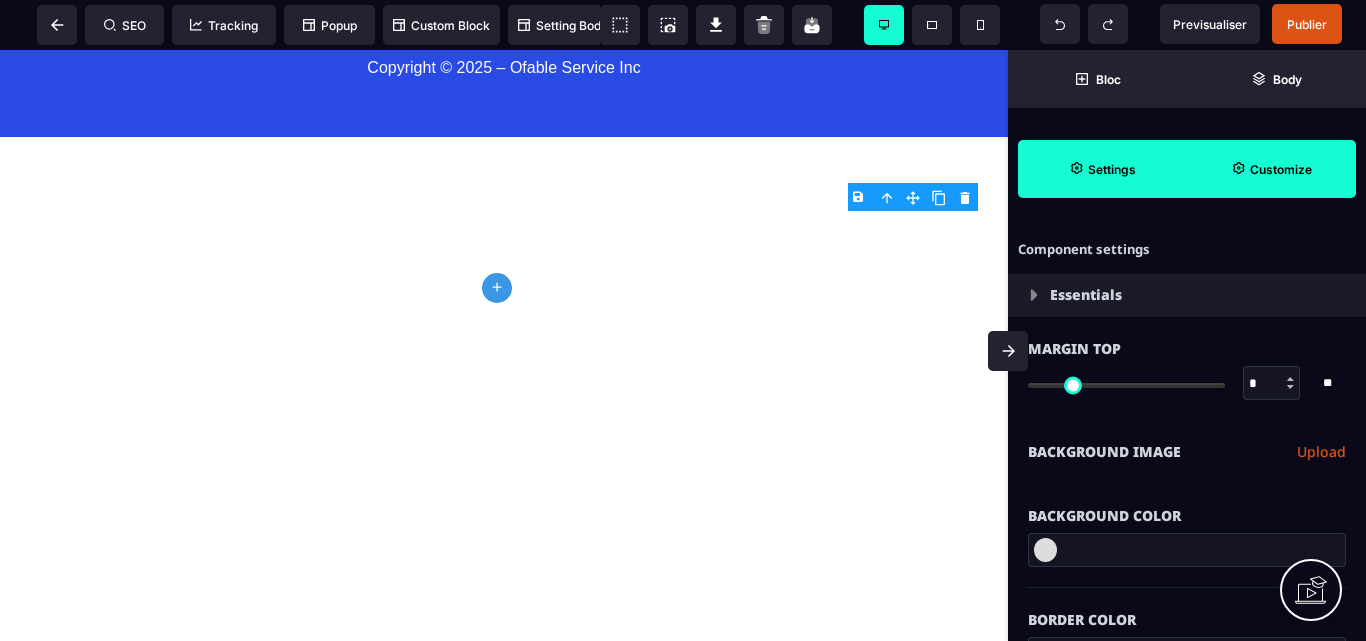 click on "plus" 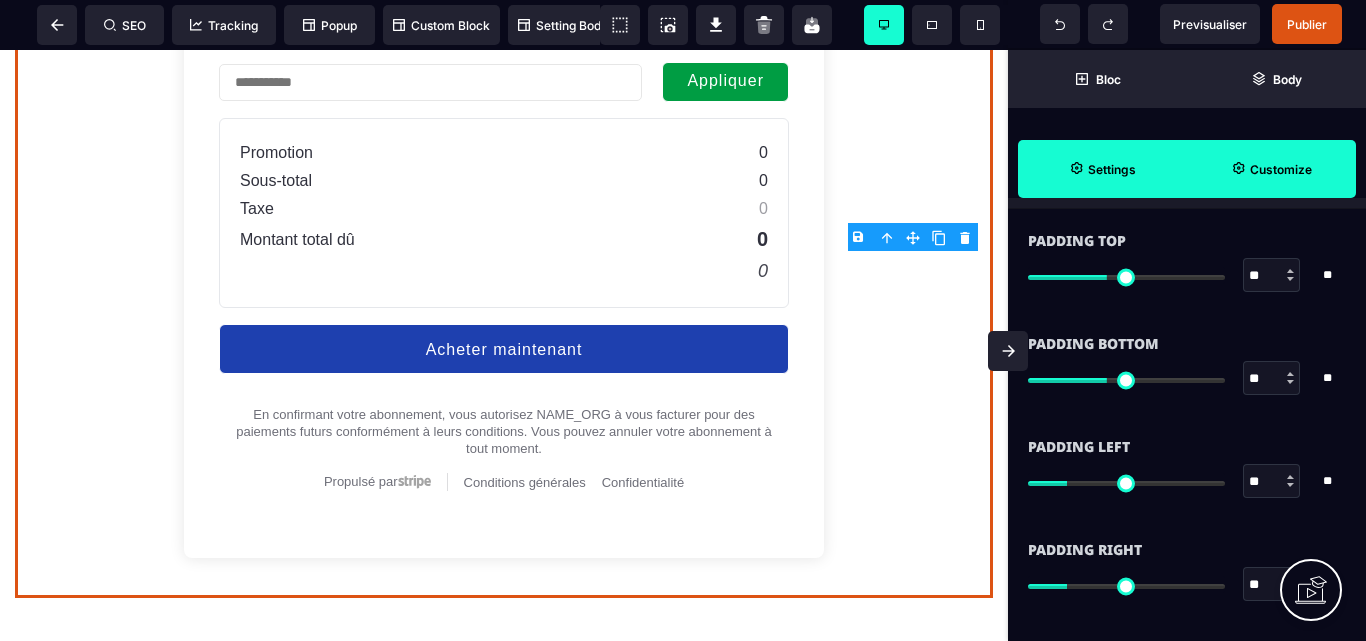 scroll, scrollTop: 0, scrollLeft: 0, axis: both 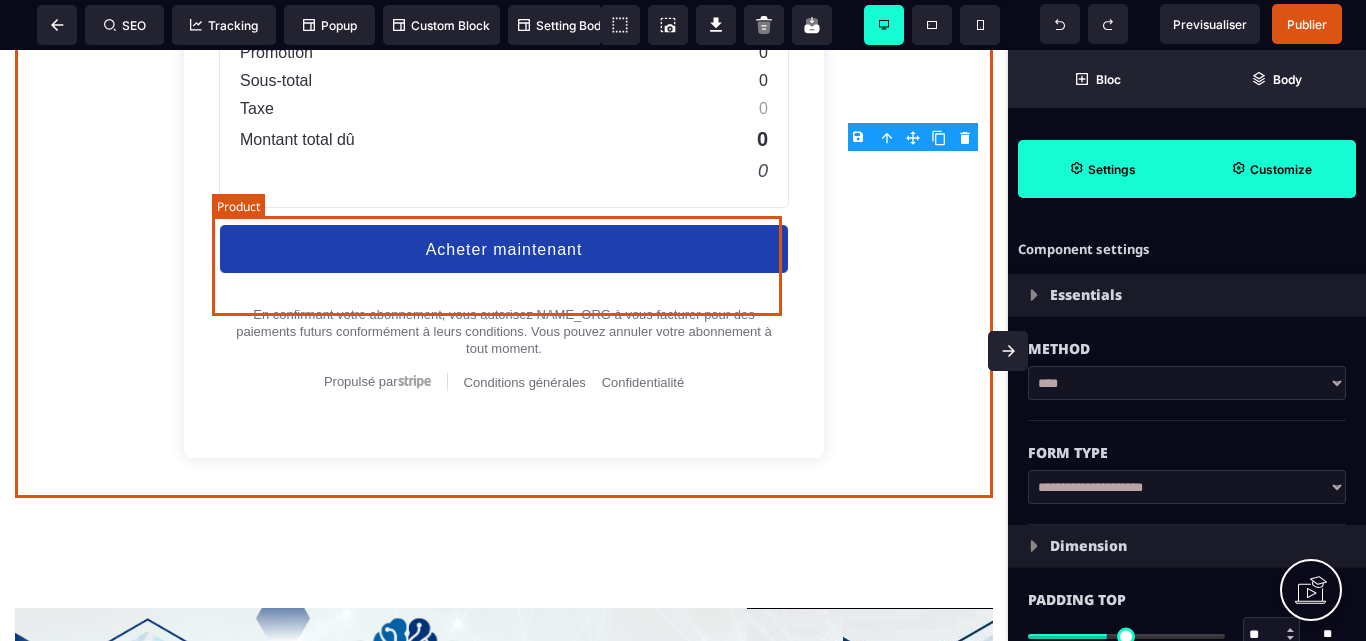 click on "Unit price" at bounding box center [504, -636] 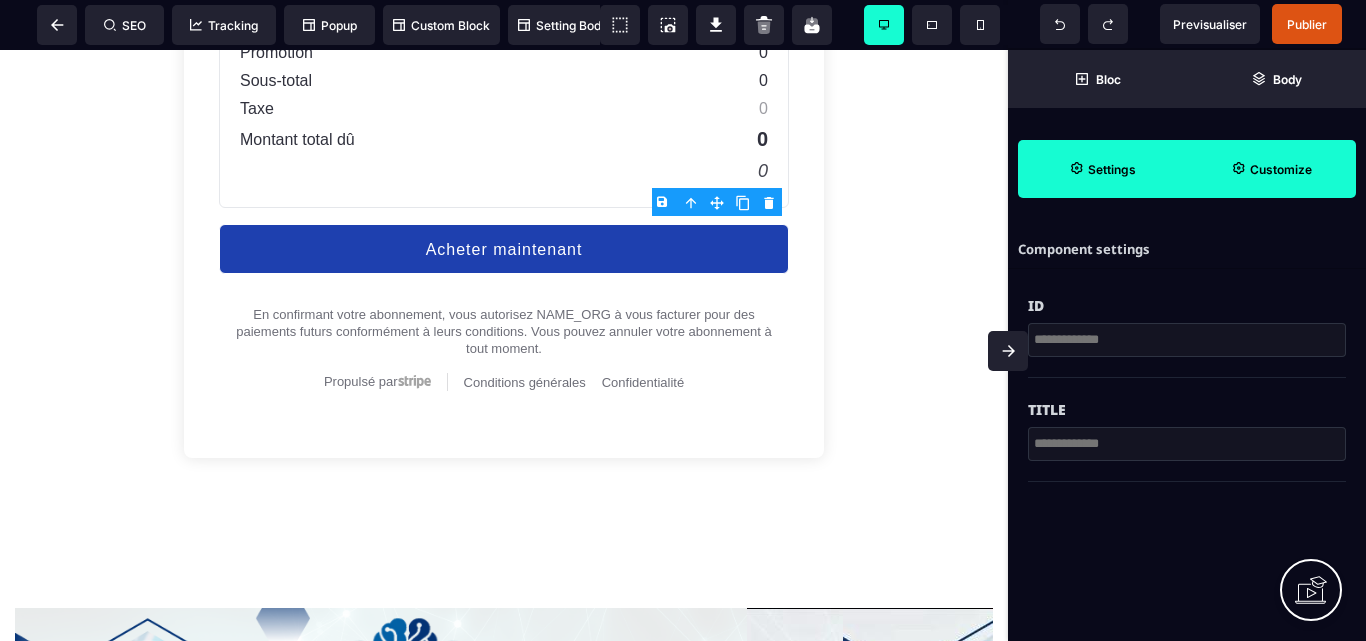 click on "B I U S
A *******
Product
SEO
Tracking" at bounding box center (683, 320) 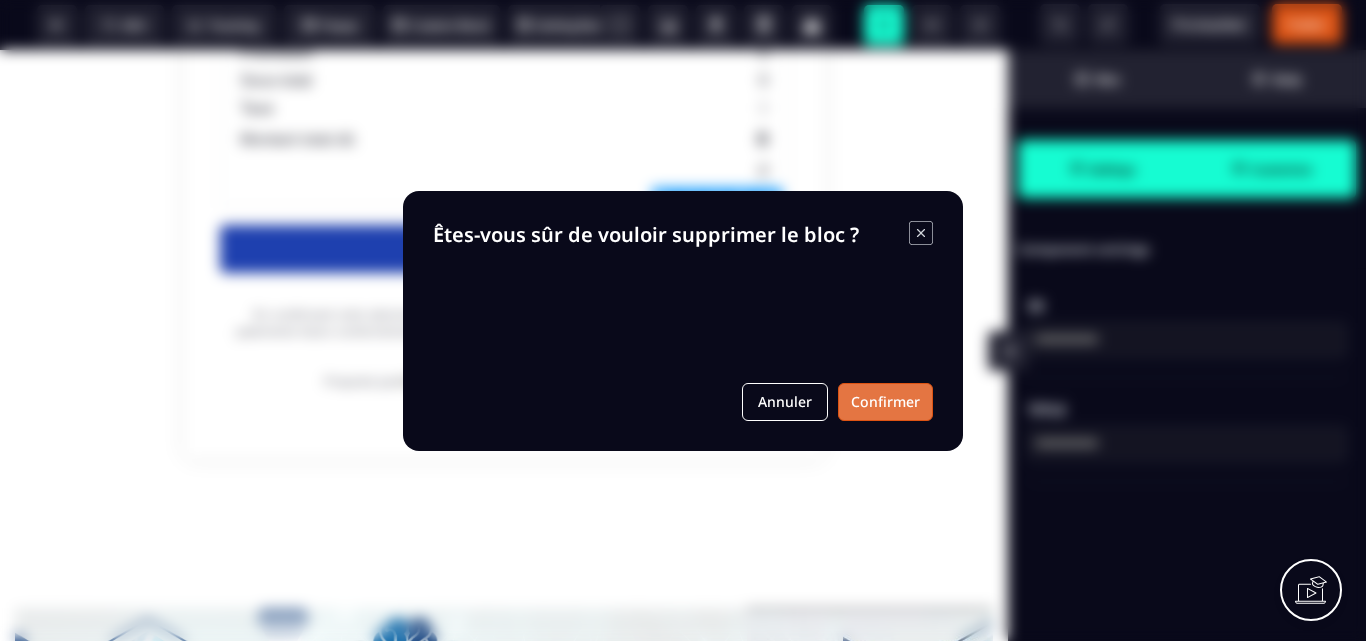 click on "Confirmer" at bounding box center (885, 402) 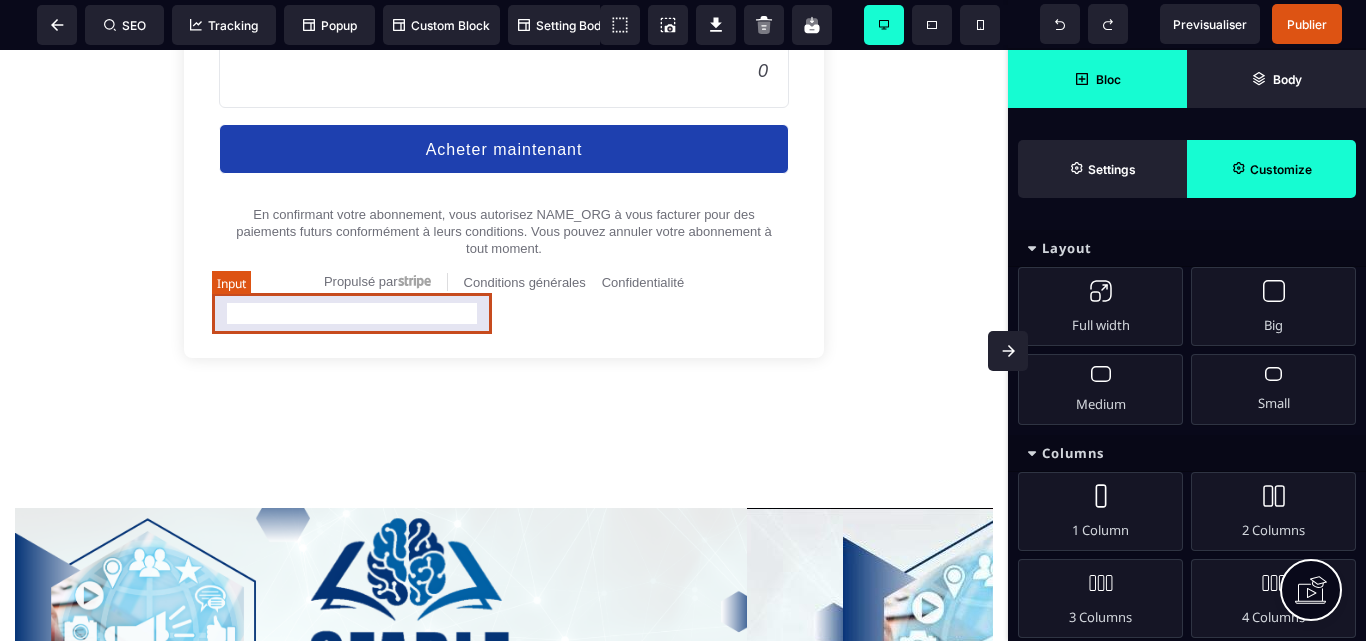 click at bounding box center (359, -594) 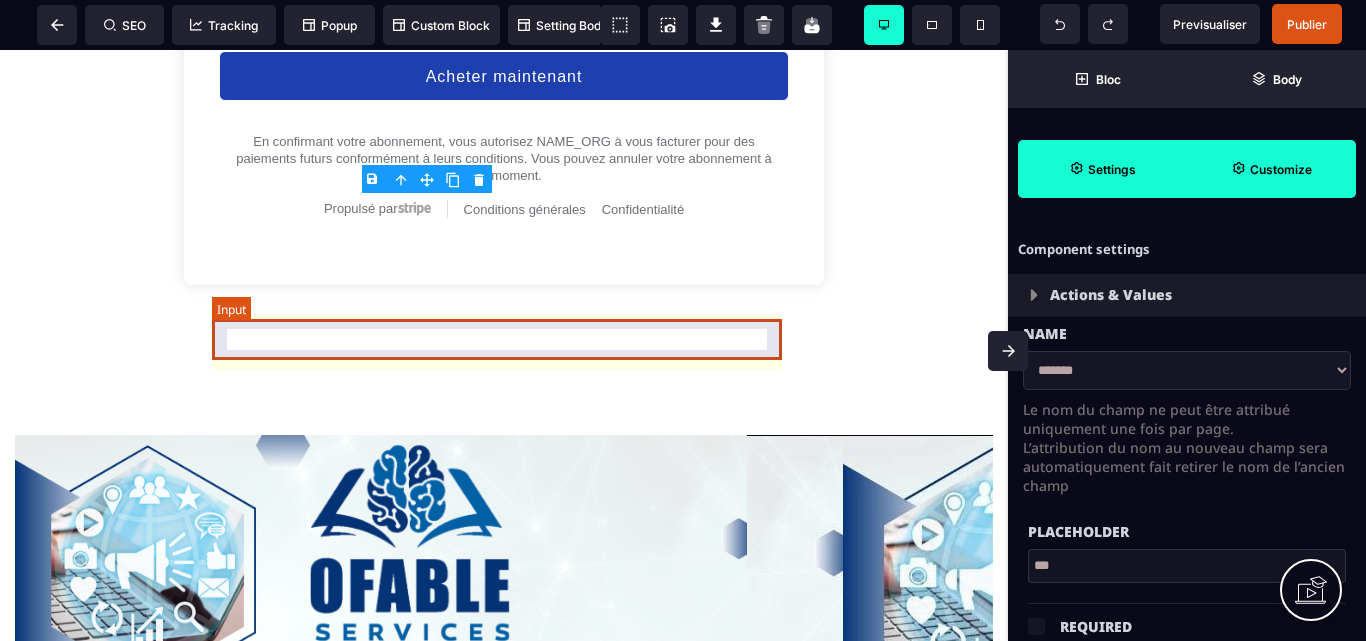 scroll, scrollTop: 18960, scrollLeft: 0, axis: vertical 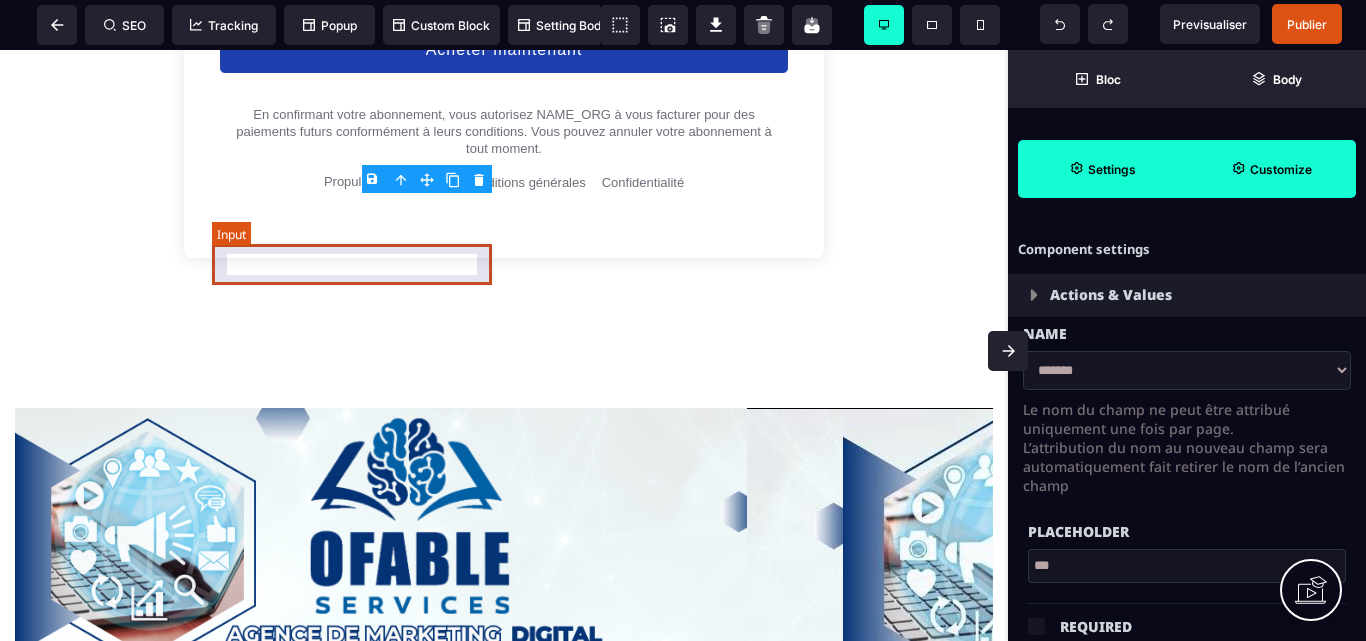 click at bounding box center [359, -647] 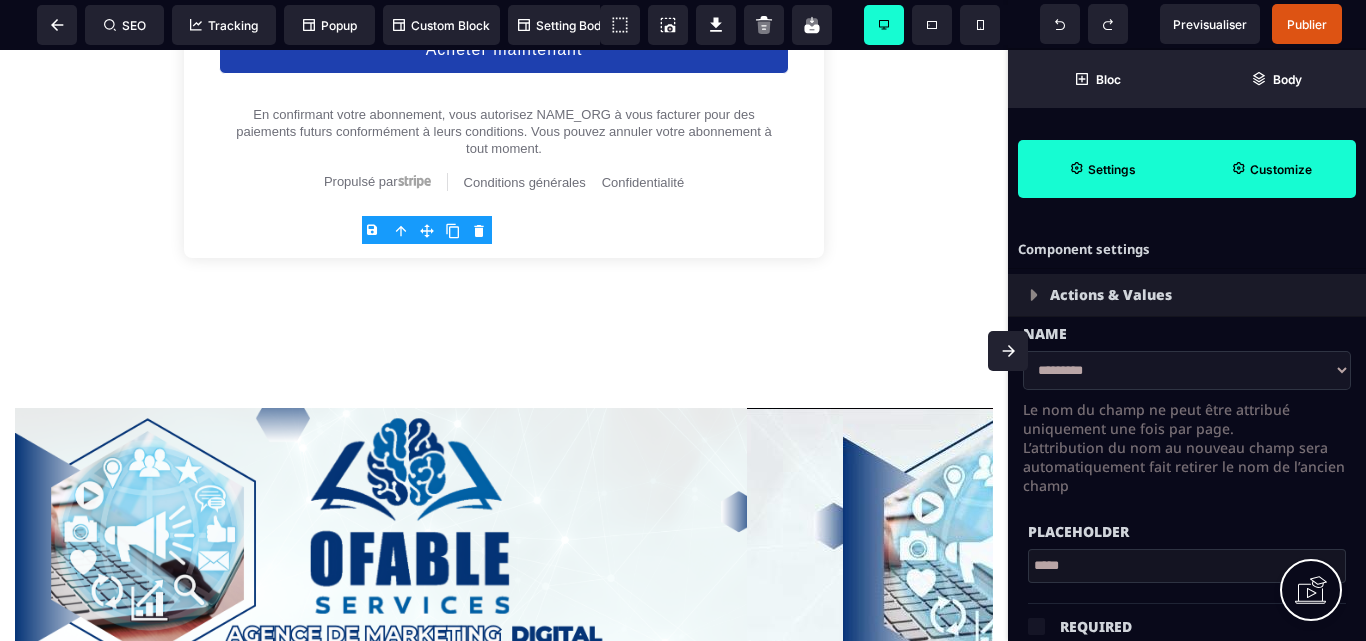 click on "**********" at bounding box center [1187, 370] 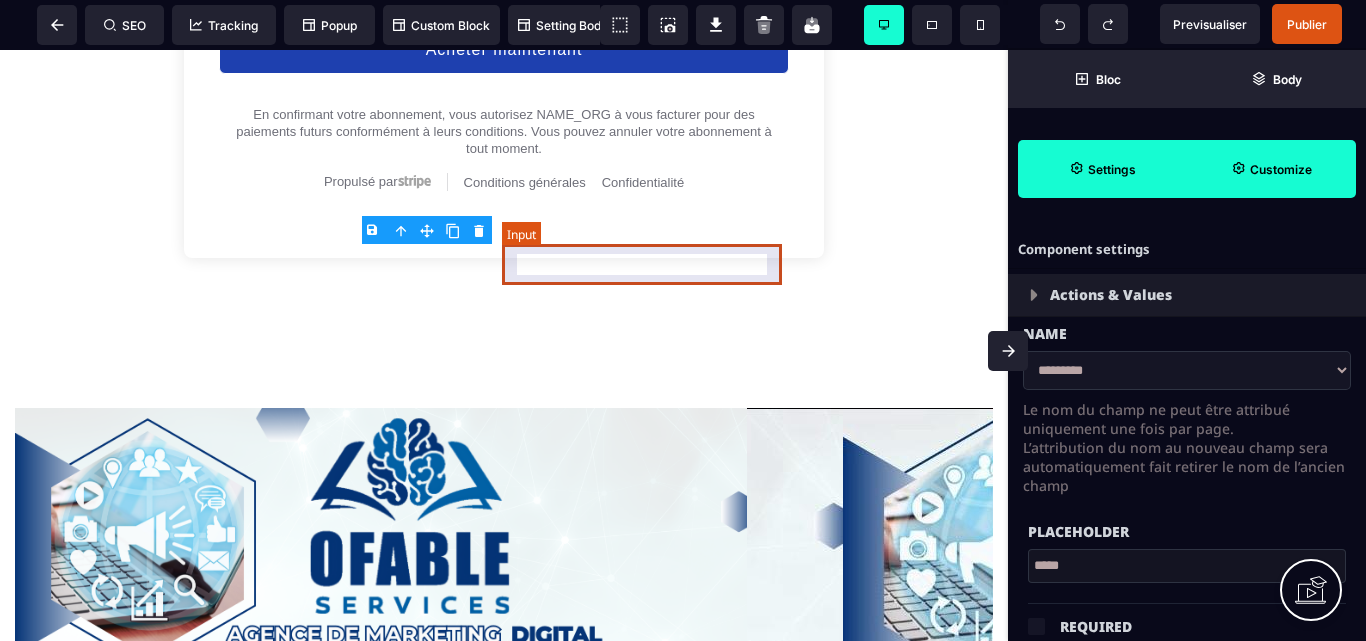 click at bounding box center (649, -647) 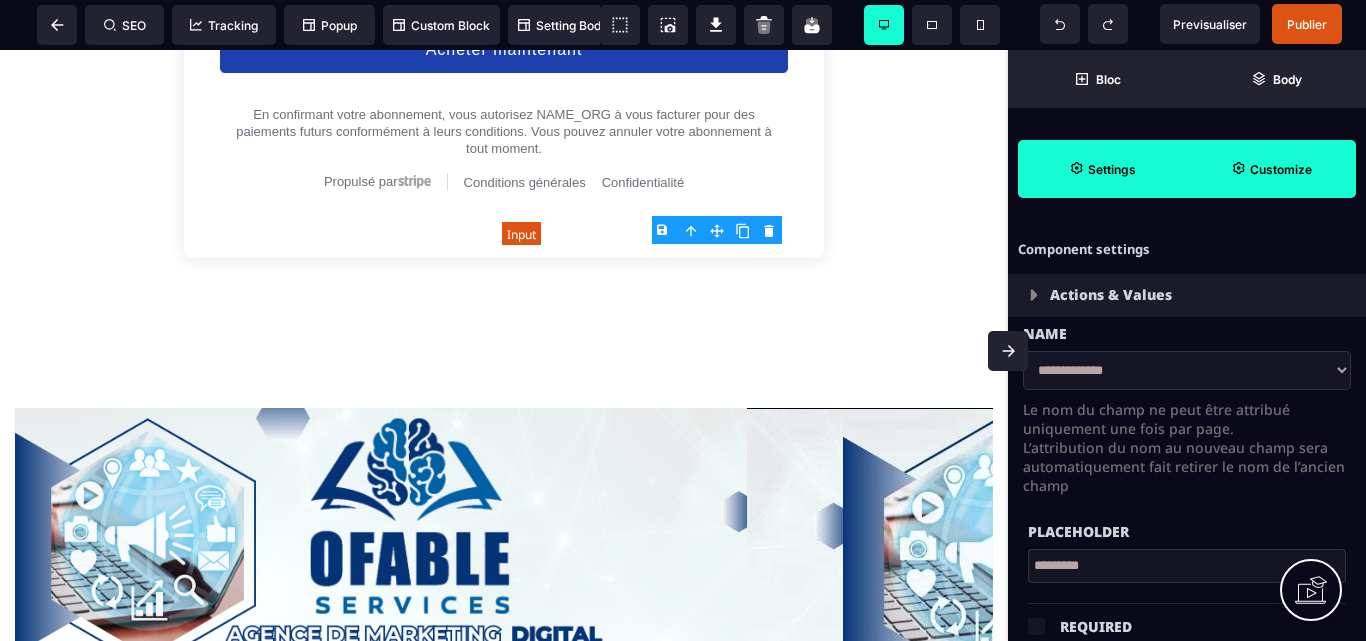 click at bounding box center [649, -647] 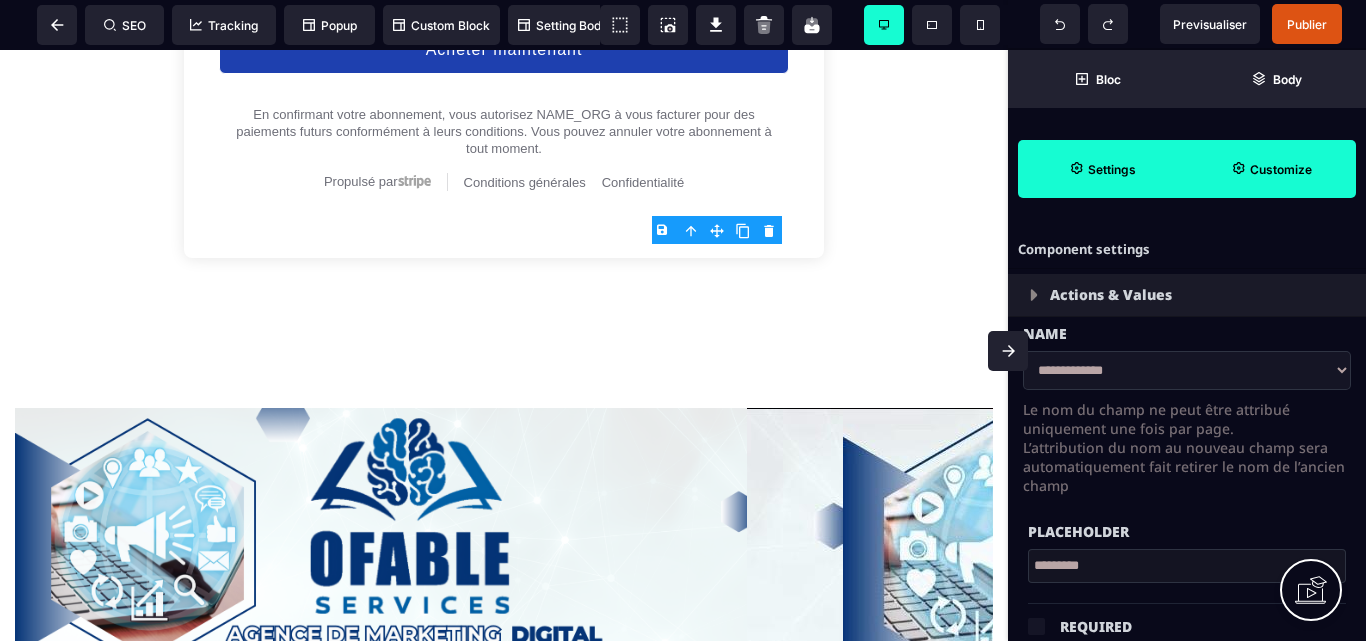 click on "**********" at bounding box center (1187, 370) 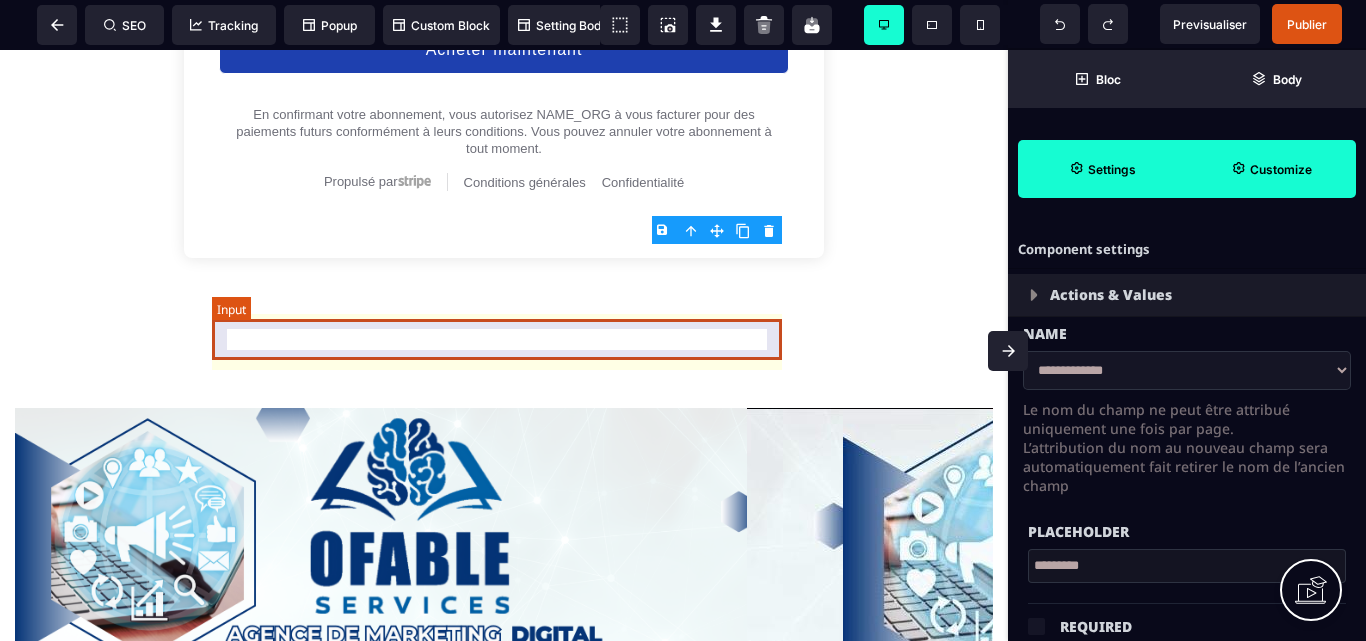 click at bounding box center (504, -576) 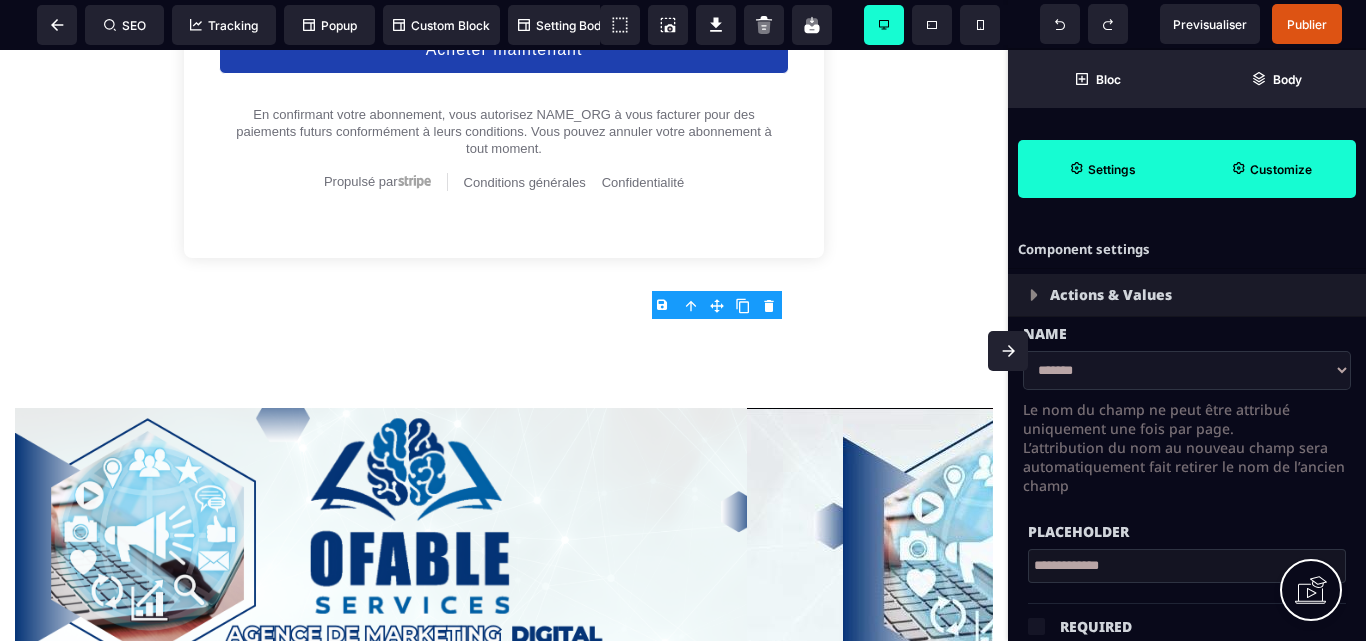 click on "B I U S
A *******
Column
SEO
Tracking" at bounding box center (683, 320) 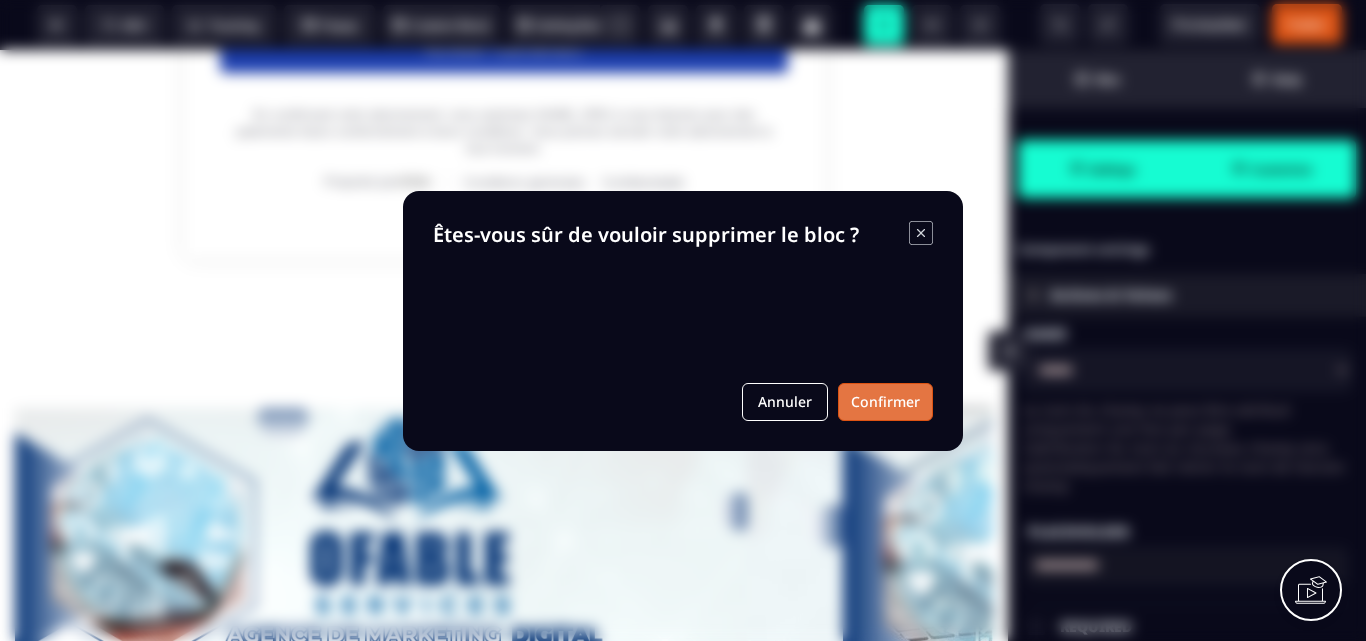 click on "Confirmer" at bounding box center (885, 402) 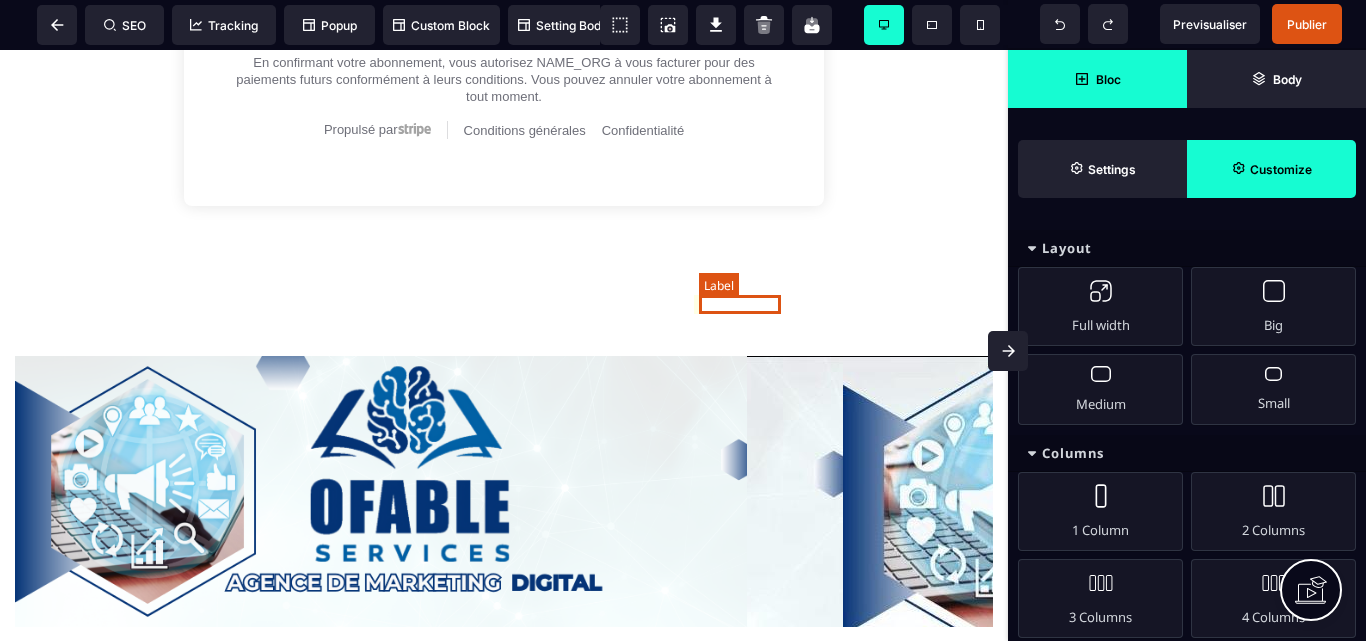 click on "Professionnel" at bounding box center (746, -608) 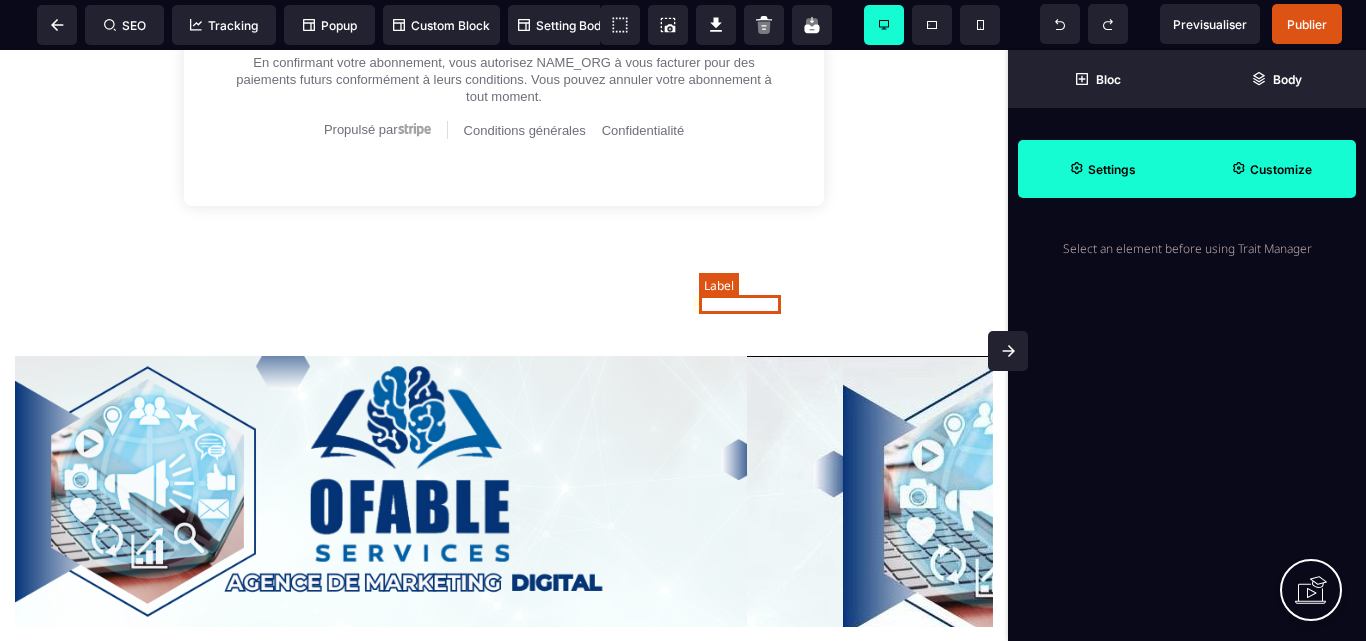 drag, startPoint x: 754, startPoint y: 298, endPoint x: 730, endPoint y: 305, distance: 25 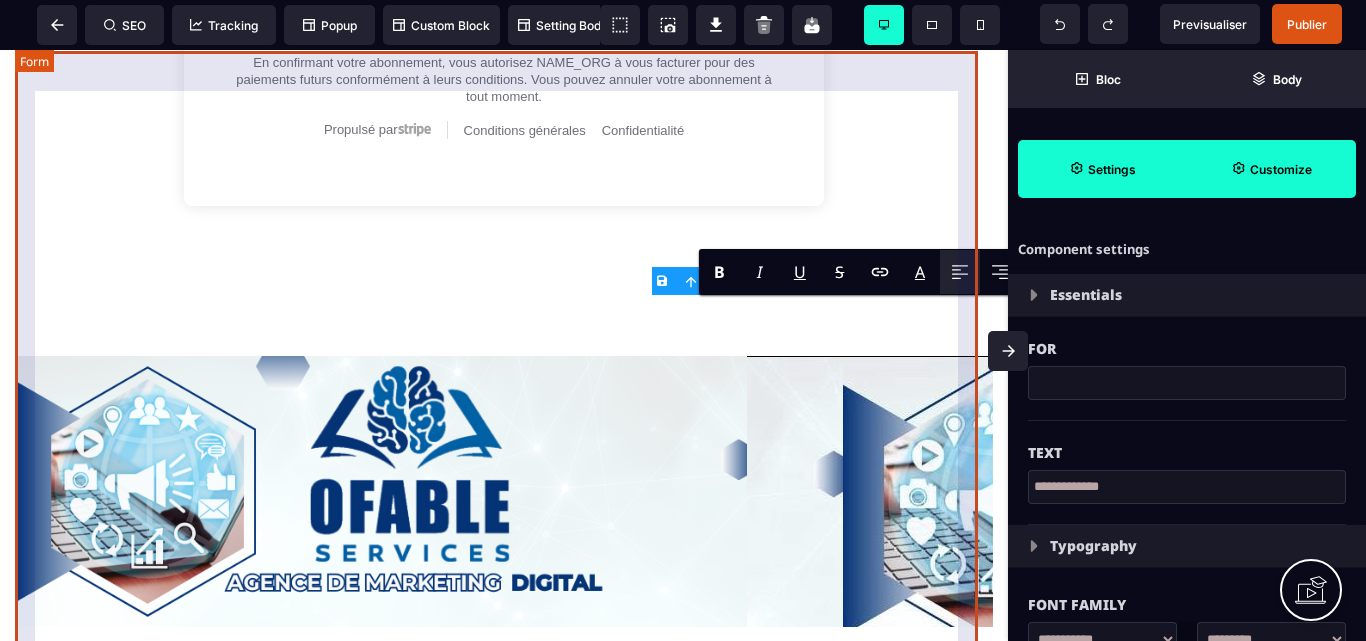 drag, startPoint x: 886, startPoint y: 339, endPoint x: 865, endPoint y: 331, distance: 22.472204 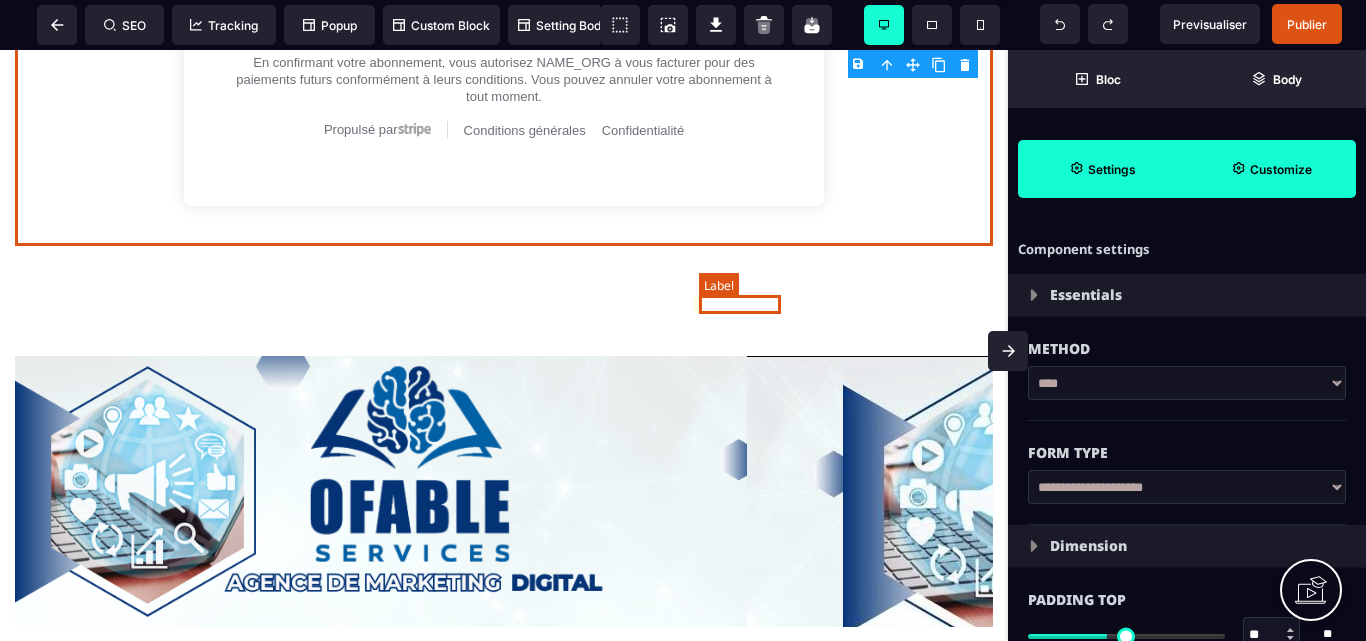 click on "**********" at bounding box center (747, -609) 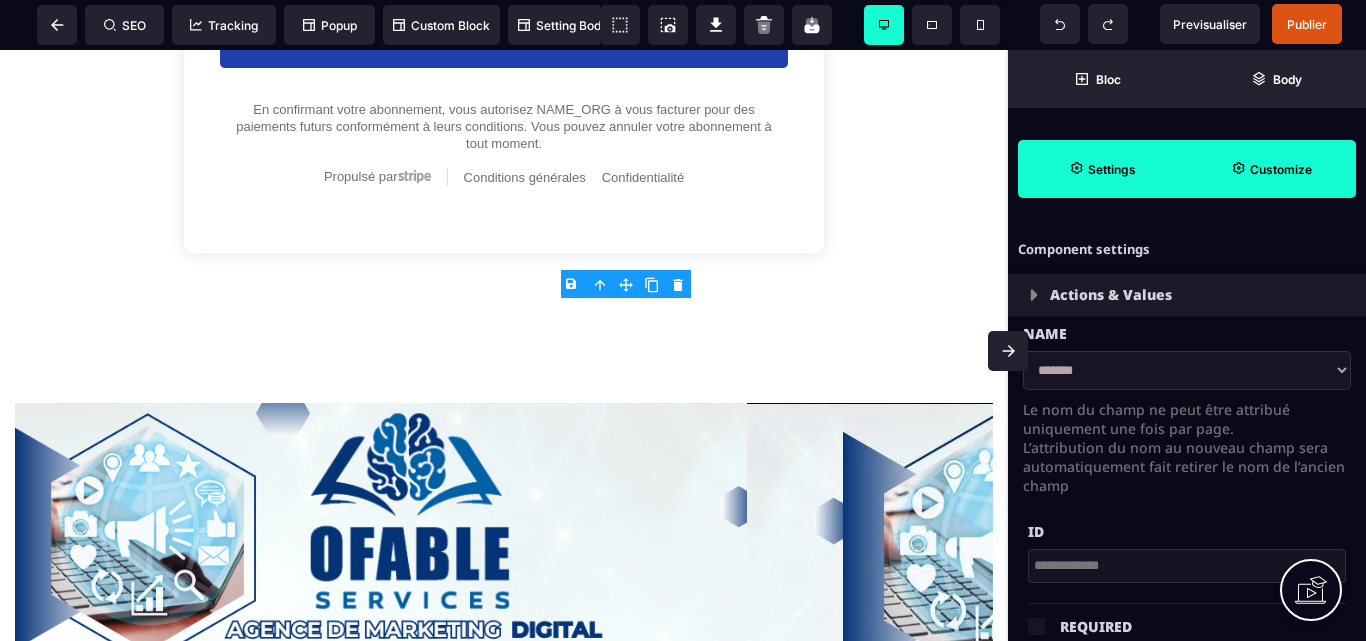 click on "B I U S
A *******
Checkbox
SEO
Tracking" at bounding box center (683, 320) 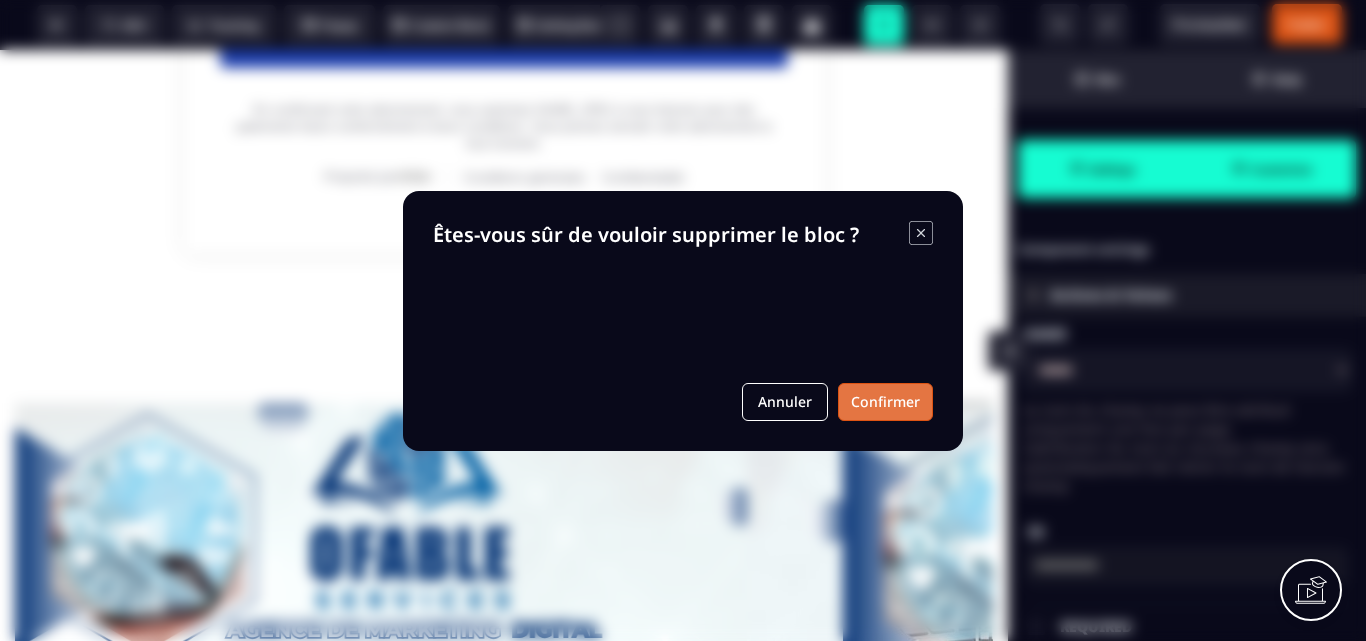 click on "Confirmer" at bounding box center [885, 402] 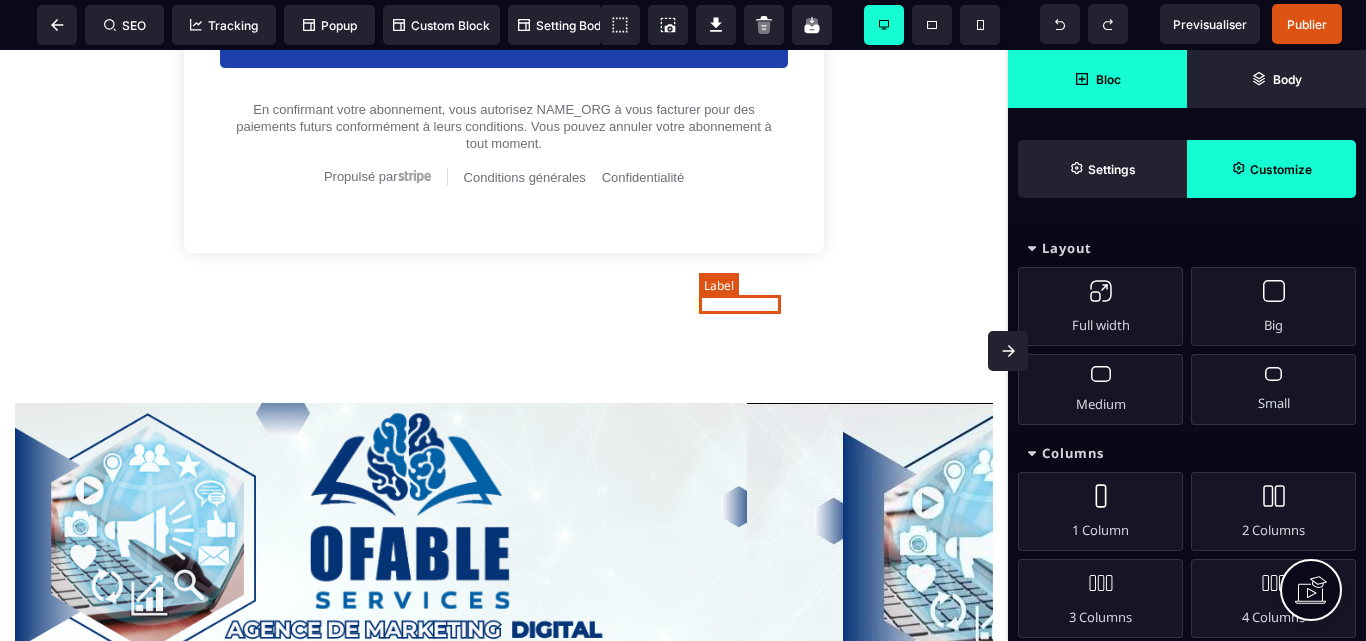 click on "**********" at bounding box center [747, -609] 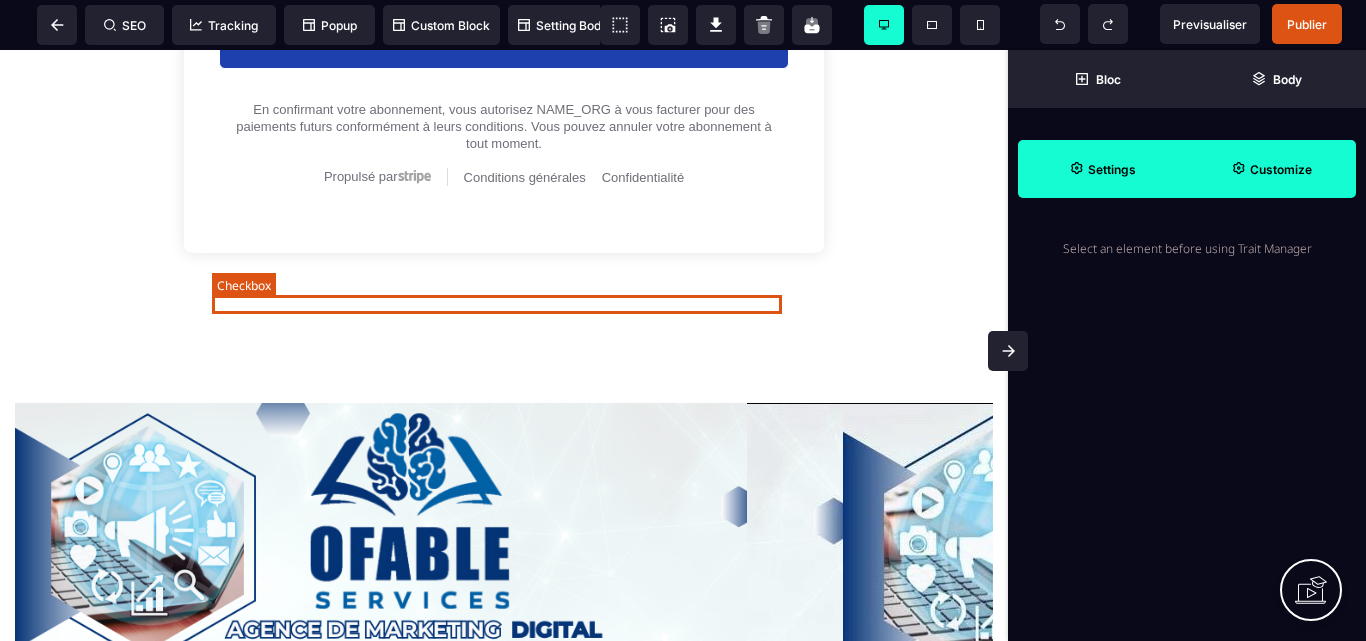 click on "**********" at bounding box center (504, -609) 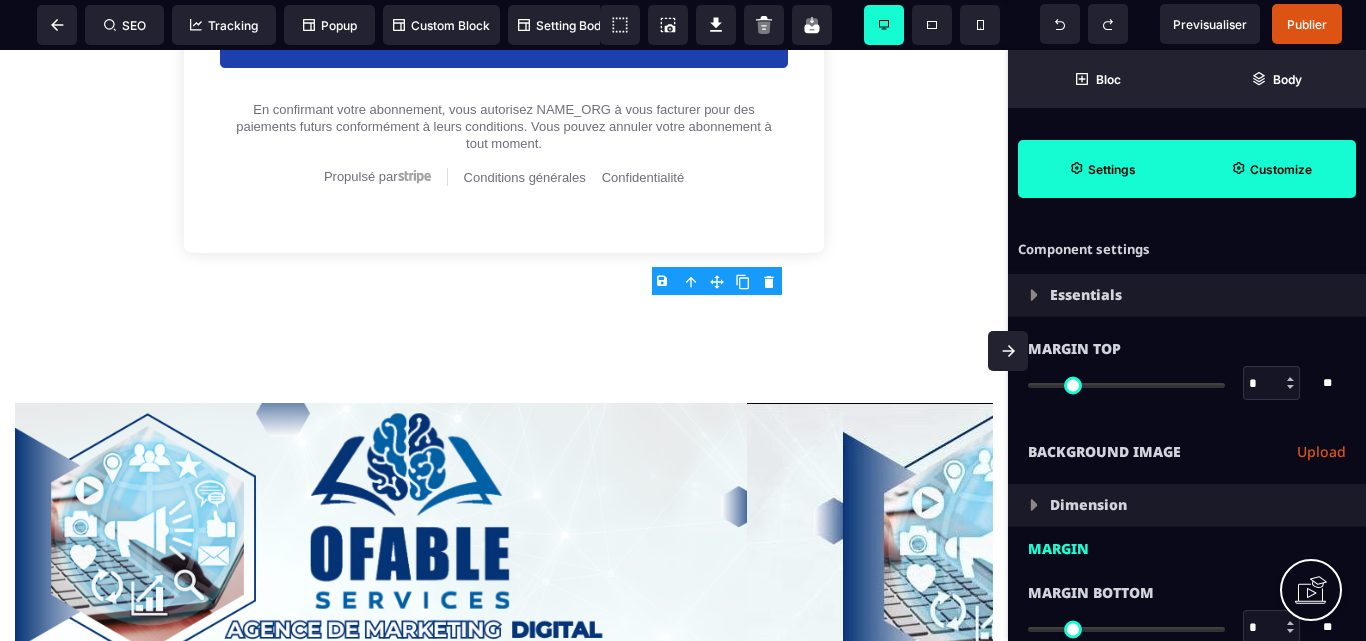 click on "B I U S
A *******
Label
SEO
Tracking
Popup" at bounding box center (683, 320) 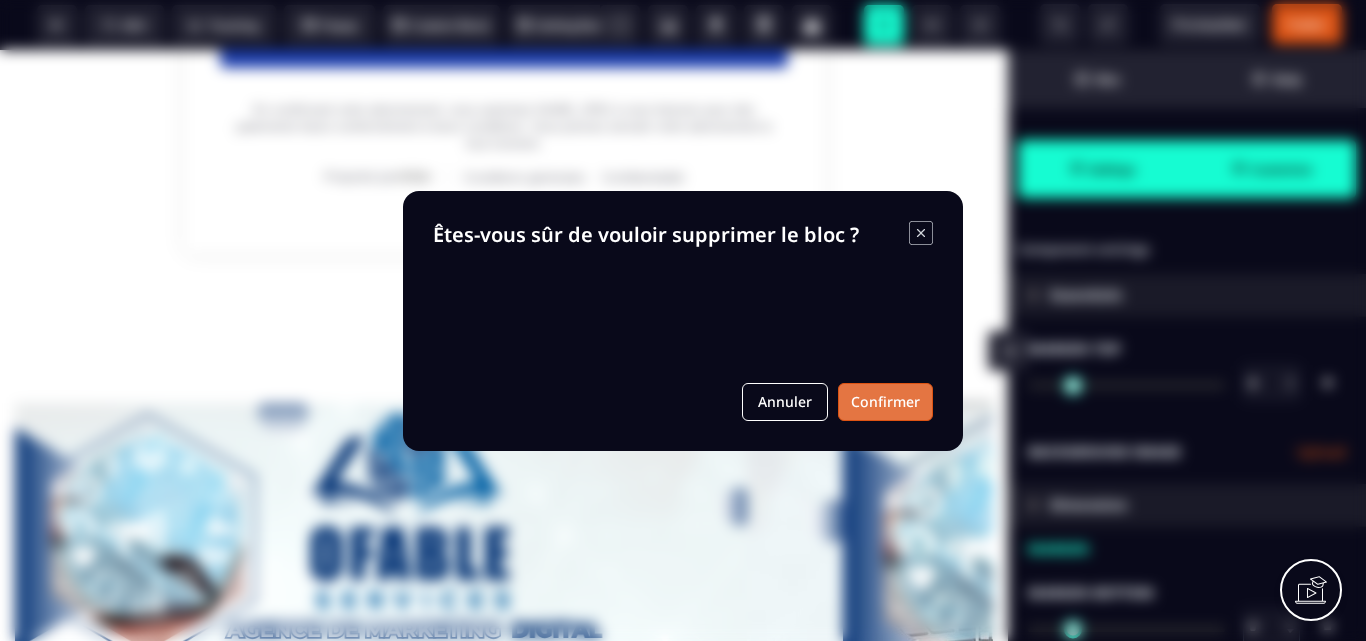 click on "Confirmer" at bounding box center (885, 402) 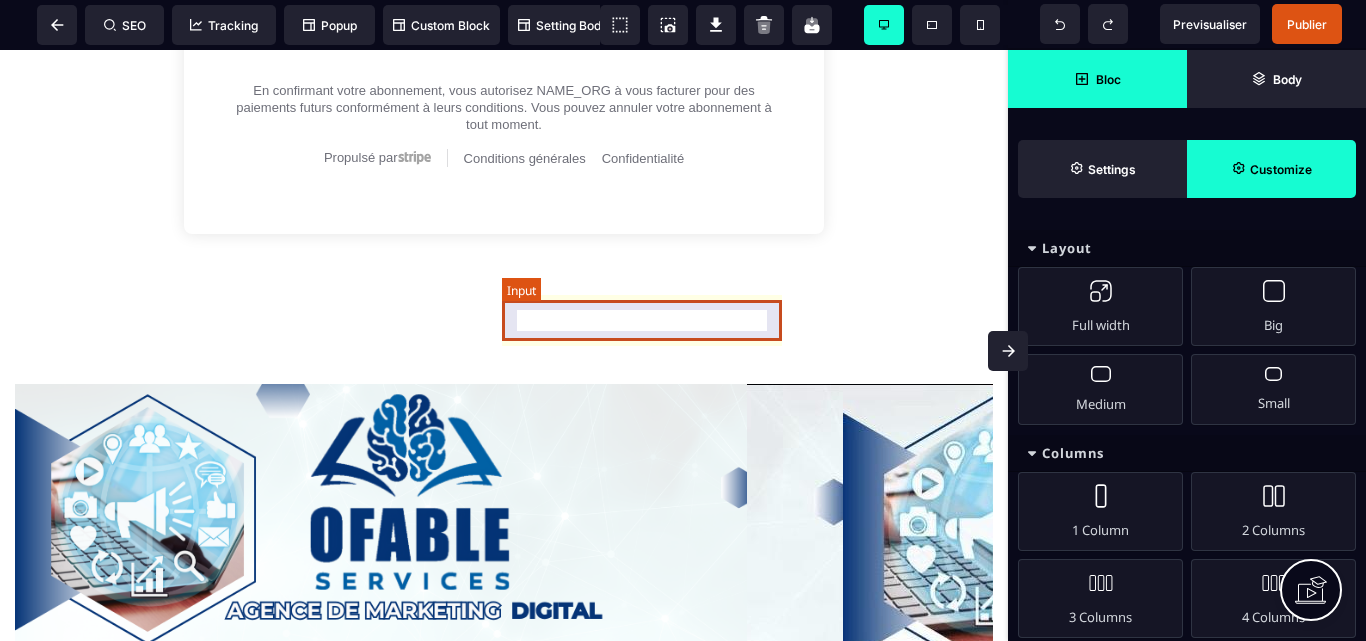 click at bounding box center [649, -595] 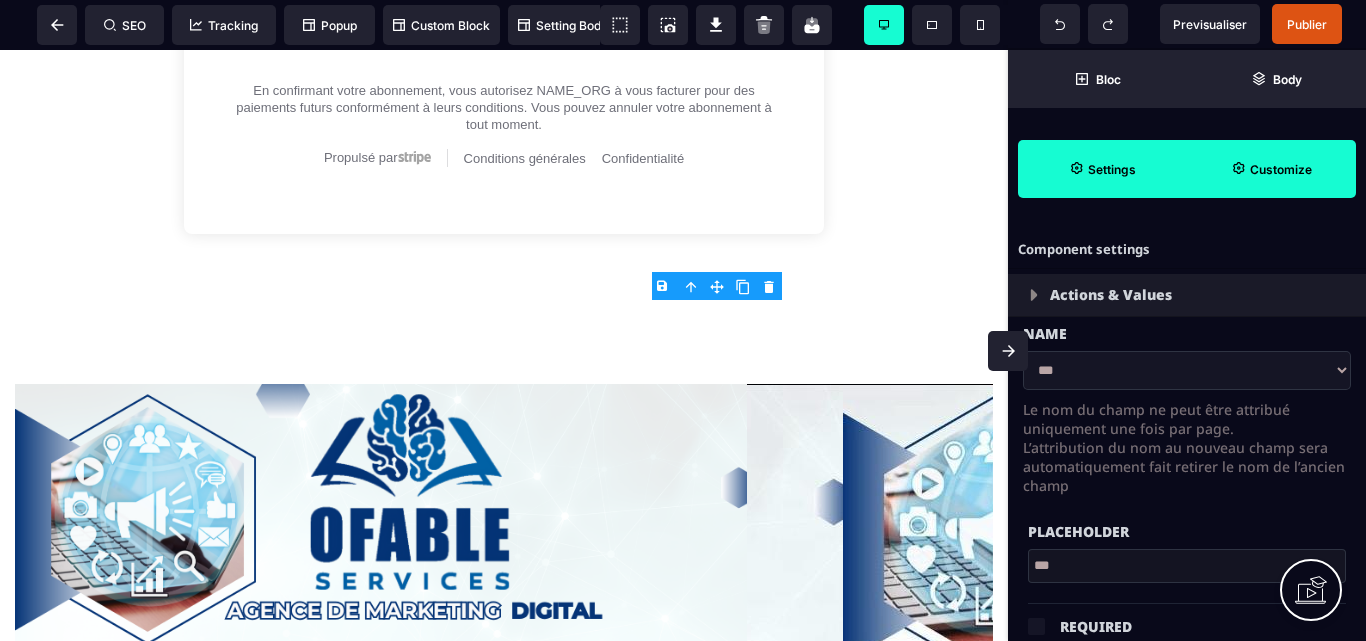 click on "**********" at bounding box center (1187, 370) 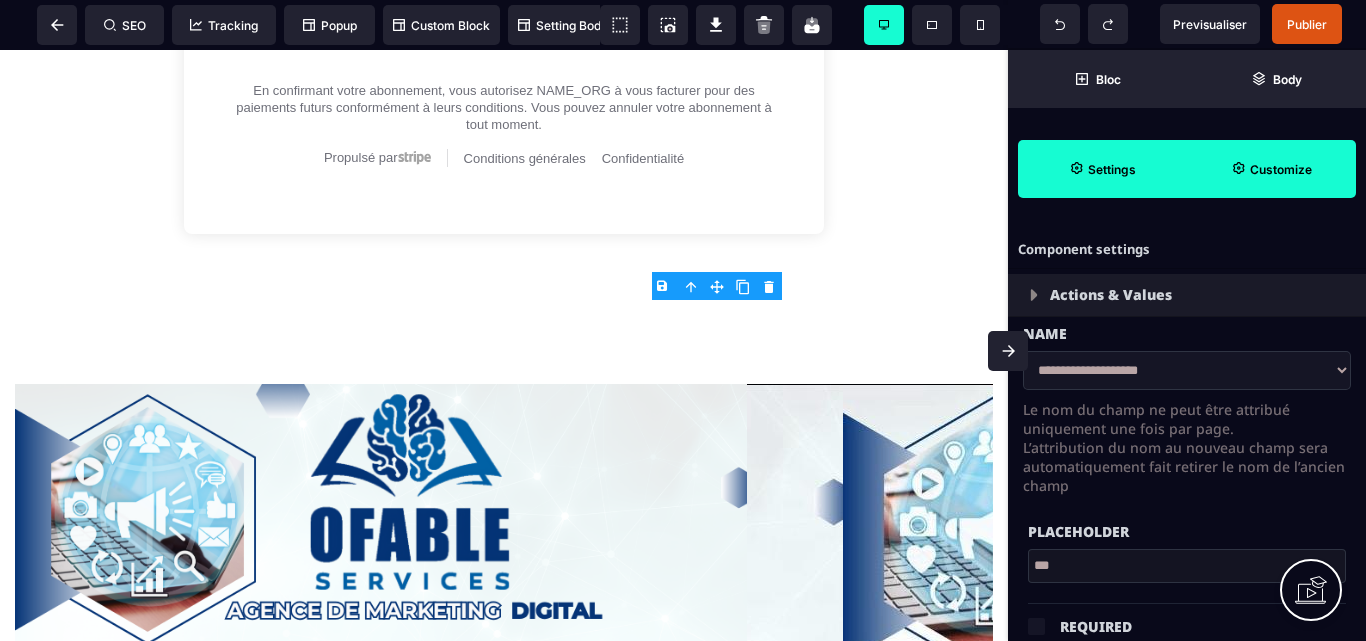 click on "**********" at bounding box center (1187, 370) 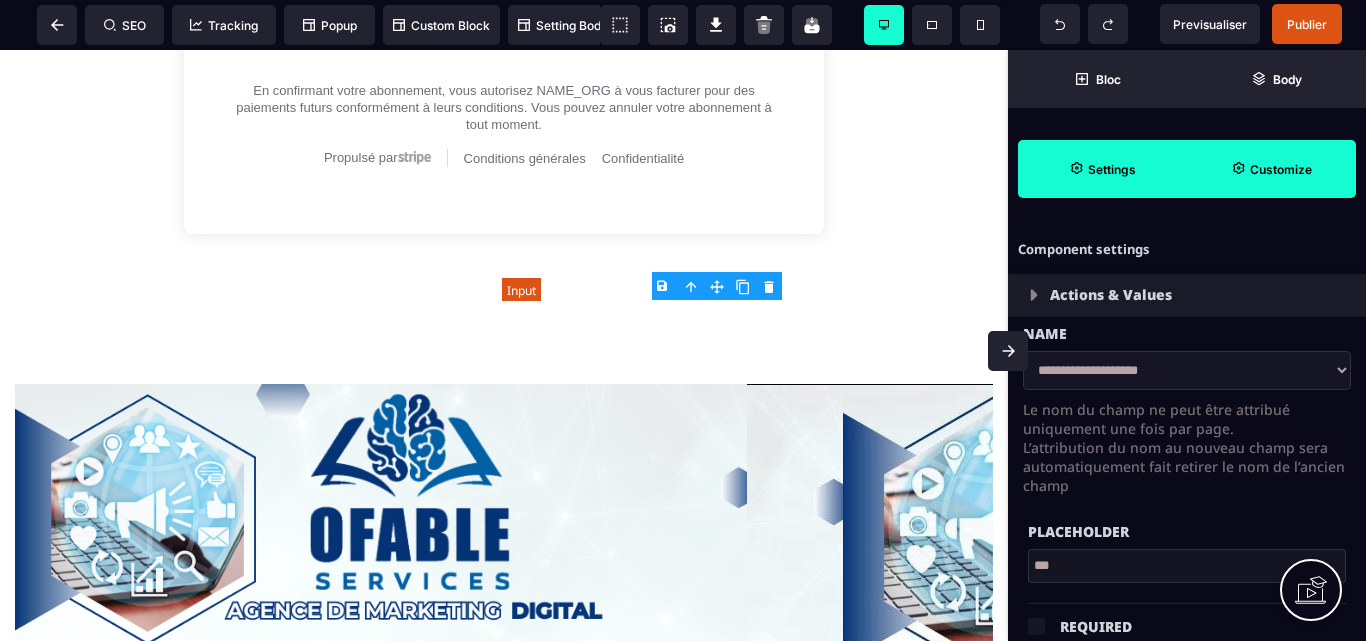 click at bounding box center (649, -595) 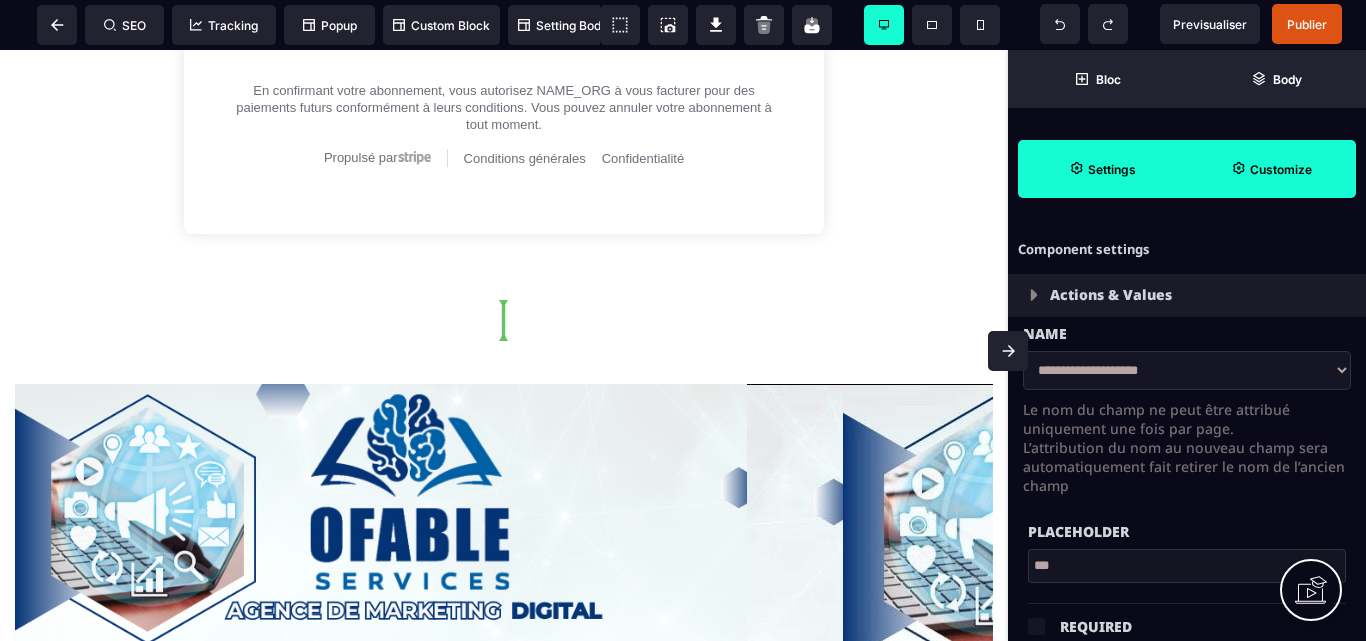 drag, startPoint x: 583, startPoint y: 321, endPoint x: 530, endPoint y: 320, distance: 53.009434 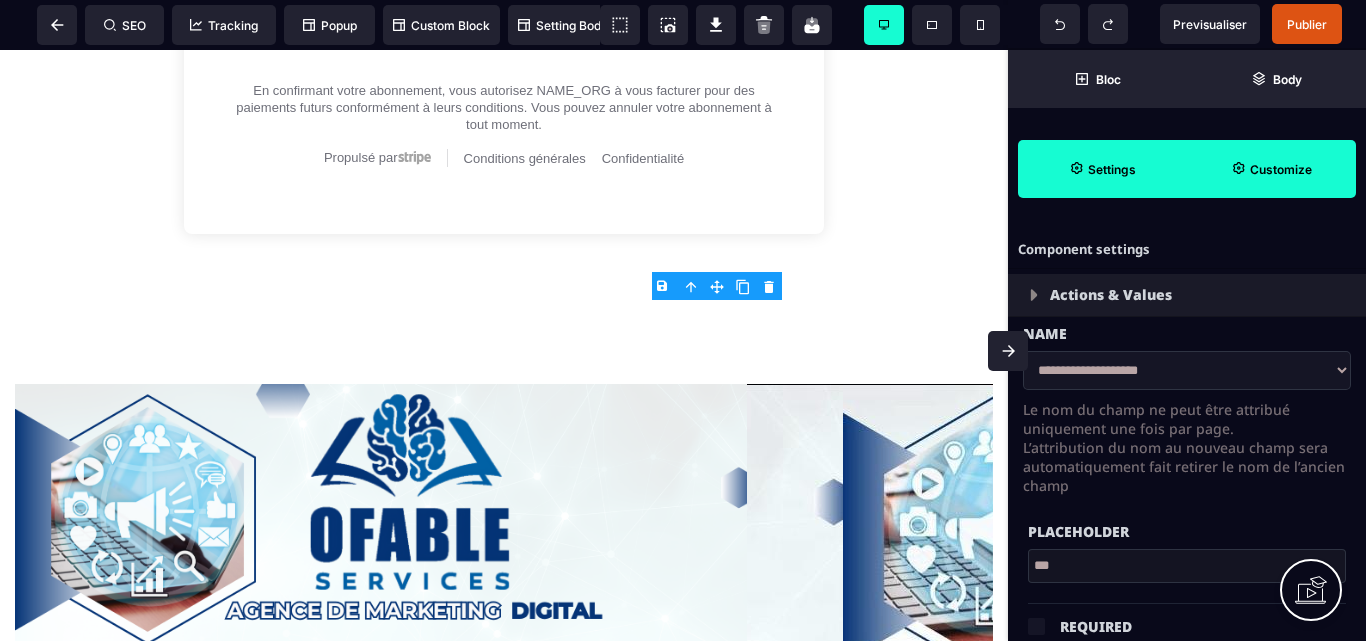 click at bounding box center (649, -595) 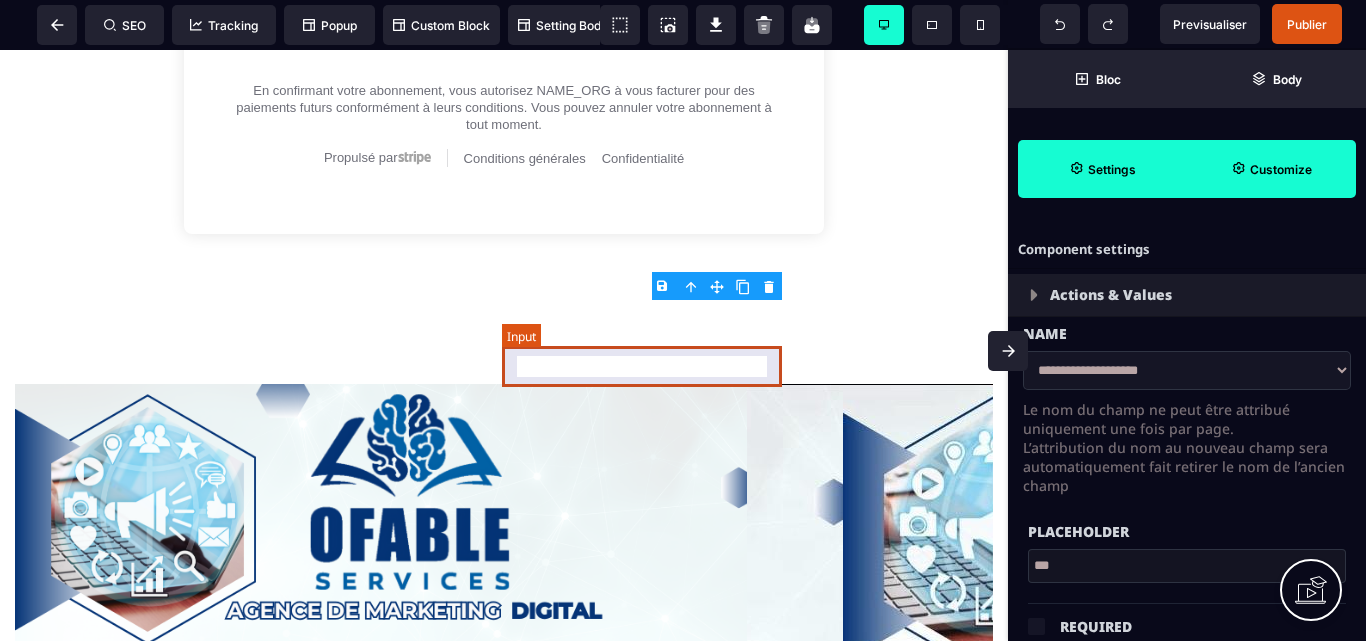 click at bounding box center (649, -553) 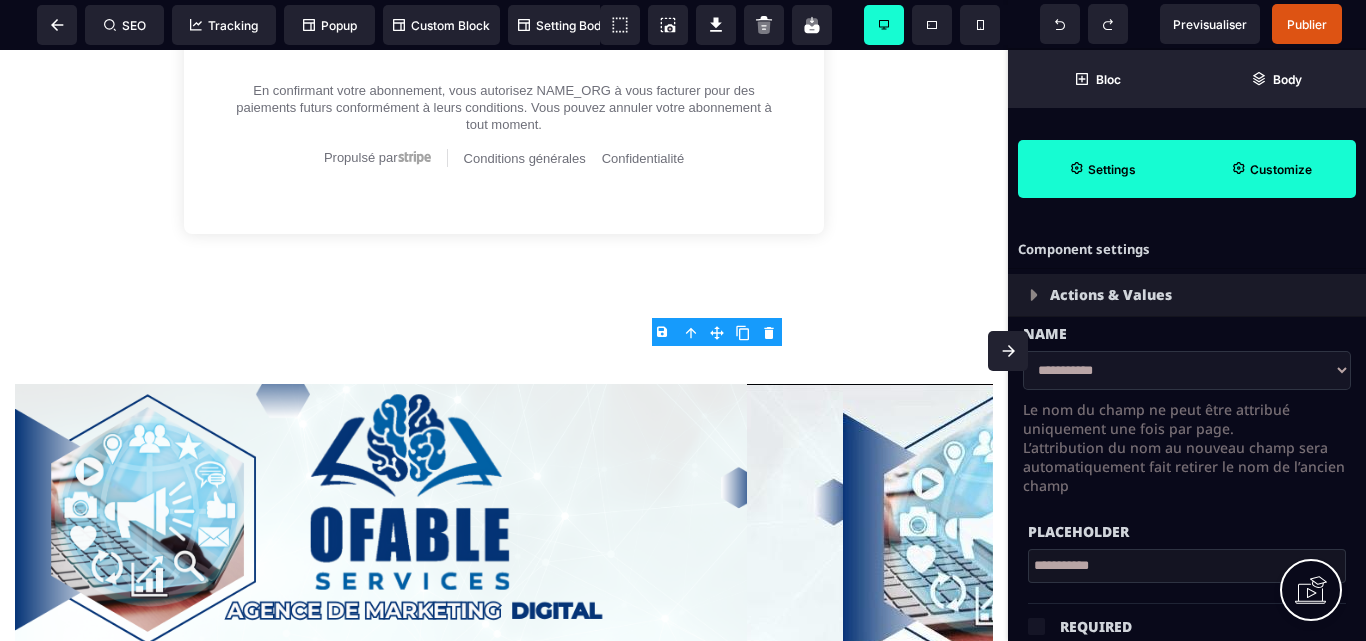 click on "B I U S
A *******
Input
SEO
Tracking
Popup" at bounding box center [683, 320] 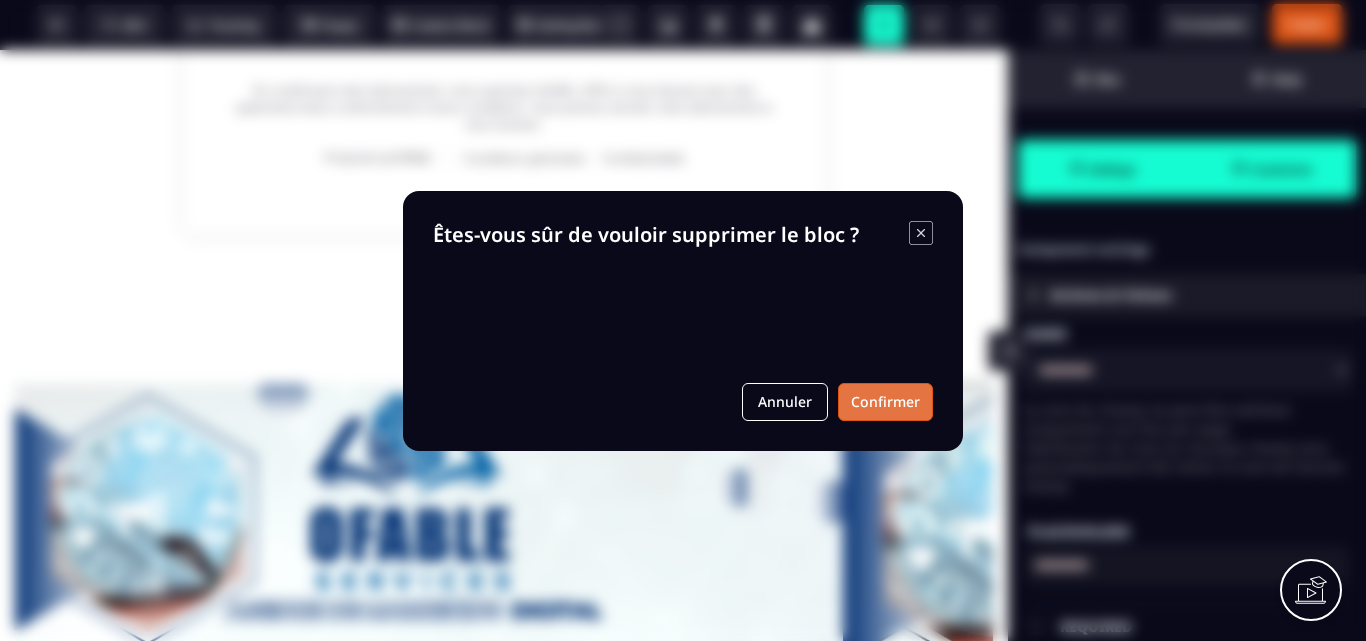 click on "Confirmer" at bounding box center (885, 402) 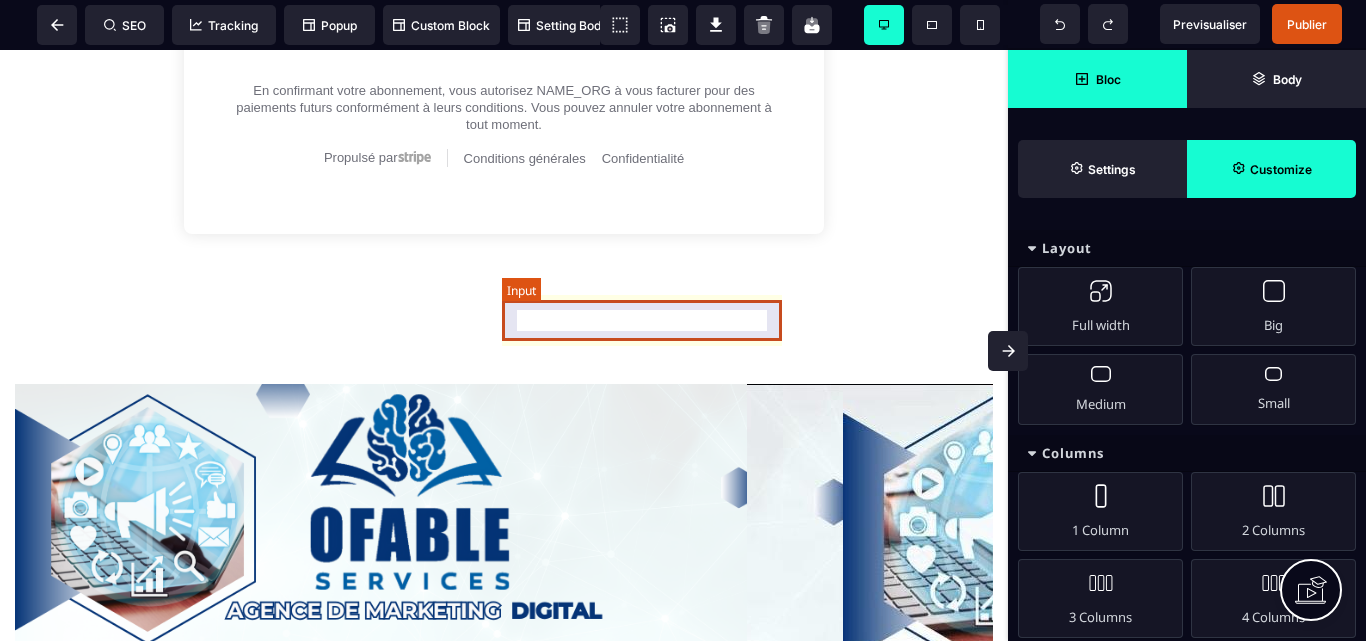 click at bounding box center (649, -595) 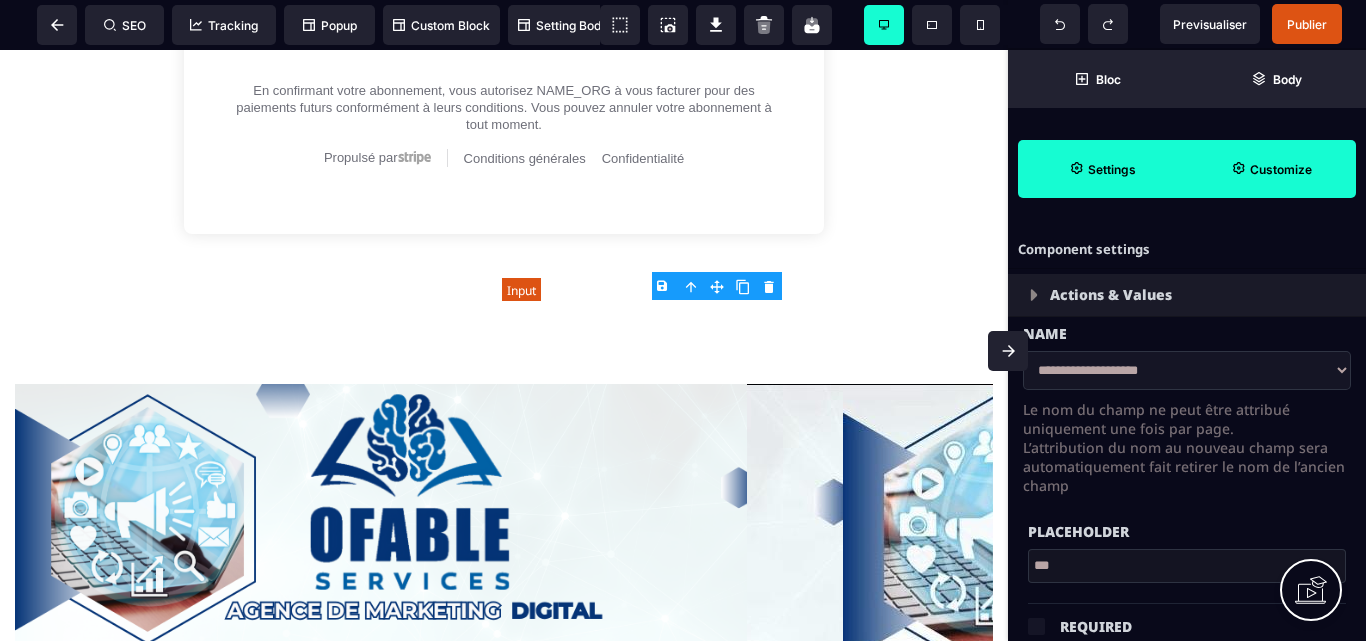 click at bounding box center [649, -595] 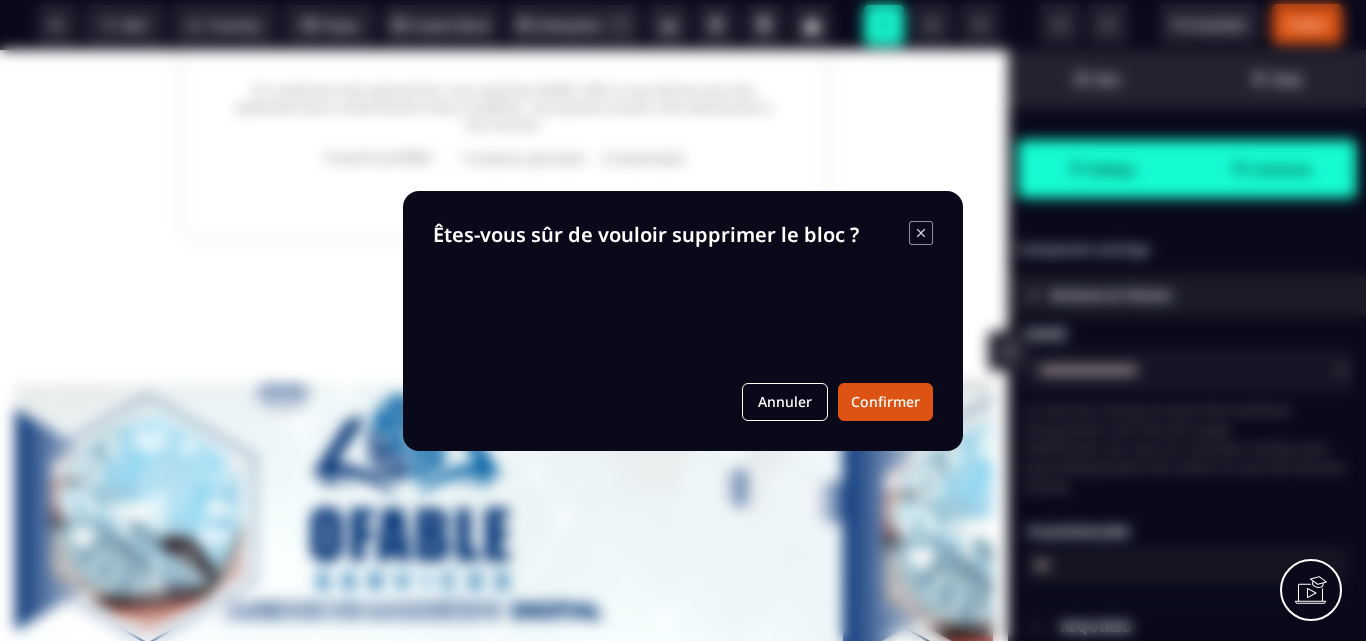 click on "B I U S
A *******
Input
SEO
Tracking
Popup" at bounding box center [683, 320] 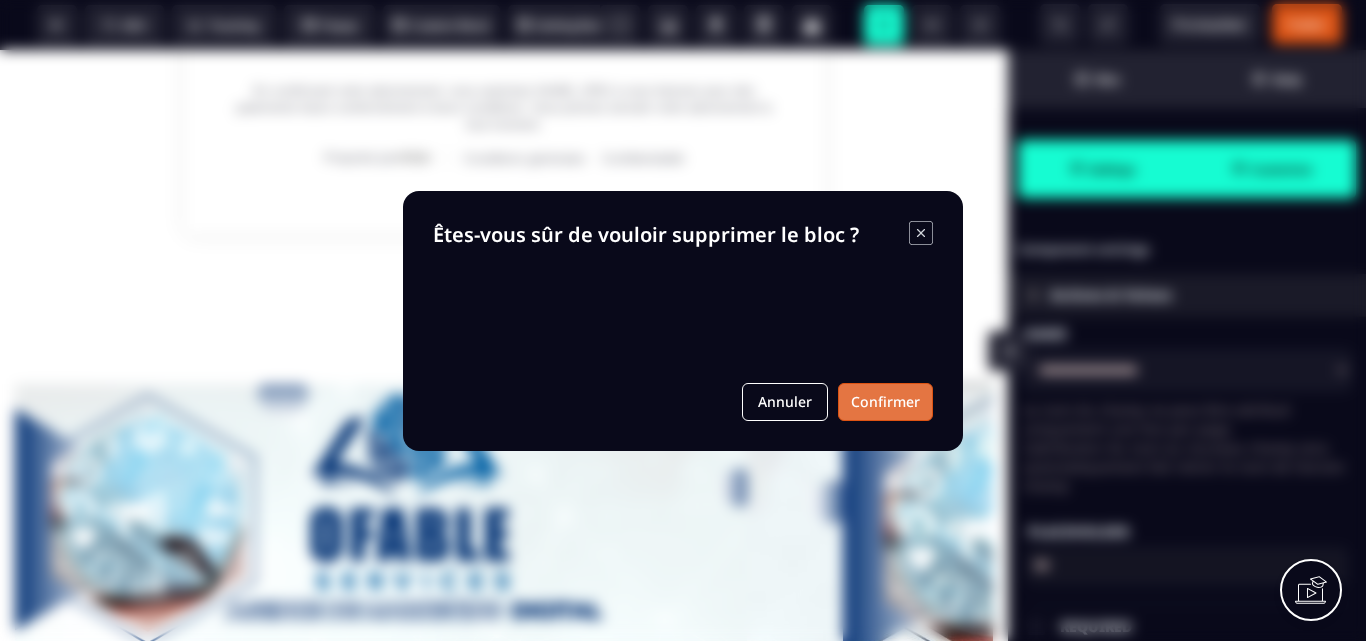 click on "Confirmer" at bounding box center [885, 402] 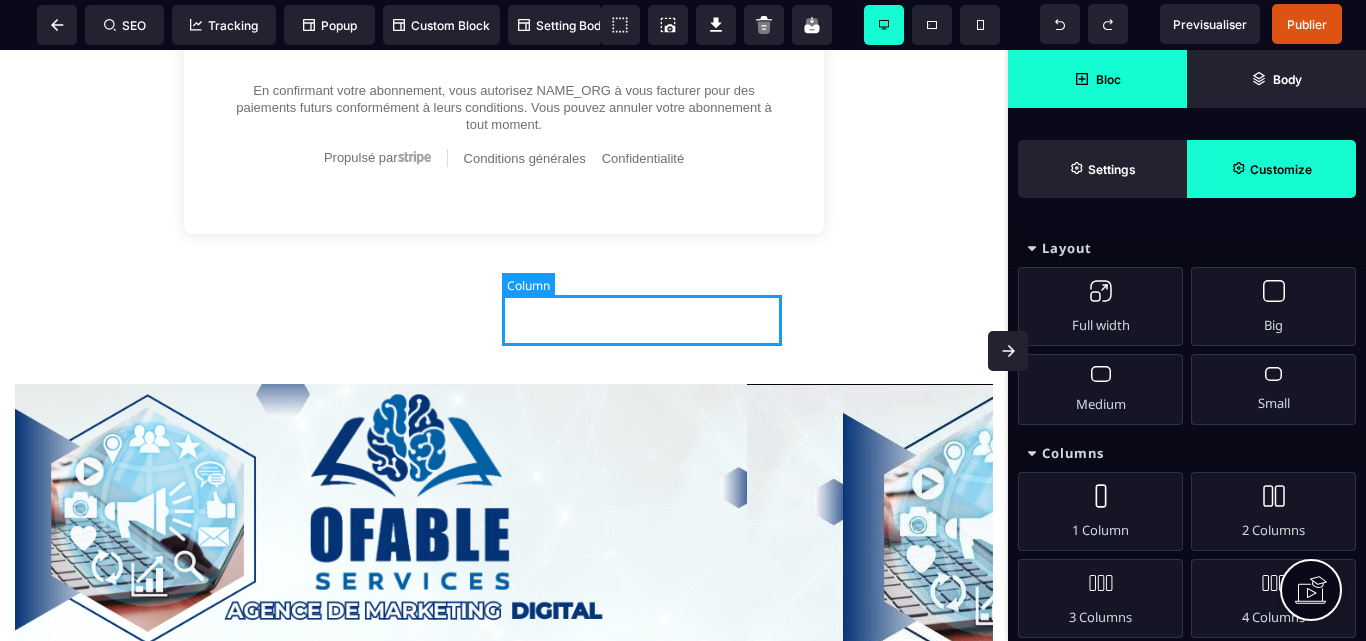 drag, startPoint x: 553, startPoint y: 329, endPoint x: 735, endPoint y: 319, distance: 182.27452 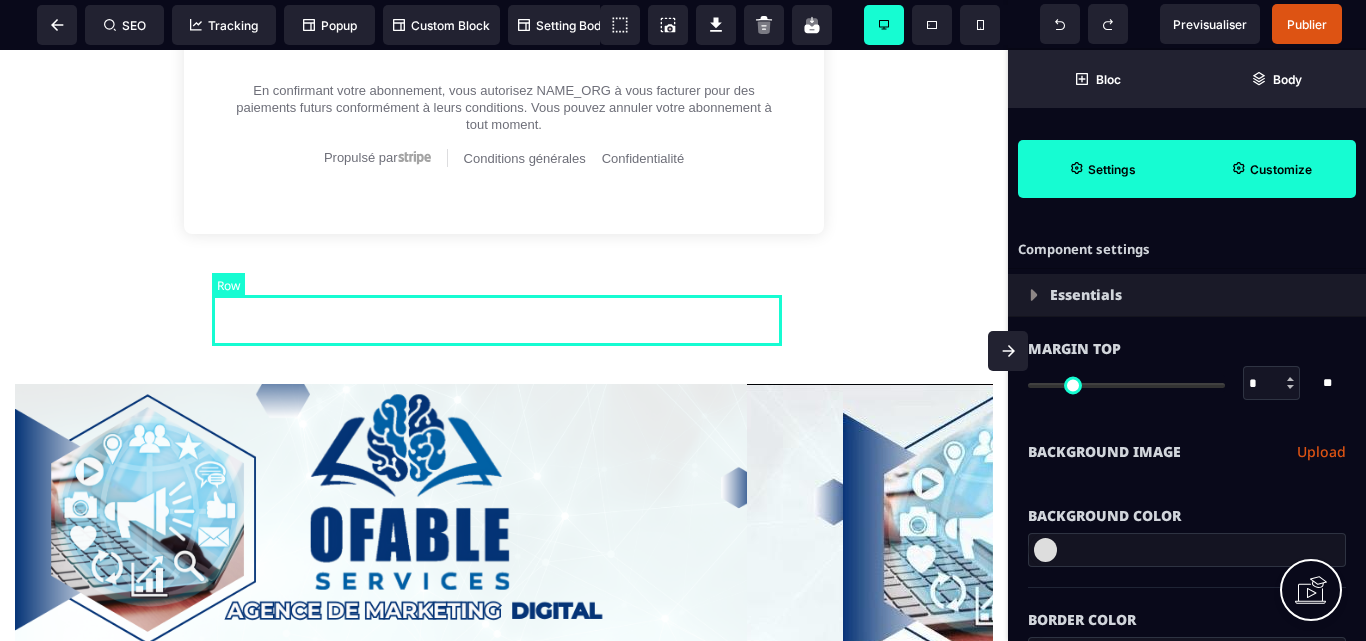 click at bounding box center [504, -595] 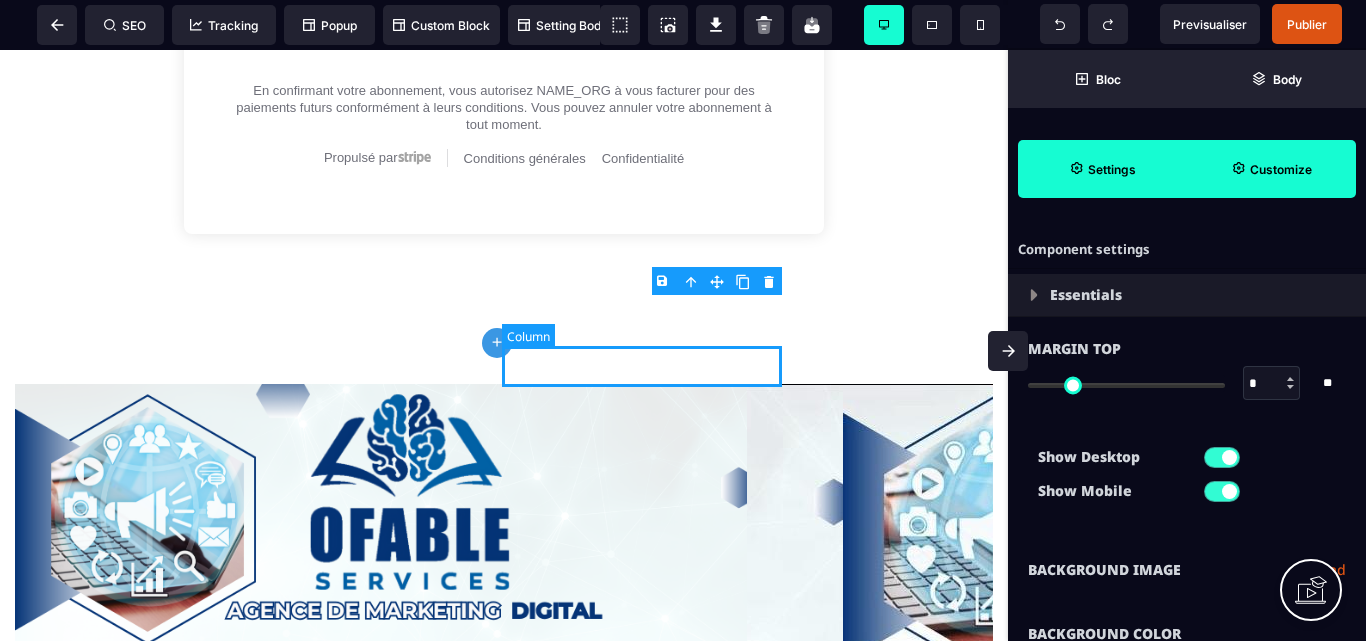 click at bounding box center [649, -553] 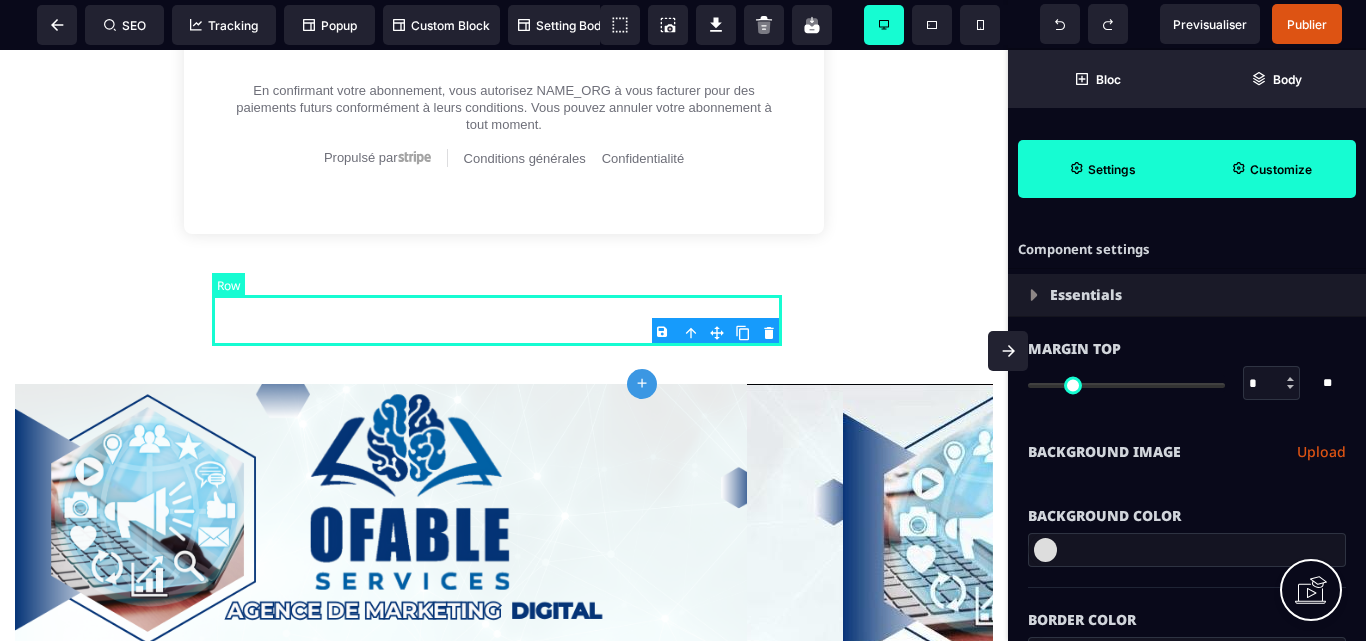click at bounding box center (504, -595) 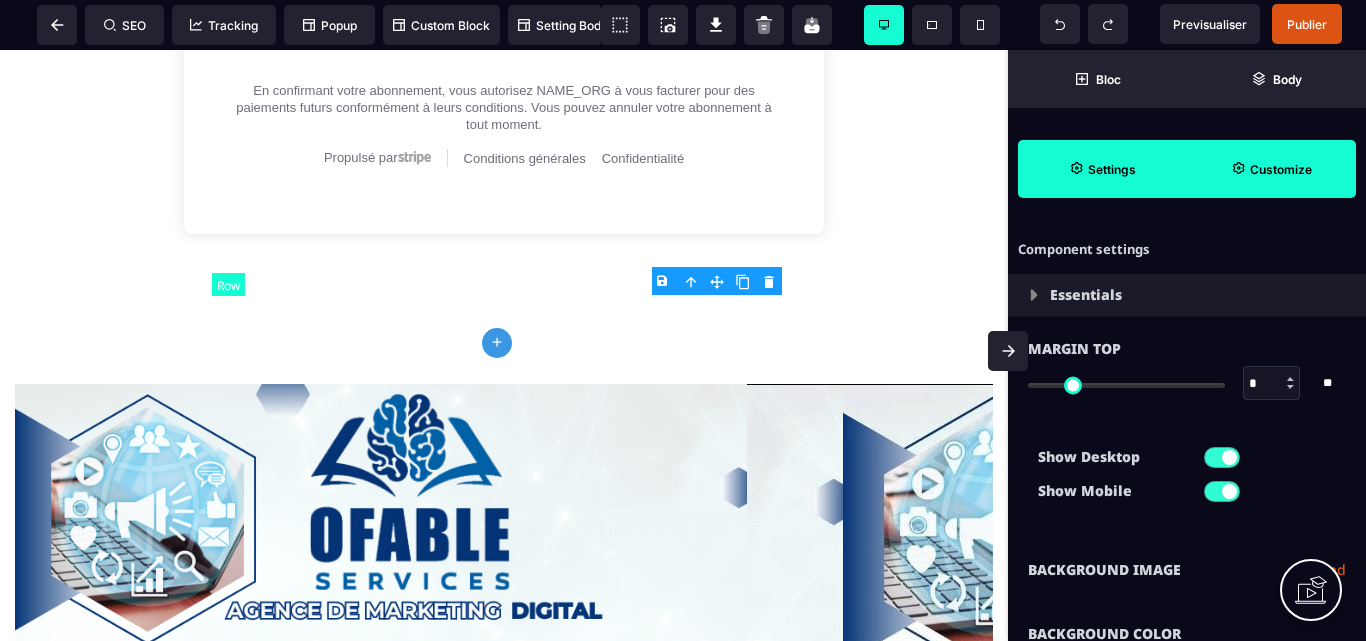 click at bounding box center [504, -595] 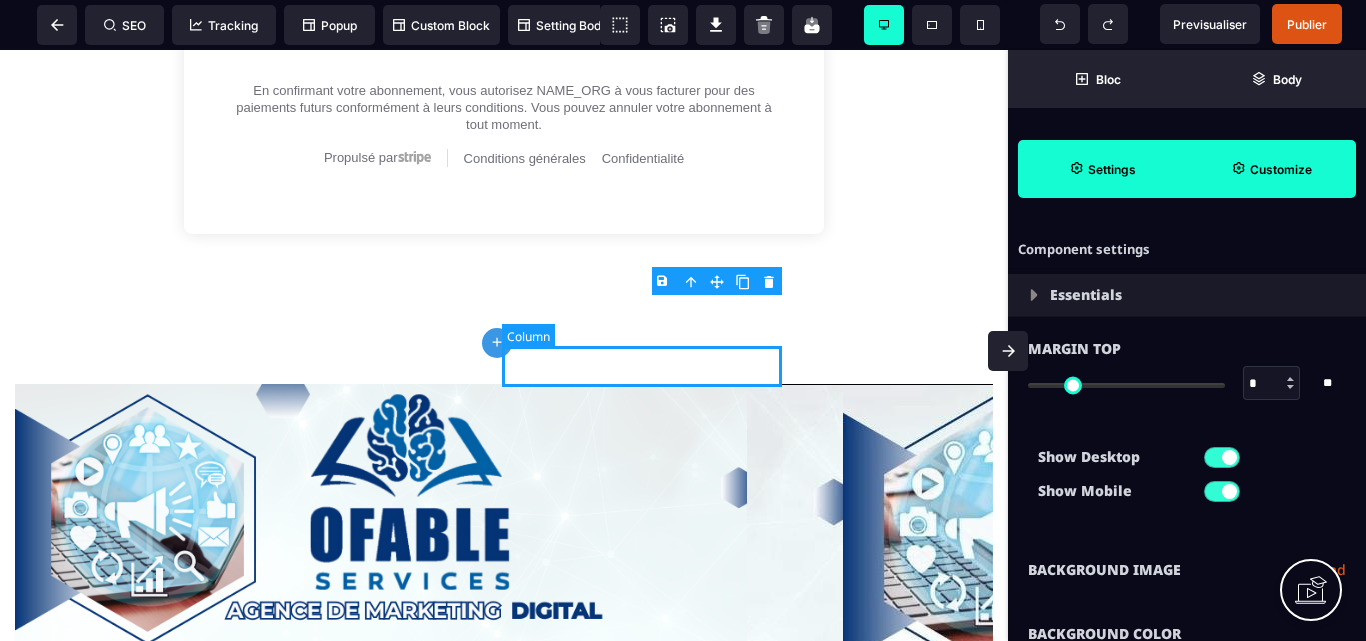 click at bounding box center (649, -553) 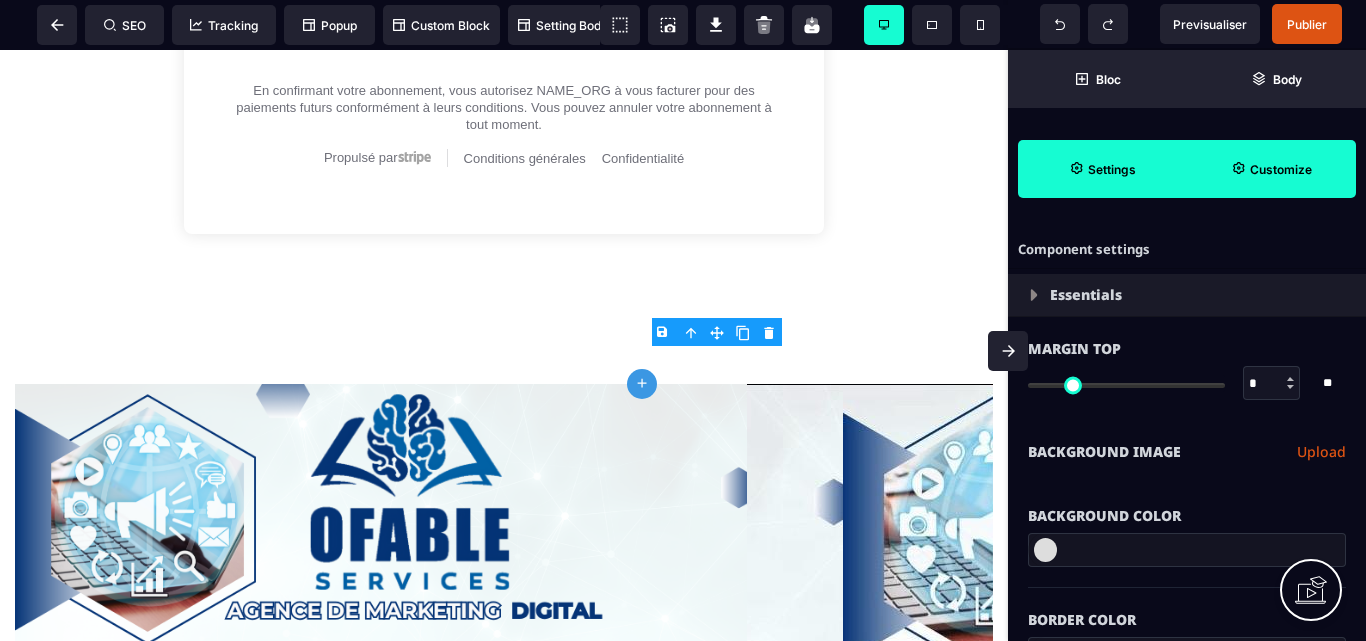 click on "B I U S
A *******
plus
Column
SEO" at bounding box center (683, 320) 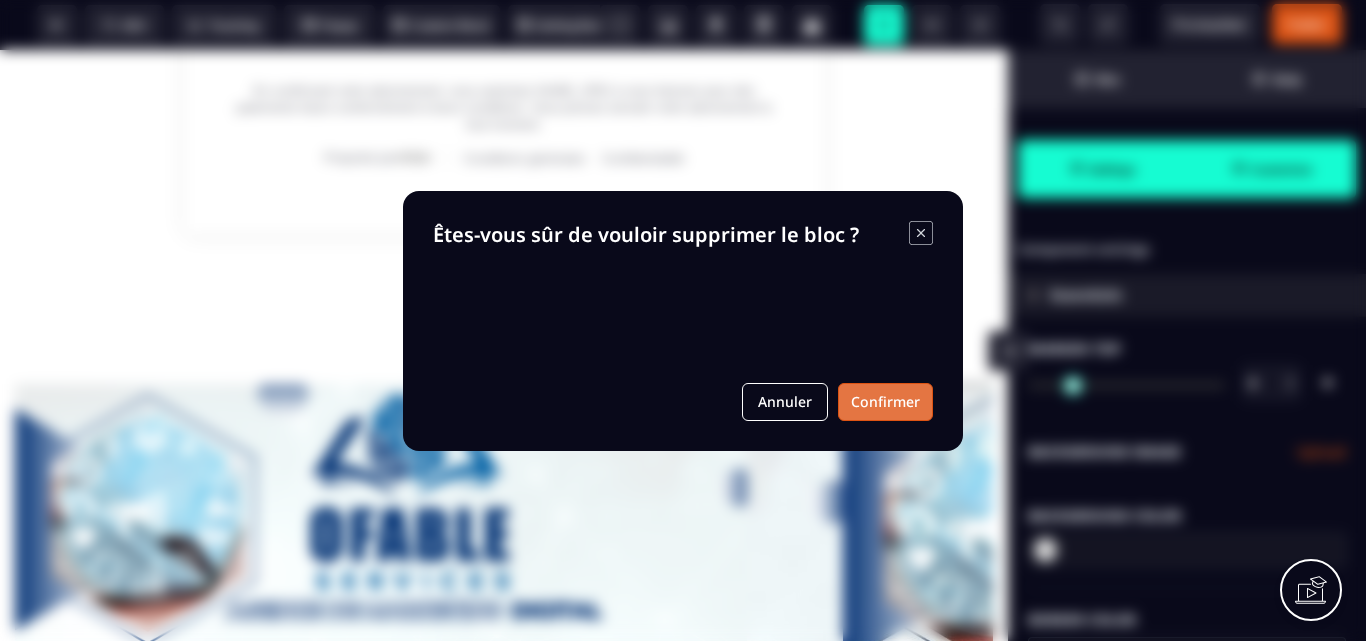 click on "Confirmer" at bounding box center [885, 402] 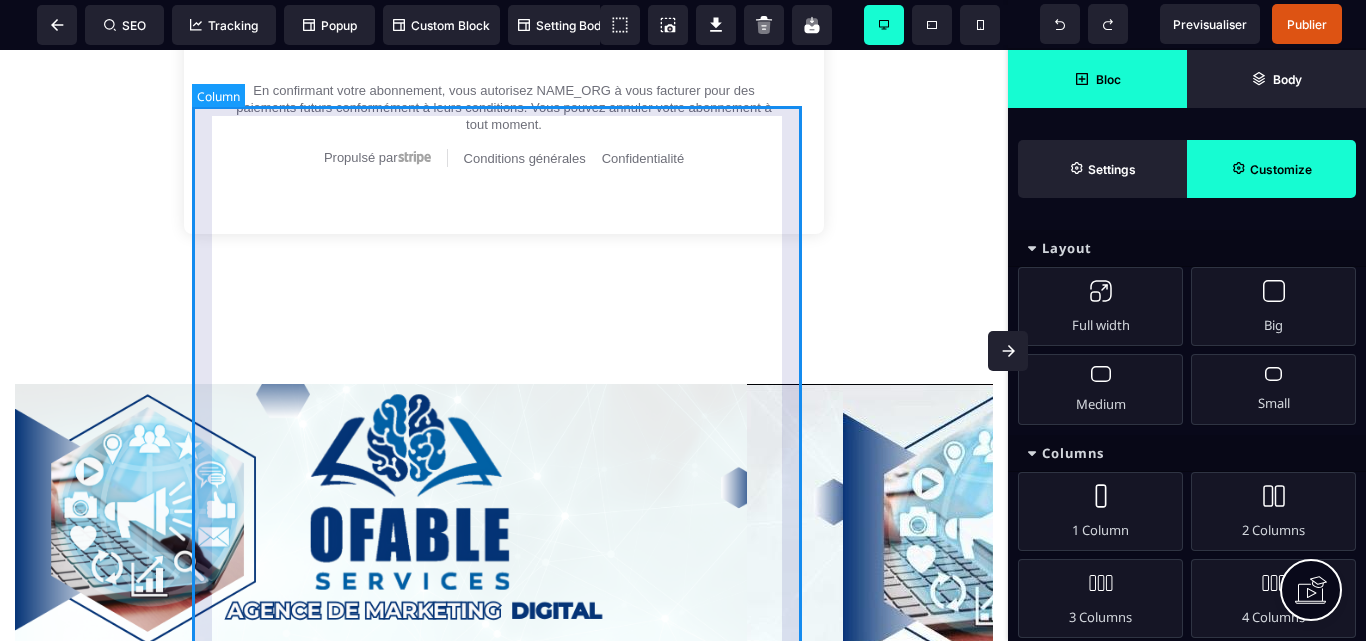 click on "Informations de base Informations paiement Affirm Apple Pay Bancontact Carte de crédit Cash App Pay EPS Giropay Ideal Karna Link Affirm is a 'Buy Now, Pay Later' method that enables customers in the US and Canada to pay in instalments / monthly payments. Apple Pay enables frictionless card payments and eliminates the need to manually type card or shipping details. Apple Pay requires registration and verification of trusted domains to enable web use. To enable Apple Pay for your iOS app, you must configure your iOS certificates. Accept payments using Bancontact, Belgium's most popular payment method. Accept Visa, Mastercard, American Express, Discover, Diners Club, JCB and China UnionPay payments from customers worldwide. Cash App Pay enables customers to frictionlessly authenticate payments in the Cash App using their stored balance or linked card. Une fois Abonnement Paiement en plusieurs fois Abonnement Paiement en plusieurs fois Appliquer Promotion [PRICE] Sous-total [PRICE] Taxe [PRICE] Montant total dû [PRICE] [PRICE] Stripe" at bounding box center [504, -289] 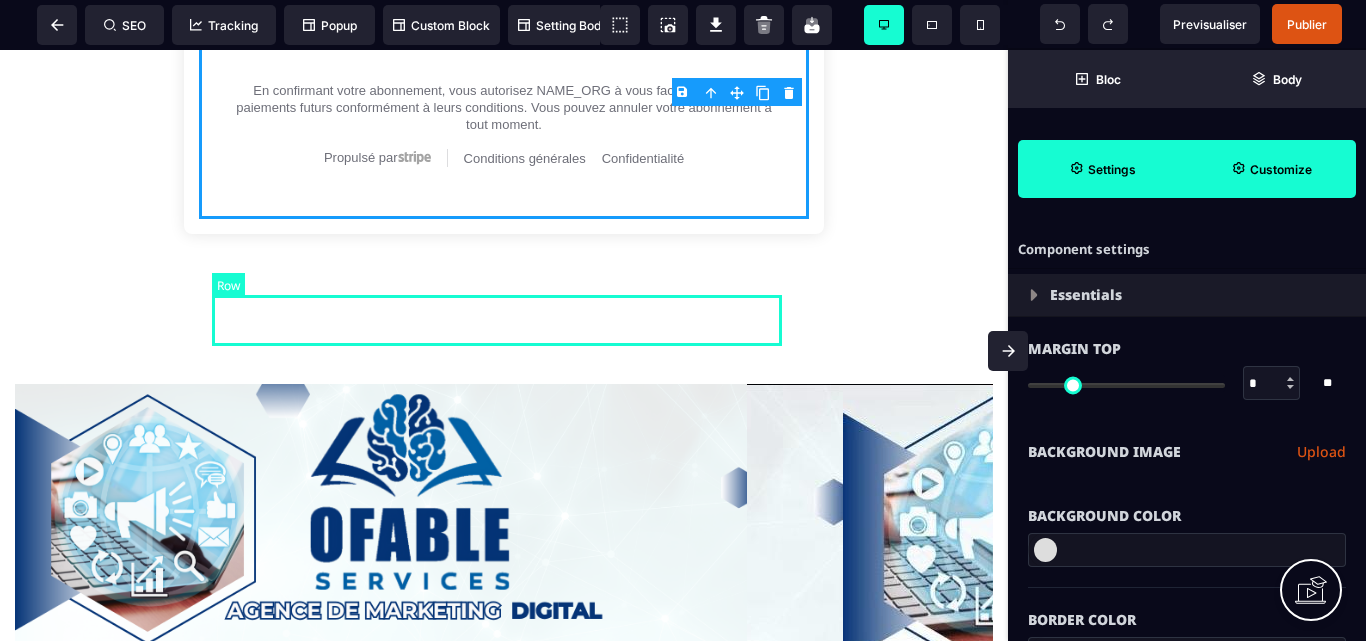 click at bounding box center (504, -595) 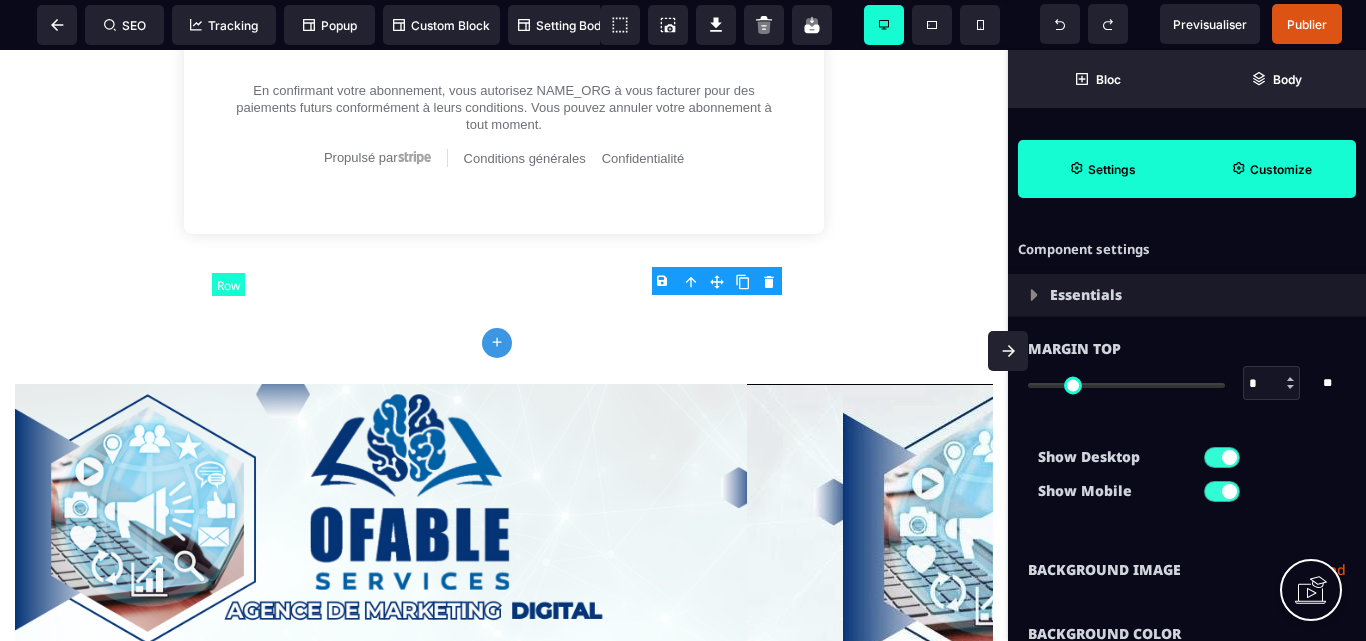 click at bounding box center (504, -595) 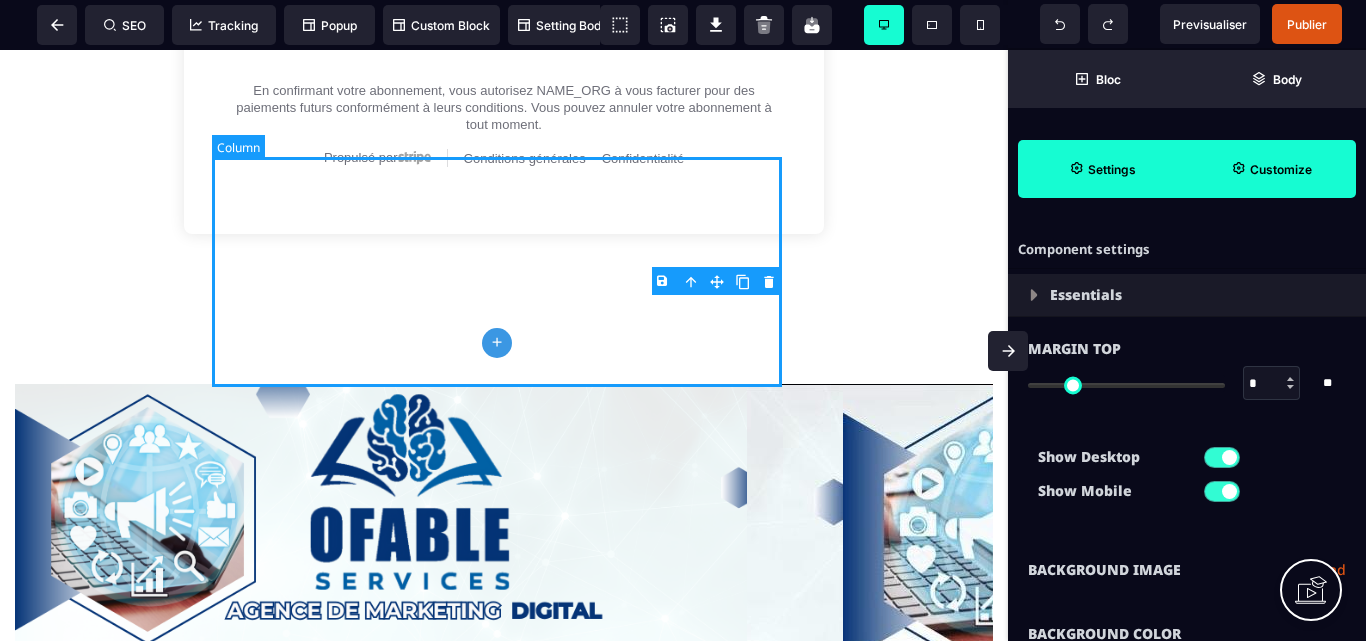 click on "Informations de base" at bounding box center (504, -640) 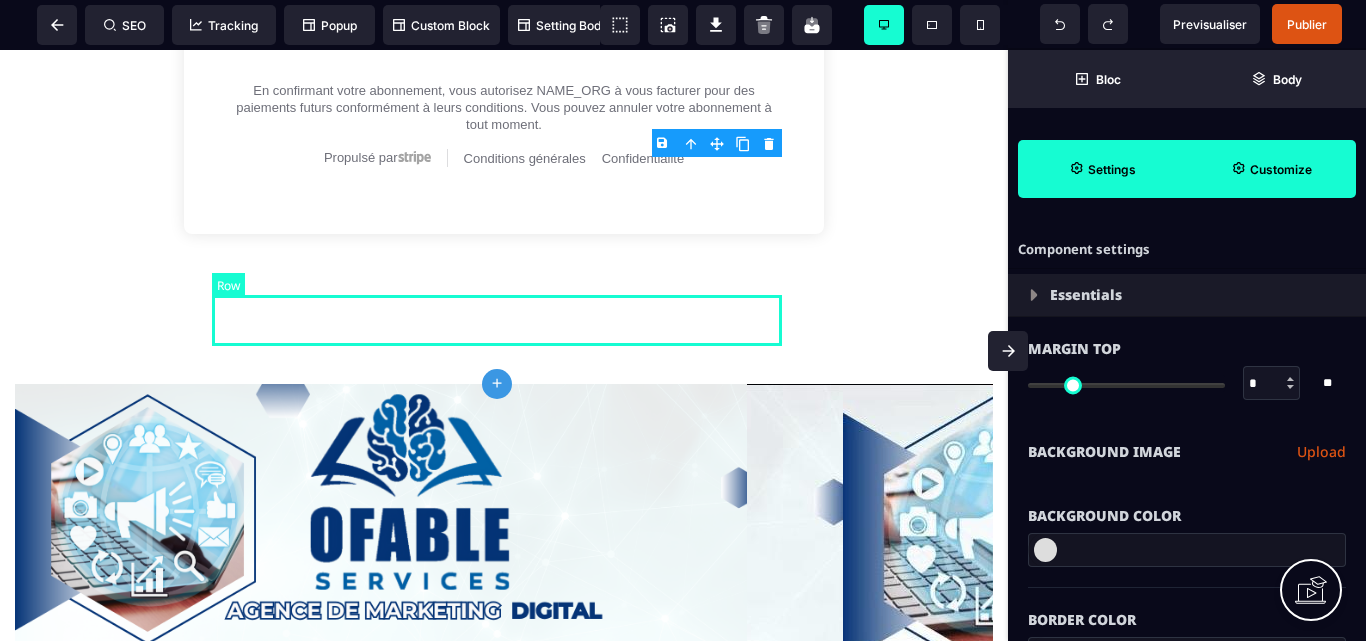 drag, startPoint x: 652, startPoint y: 300, endPoint x: 659, endPoint y: 318, distance: 19.313208 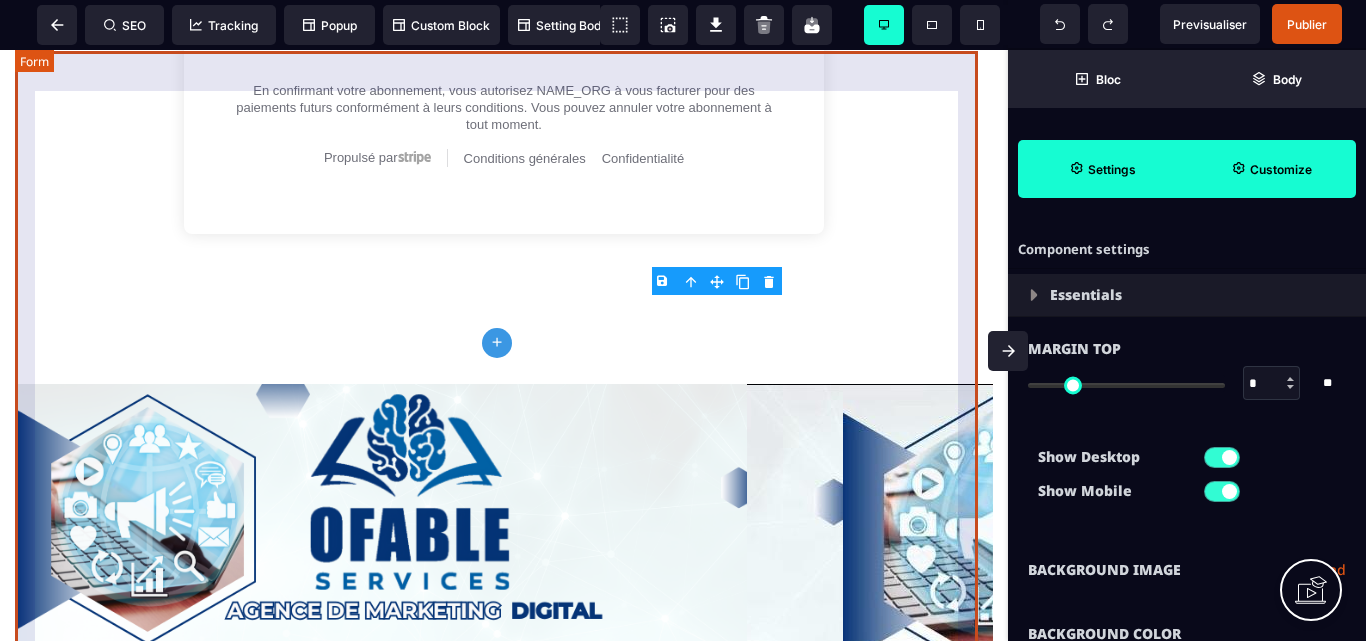 click on "Informations de base Informations paiement Affirm Apple Pay Bancontact Carte de crédit Cash App Pay EPS Giropay Ideal Karna Link Affirm is a 'Buy Now, Pay Later' method that enables customers in the US and Canada to pay in instalments / monthly payments. Apple Pay enables frictionless card payments and eliminates the need to manually type card or shipping details. Apple Pay requires registration and verification of trusted domains to enable web use. To enable Apple Pay for your iOS app, you must configure your iOS certificates. Accept payments using Bancontact, Belgium's most popular payment method. Accept Visa, Mastercard, American Express, Discover, Diners Club, JCB and China UnionPay payments from customers worldwide. Cash App Pay enables customers to frictionlessly authenticate payments in the Cash App using their stored balance or linked card. Une fois Abonnement Paiement en plusieurs fois Abonnement Paiement en plusieurs fois Appliquer Promotion [PRICE] Sous-total [PRICE] Taxe [PRICE] Montant total dû [PRICE] [PRICE] Stripe" at bounding box center [504, -289] 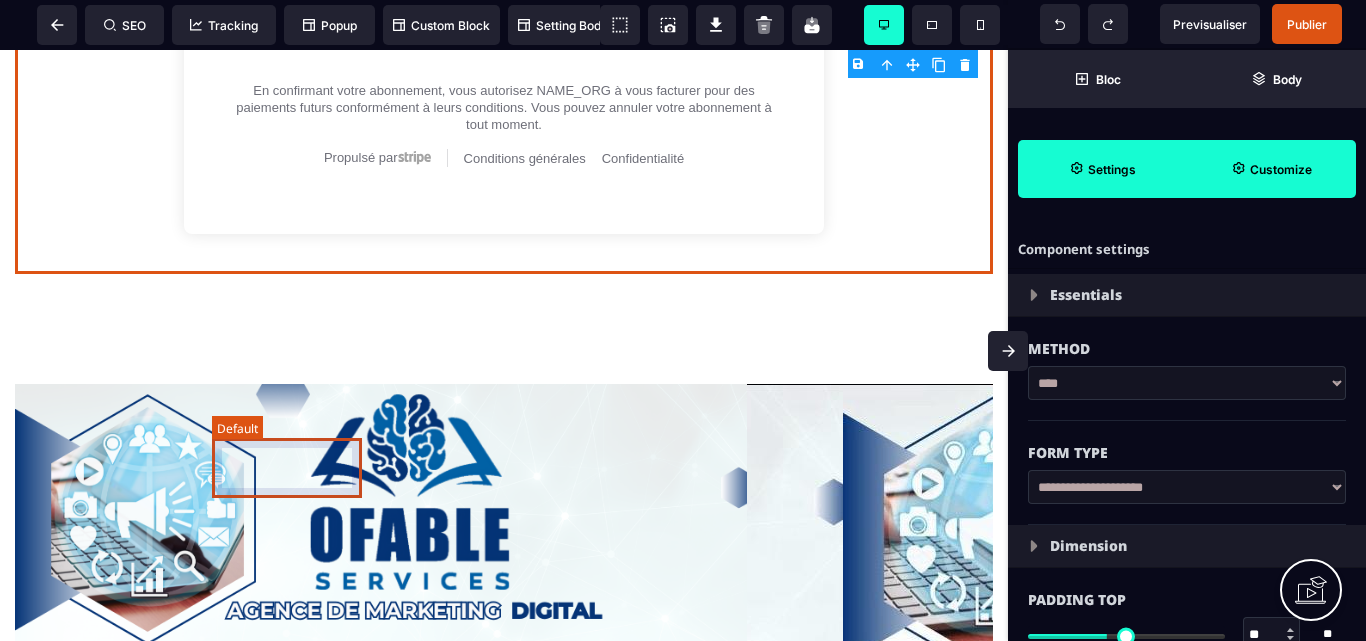 click on "Affirm" at bounding box center (294, -456) 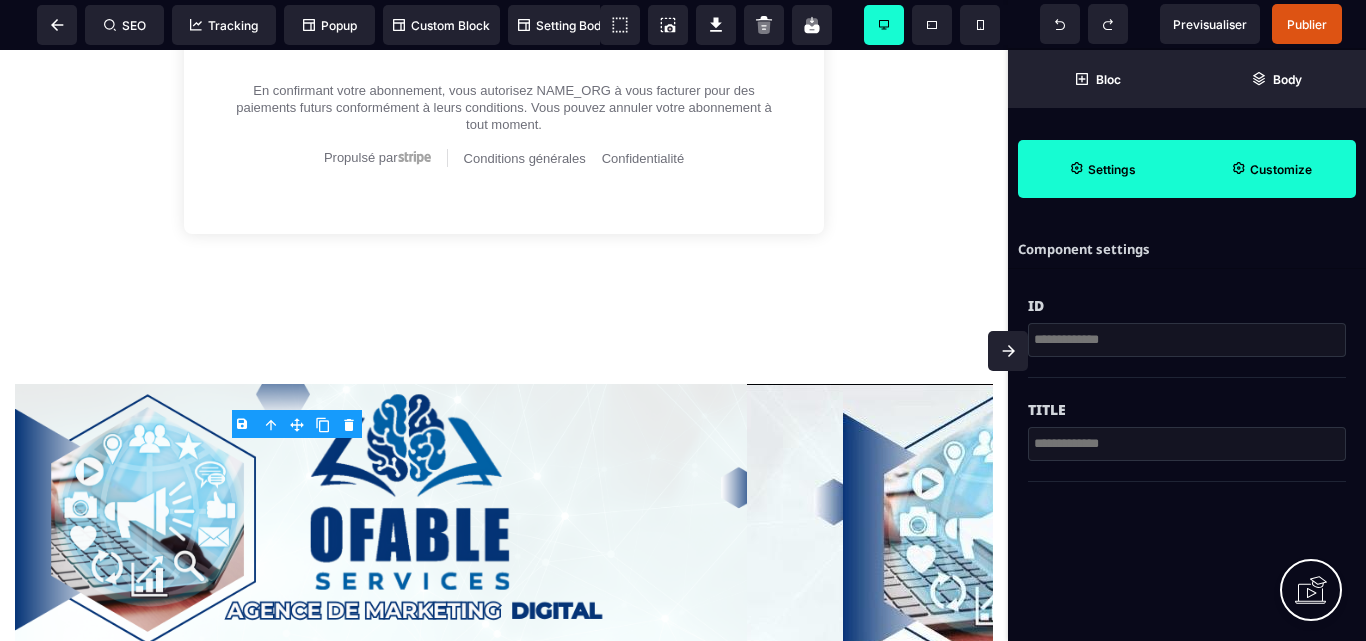 click at bounding box center [1187, 340] 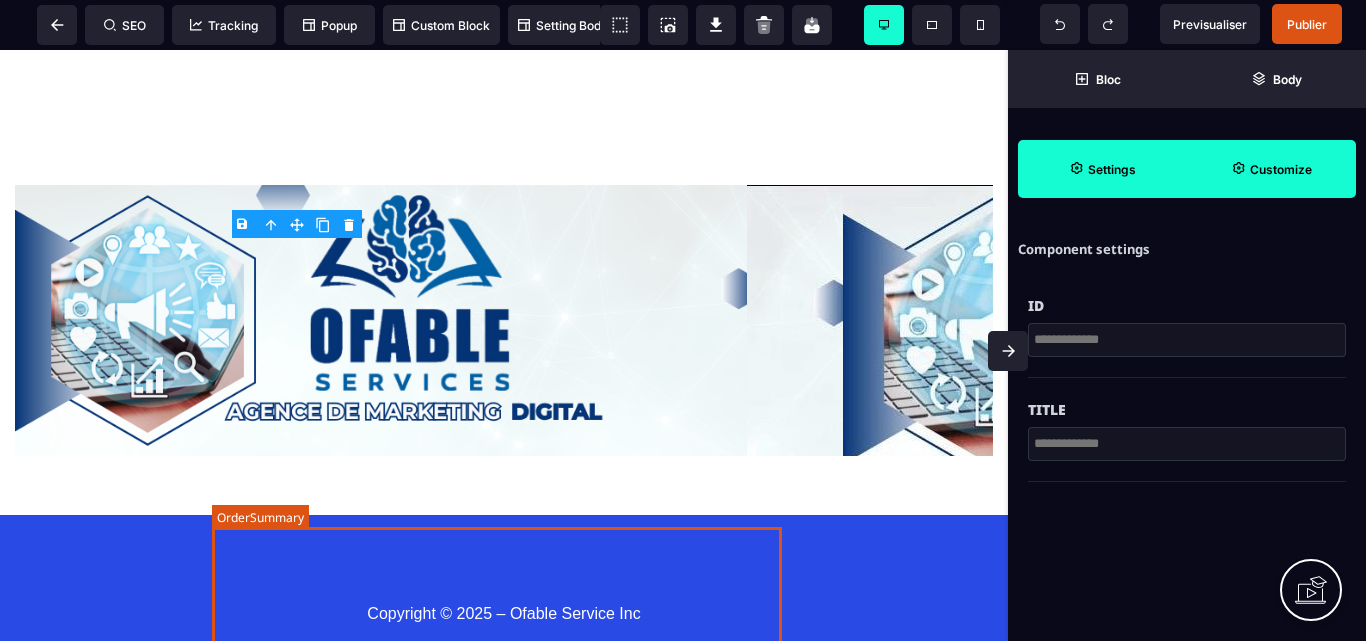 scroll, scrollTop: 19160, scrollLeft: 0, axis: vertical 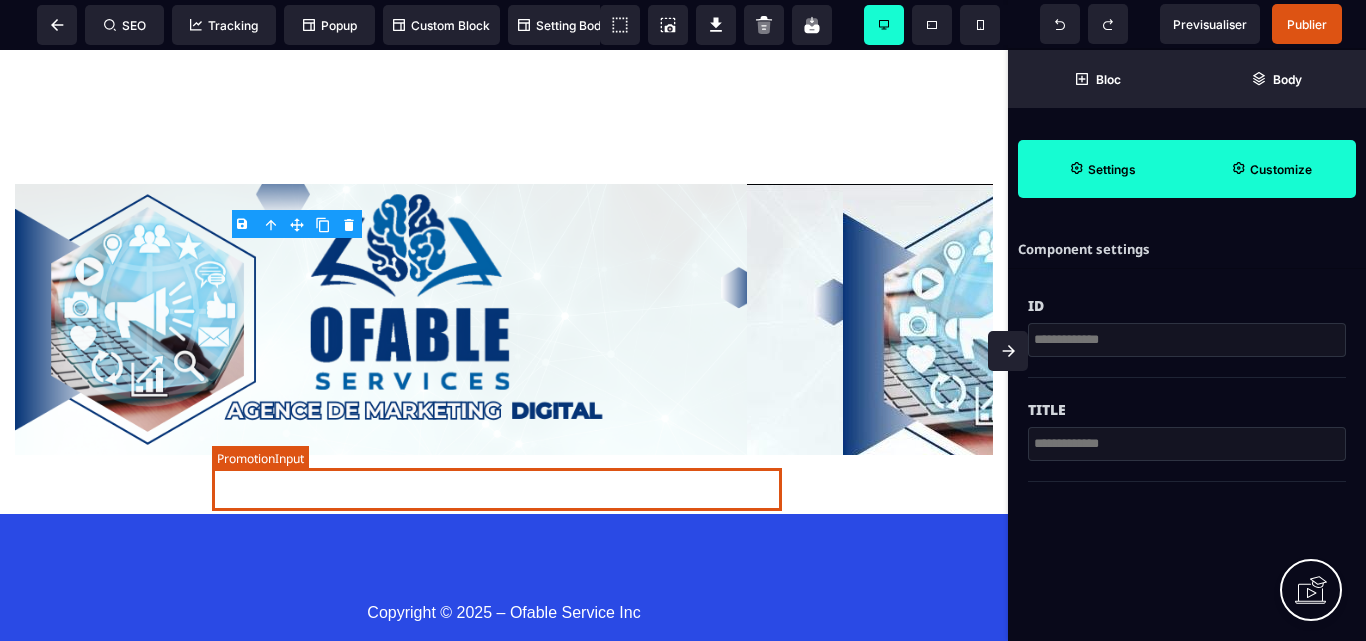 click at bounding box center (430, -442) 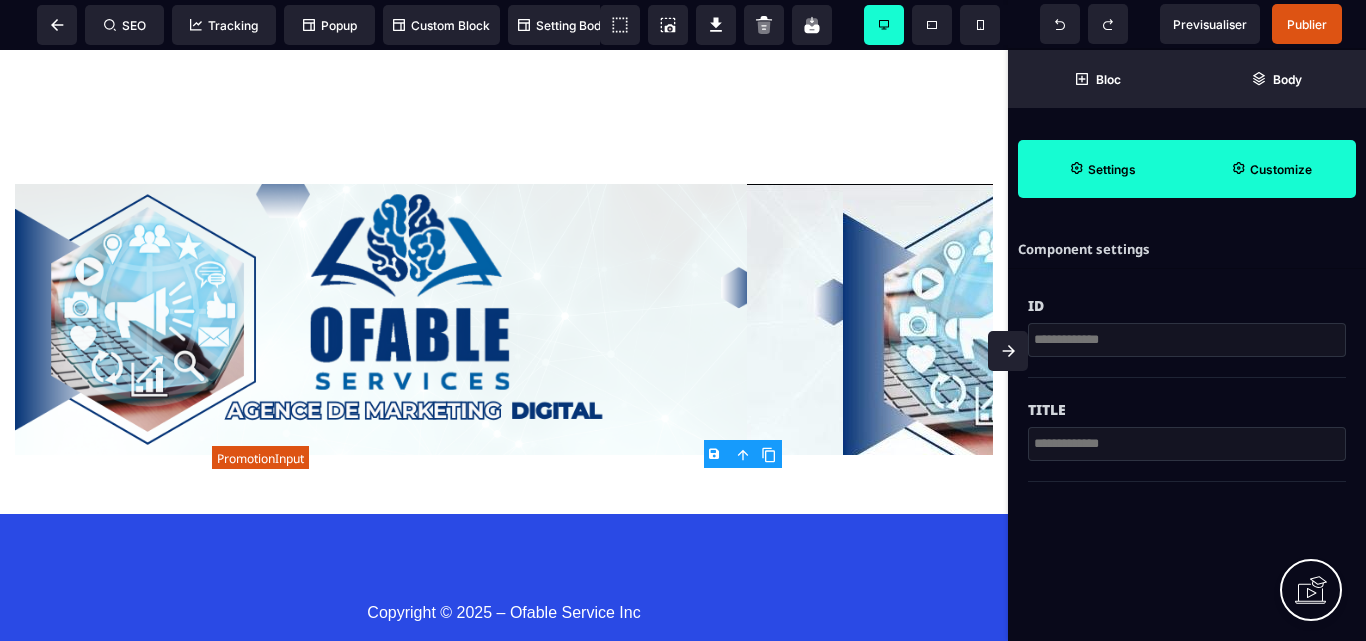 click at bounding box center [430, -442] 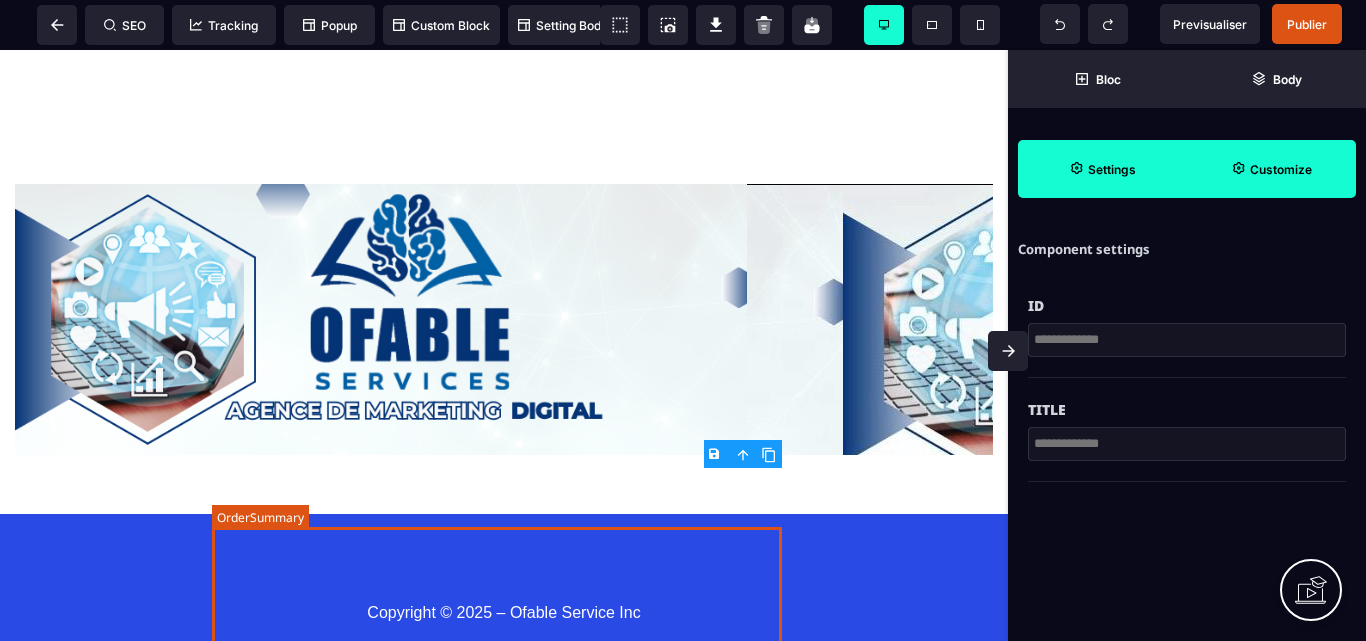 click on "Promotion 0" at bounding box center [504, -371] 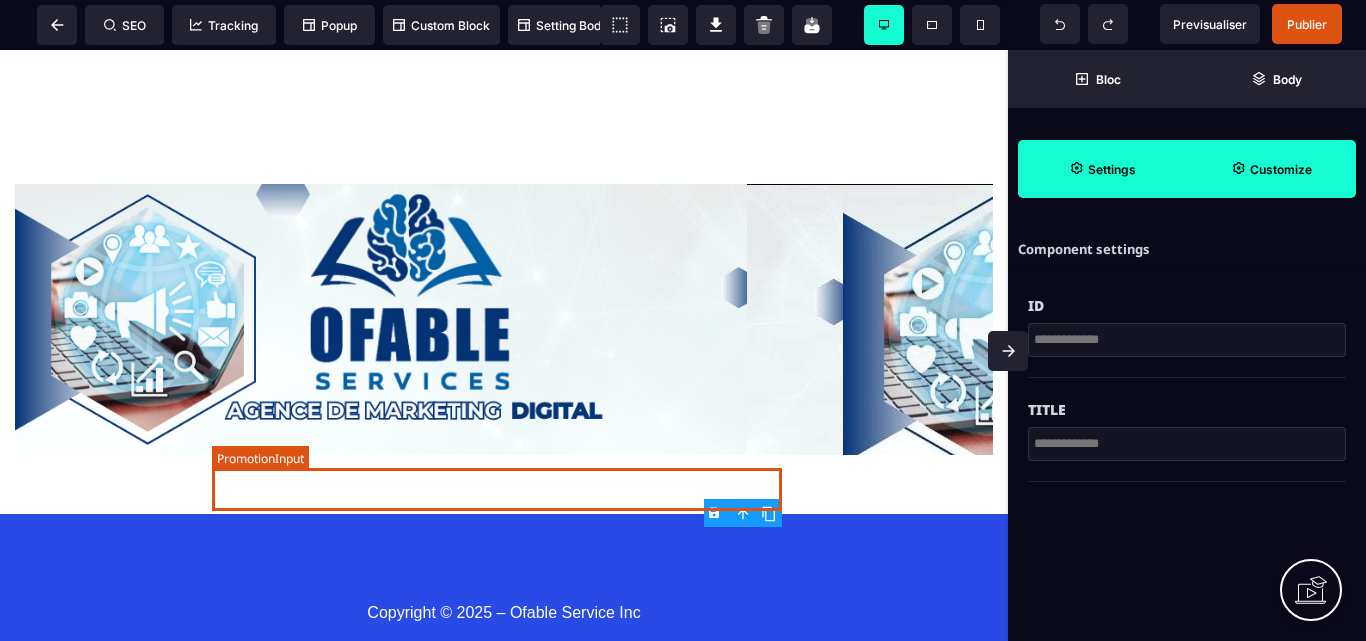 click at bounding box center [430, -442] 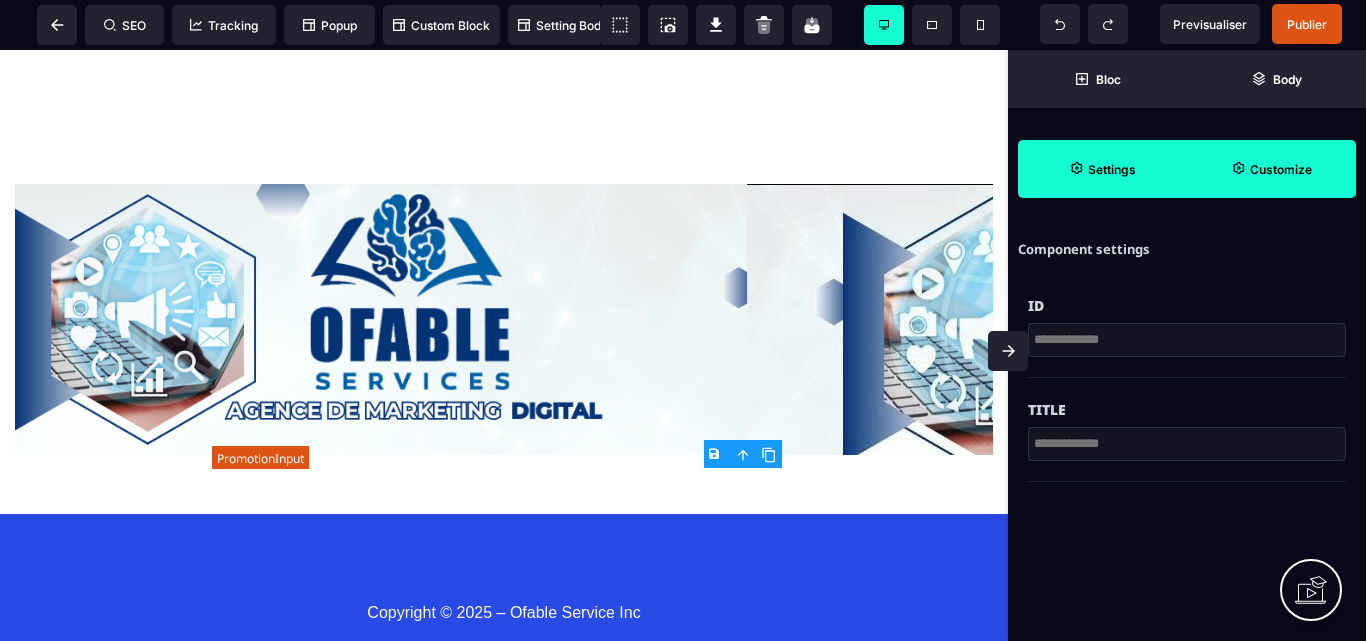 click at bounding box center [430, -442] 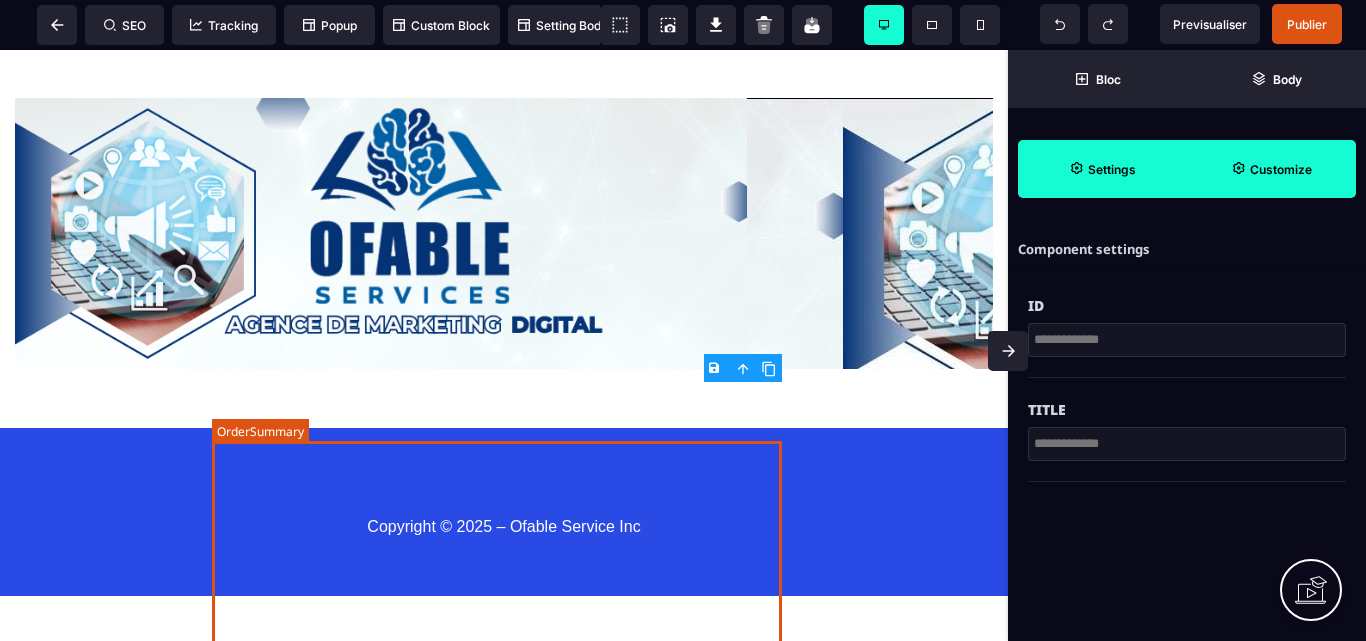 scroll, scrollTop: 19360, scrollLeft: 0, axis: vertical 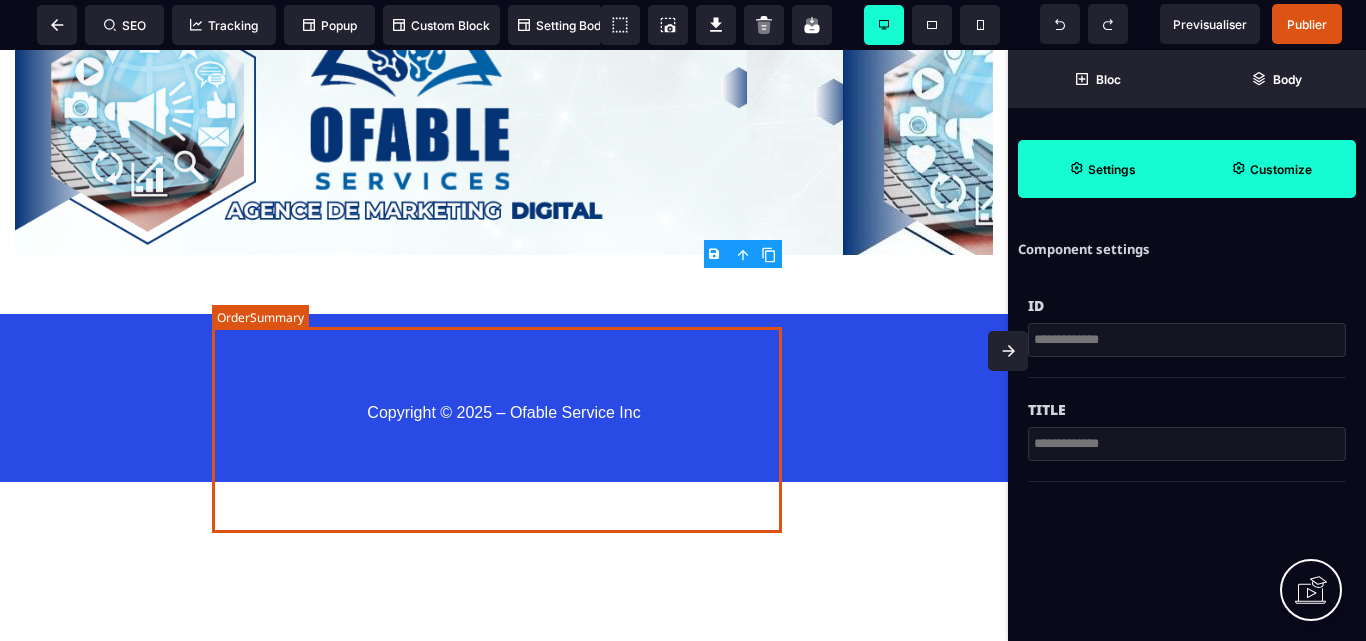 click on "Montant total dû" at bounding box center [297, -484] 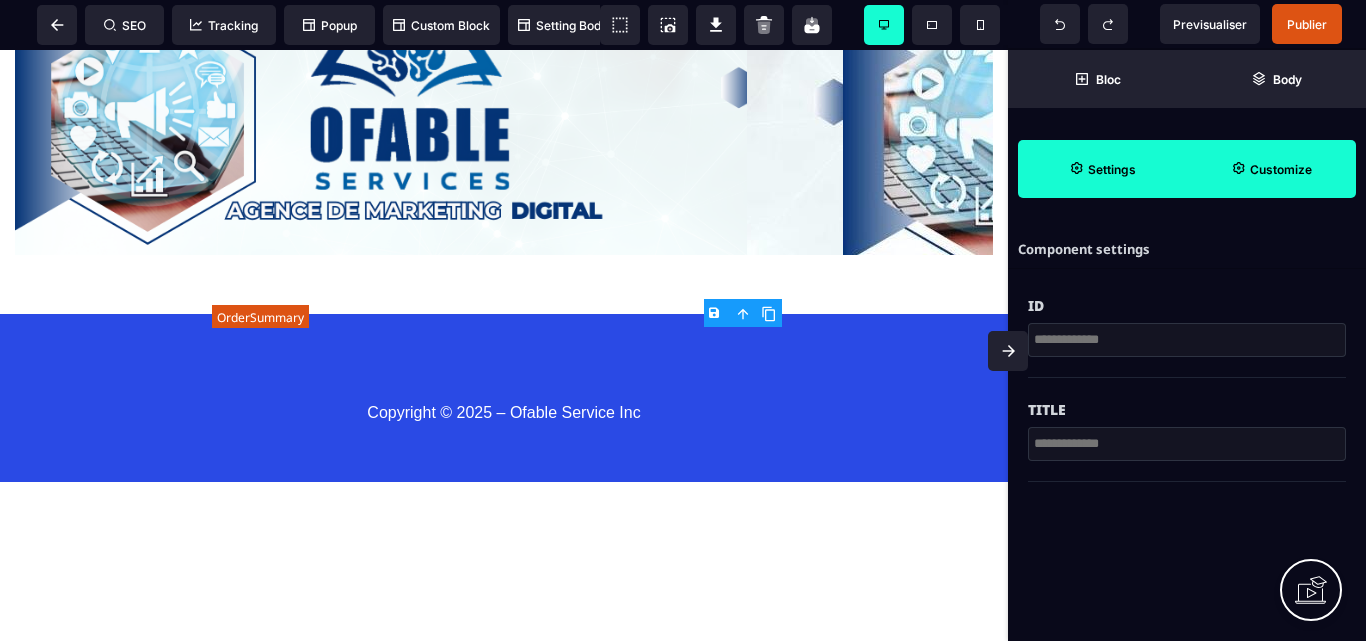 click on "Promotion 0 Sous-total 0 Taxe 0 Montant total dû 0 0" at bounding box center [504, -511] 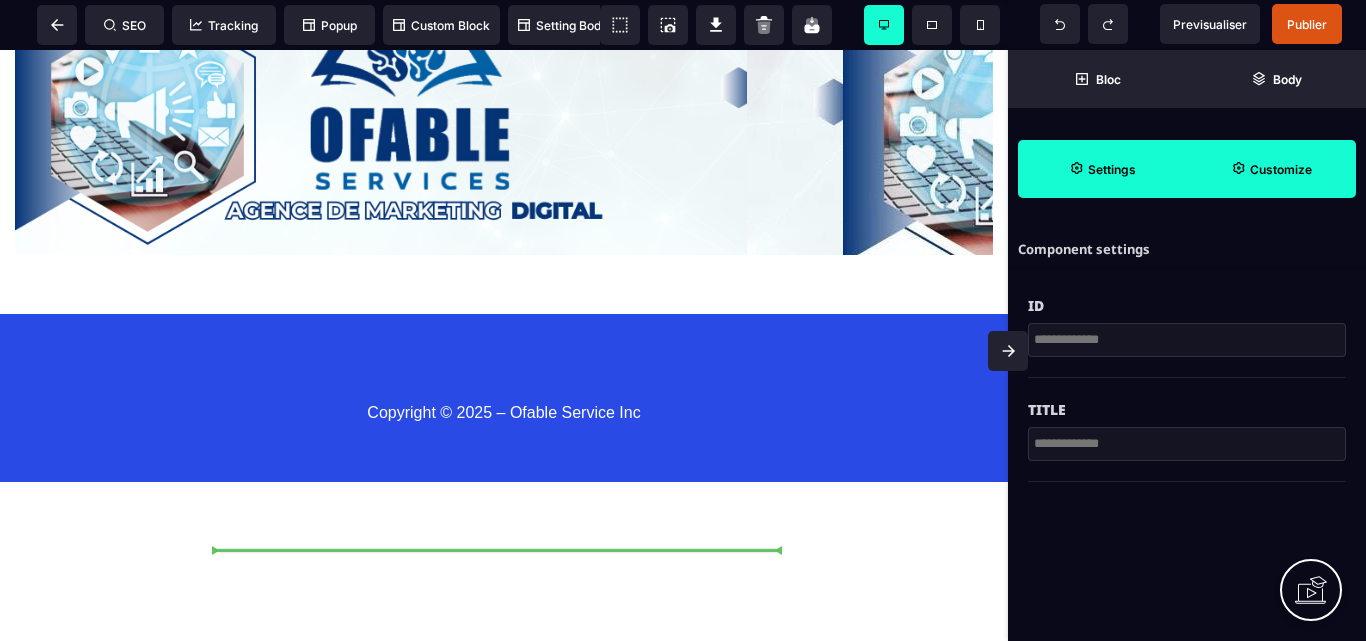 drag, startPoint x: 496, startPoint y: 424, endPoint x: 692, endPoint y: 451, distance: 197.85095 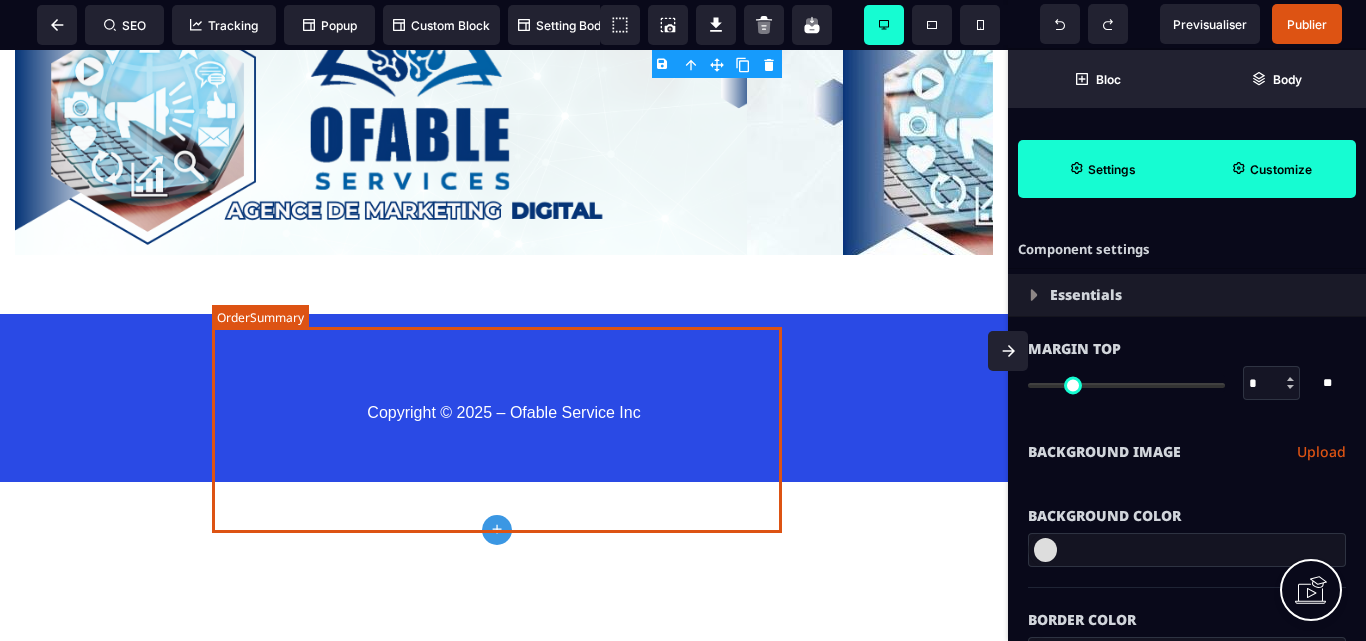 click on "Sous-total 0" at bounding box center (504, -543) 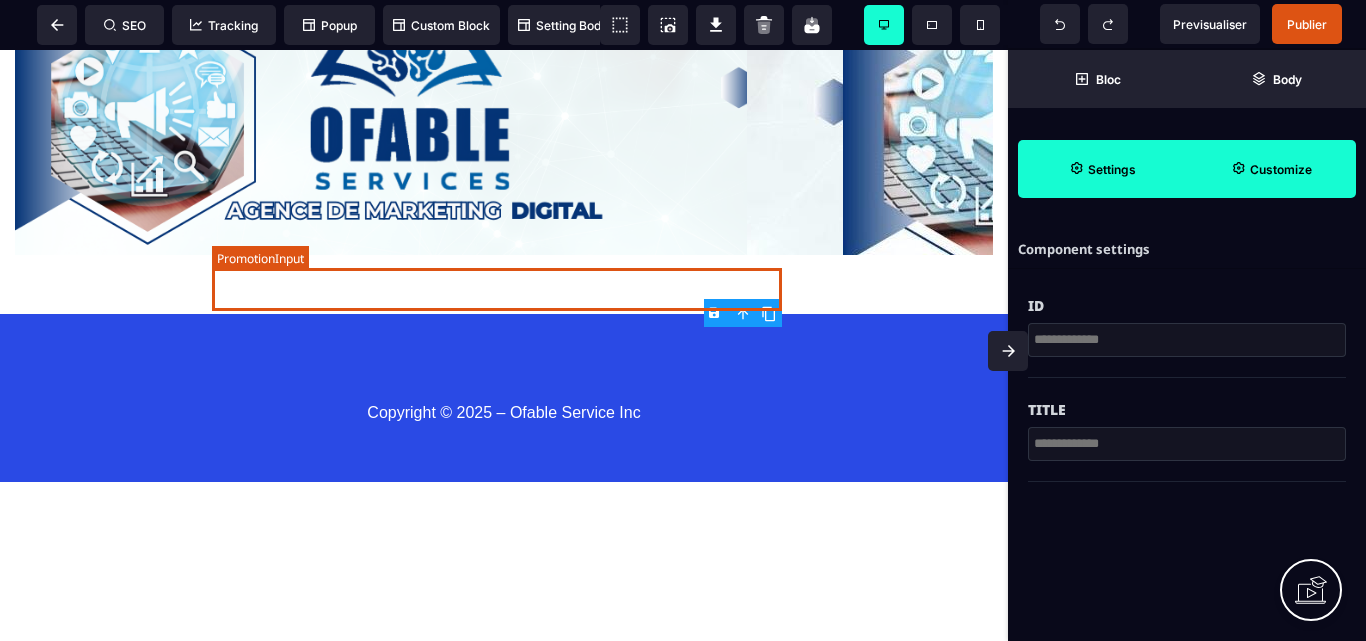 click at bounding box center [430, -642] 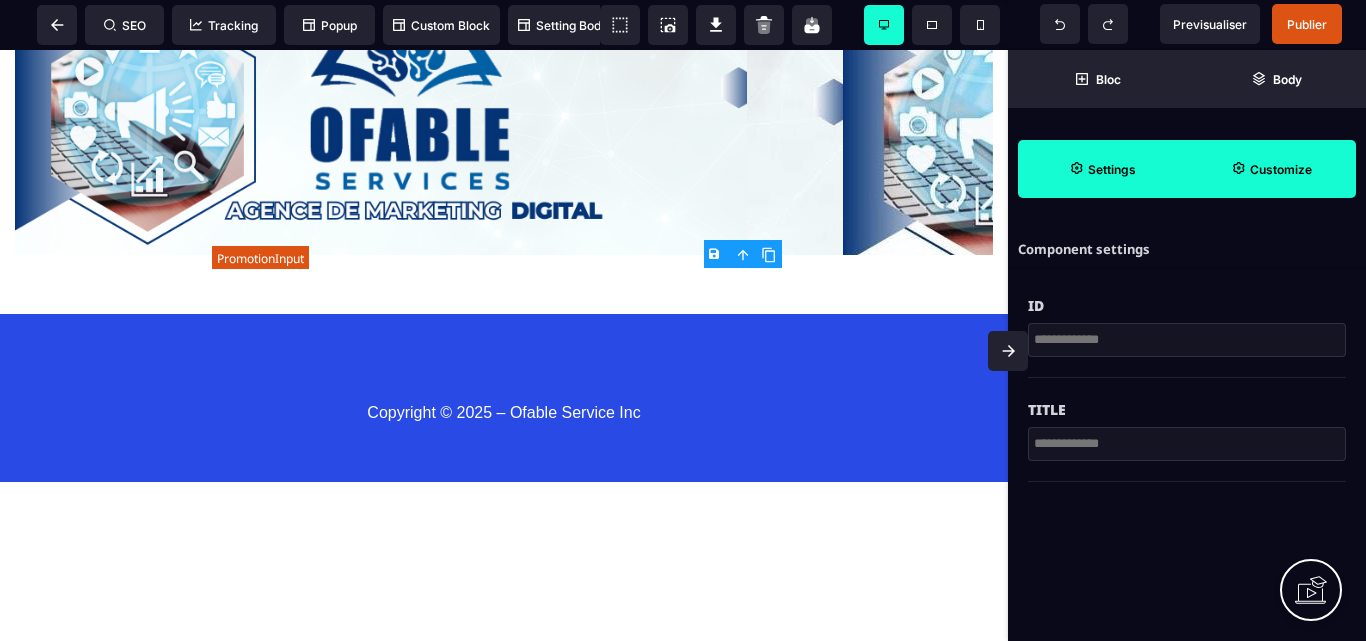 click on "Appliquer" at bounding box center (725, -643) 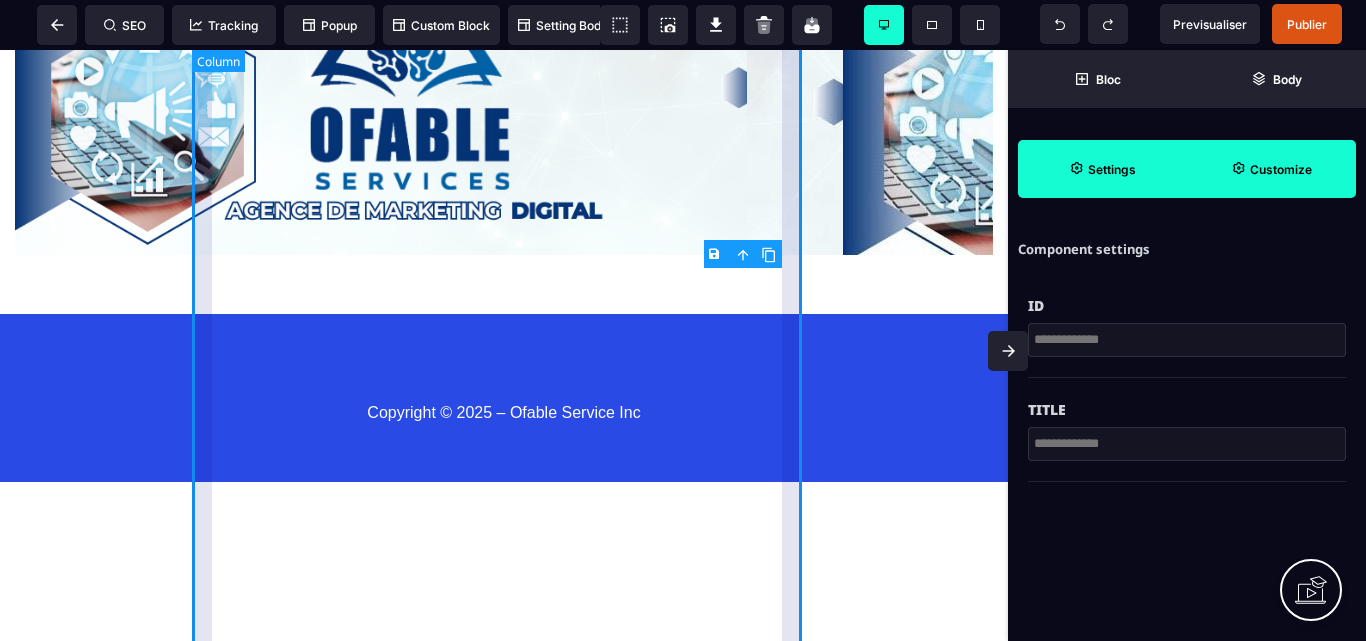 click on "Informations de base Informations paiement Affirm Apple Pay Bancontact Carte de crédit Cash App Pay EPS Giropay Ideal Karna Link Affirm is a 'Buy Now, Pay Later' method that enables customers in the US and Canada to pay in instalments / monthly payments. Apple Pay enables frictionless card payments and eliminates the need to manually type card or shipping details. Apple Pay requires registration and verification of trusted domains to enable web use. To enable Apple Pay for your iOS app, you must configure your iOS certificates. Accept payments using Bancontact, Belgium's most popular payment method. Accept Visa, Mastercard, American Express, Discover, Diners Club, JCB and China UnionPay payments from customers worldwide. Cash App Pay enables customers to frictionlessly authenticate payments in the Cash App using their stored balance or linked card. Une fois Abonnement Paiement en plusieurs fois Abonnement Paiement en plusieurs fois Appliquer Promotion [PRICE] Sous-total [PRICE] Taxe [PRICE] Montant total dû [PRICE] [PRICE] Stripe" at bounding box center (504, -689) 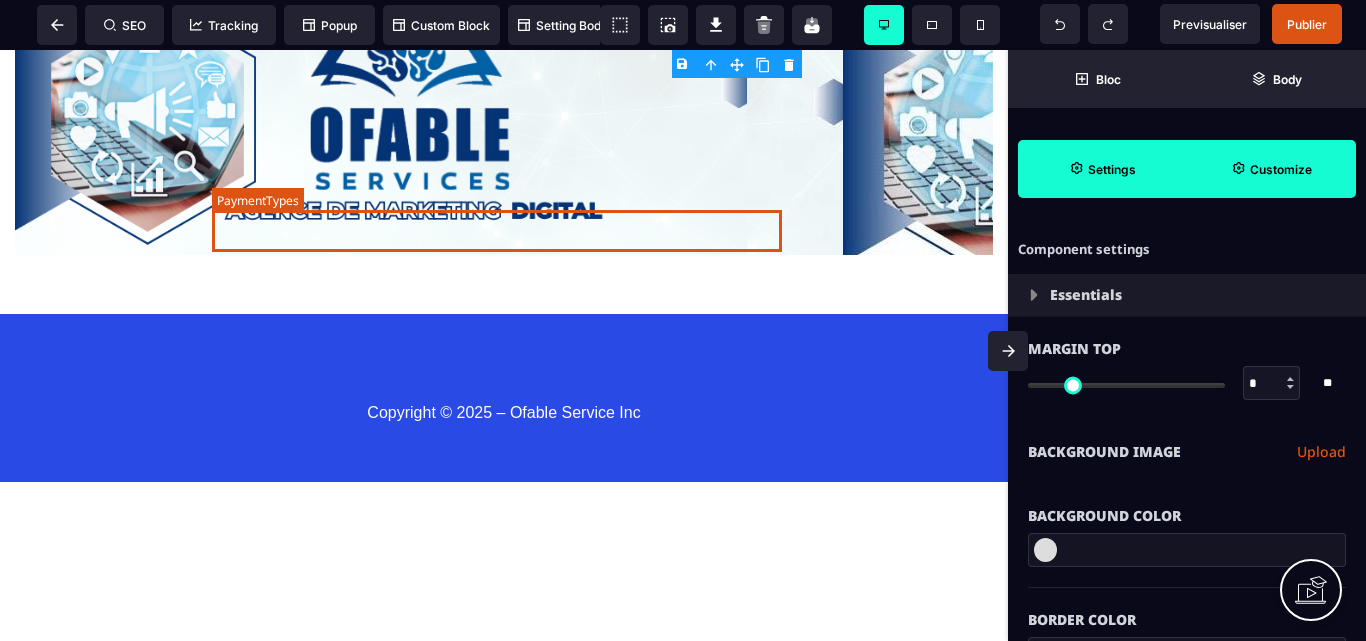 click on "Paiement en plusieurs fois" at bounding box center [684, -699] 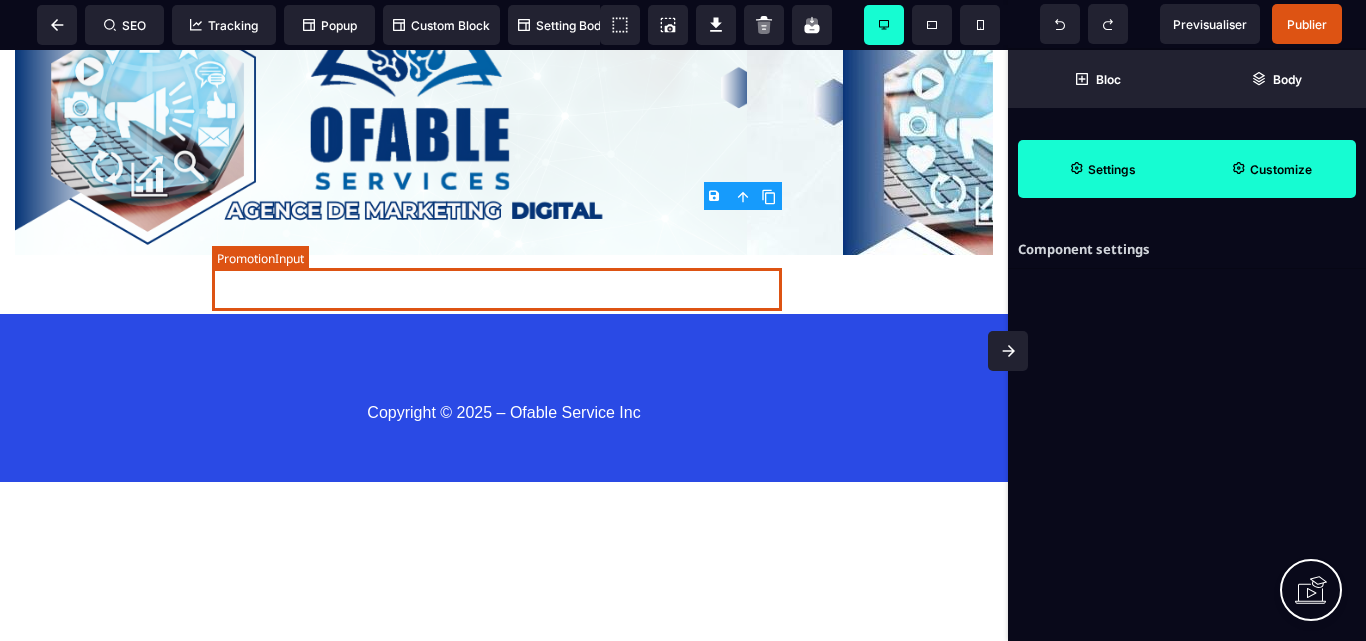 click at bounding box center [430, -642] 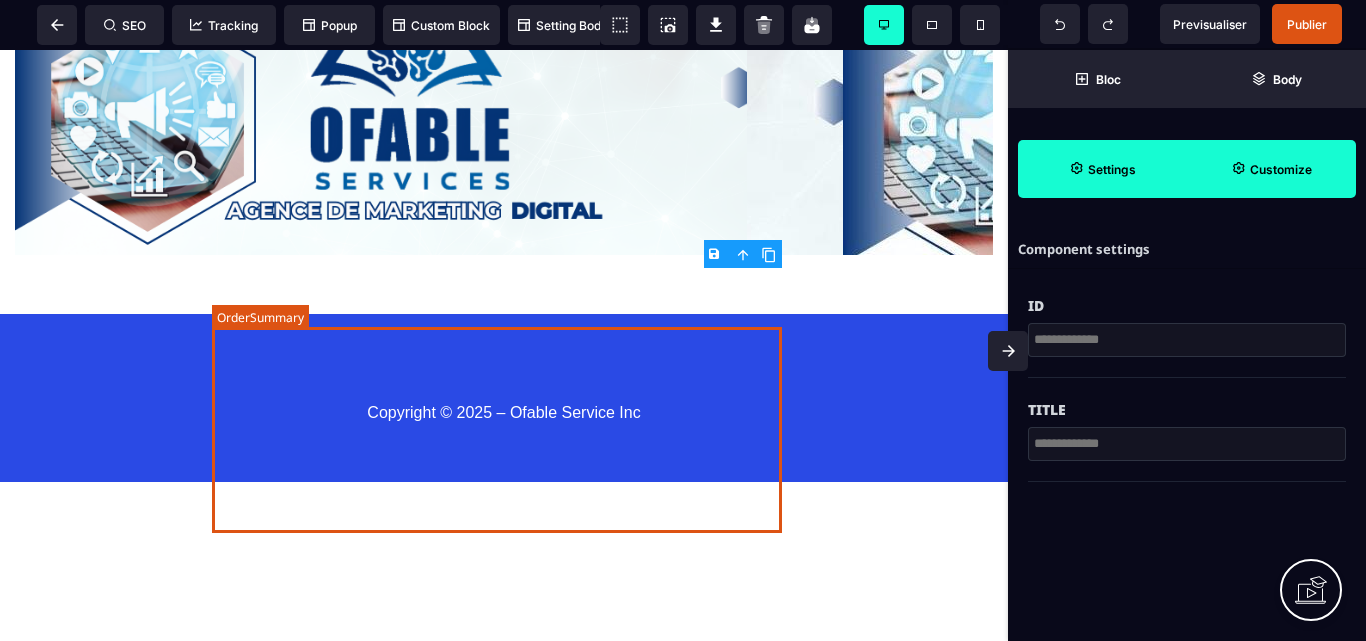click on "Promotion 0 Sous-total 0 Taxe 0 Montant total dû 0 0" at bounding box center [504, -511] 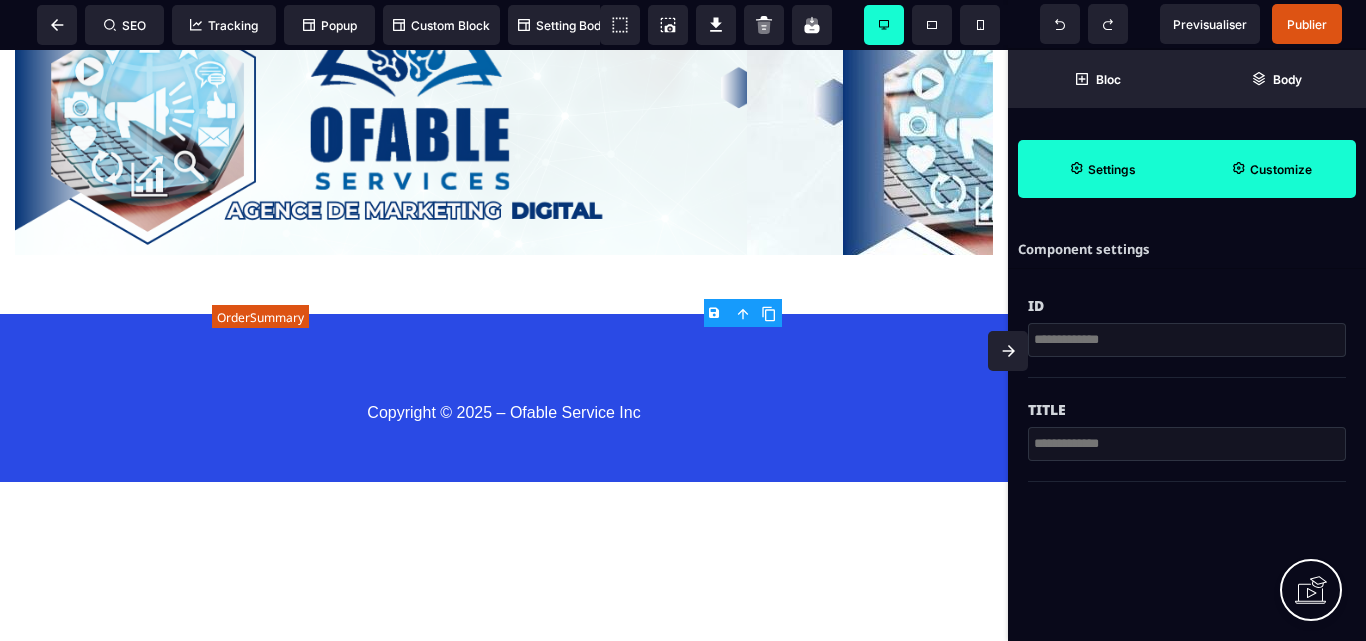 click on "Promotion 0 Sous-total 0 Taxe 0 Montant total dû 0 0" at bounding box center (504, -511) 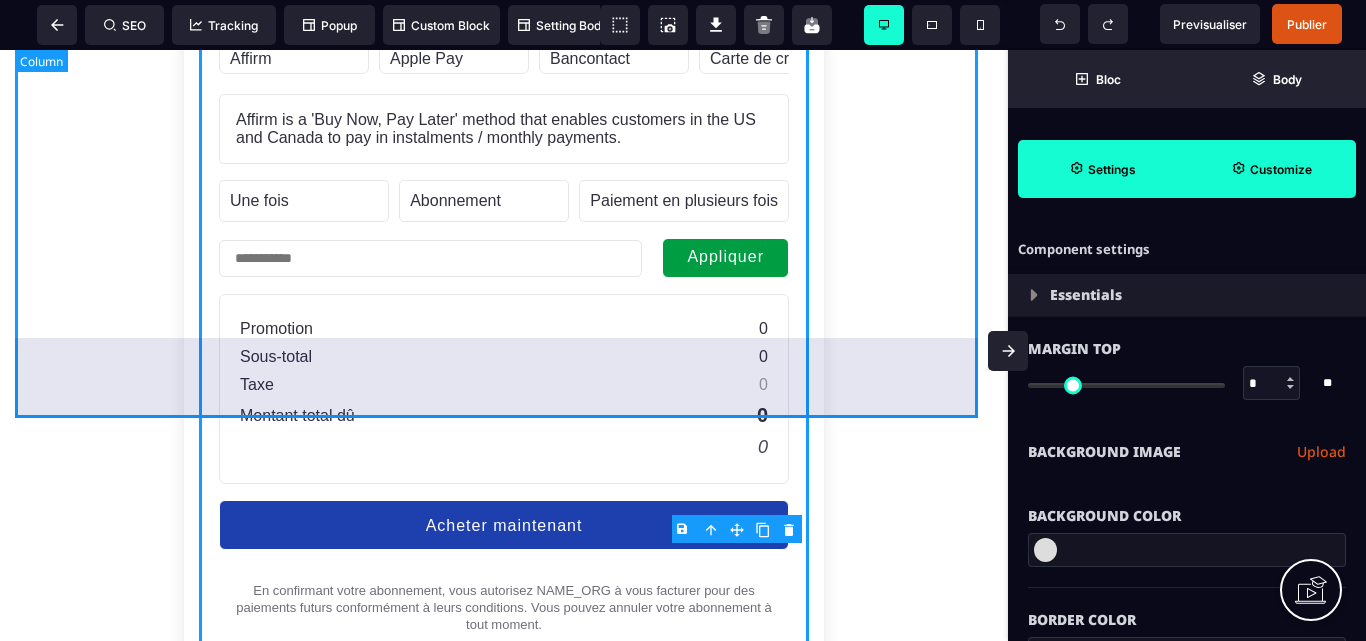 scroll, scrollTop: 18660, scrollLeft: 0, axis: vertical 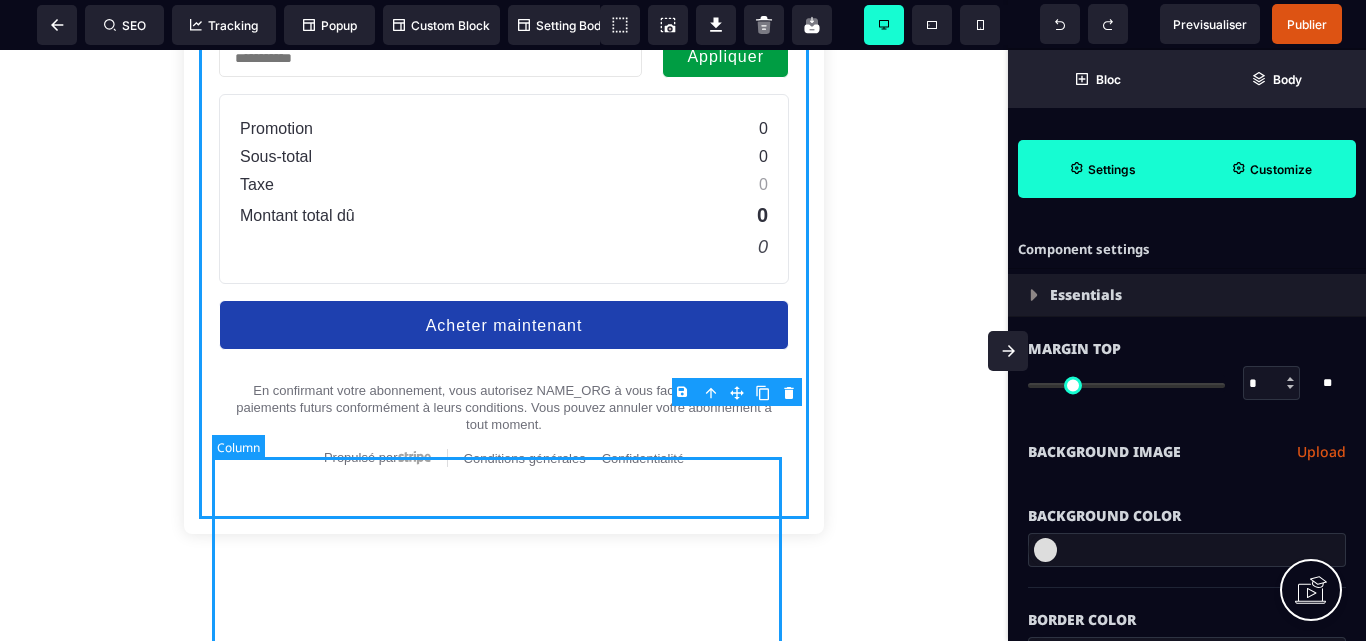 click on "Informations de base" at bounding box center (504, -340) 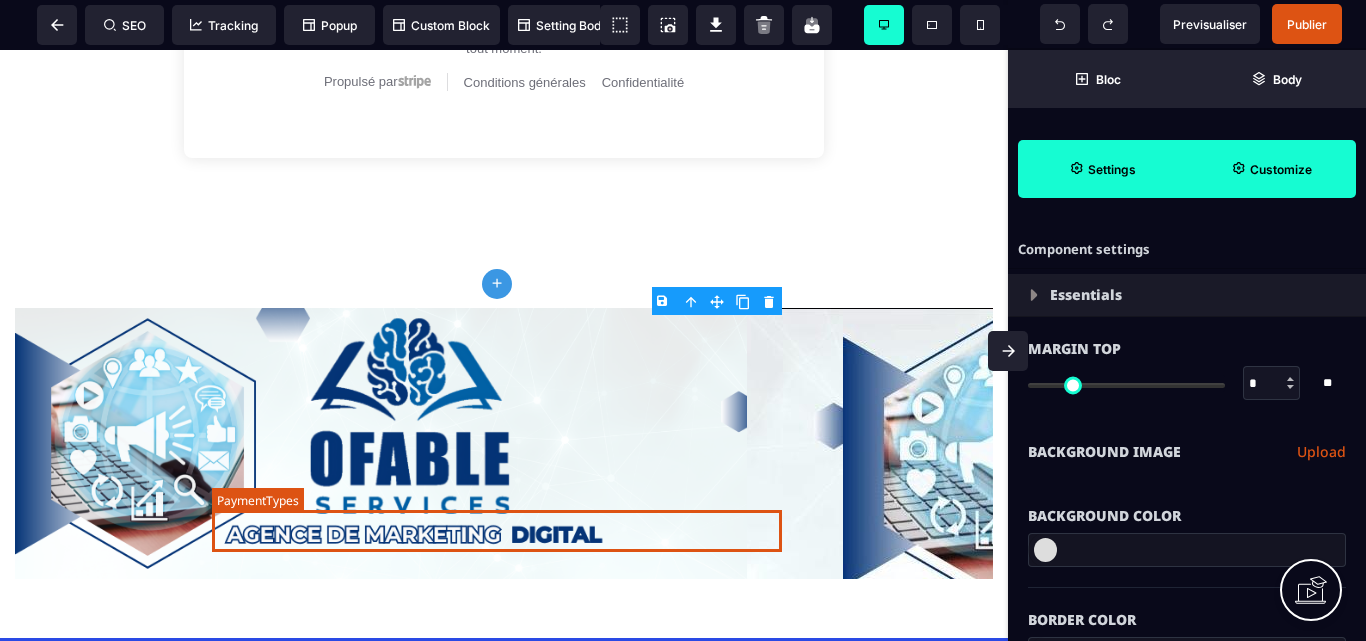scroll, scrollTop: 19060, scrollLeft: 0, axis: vertical 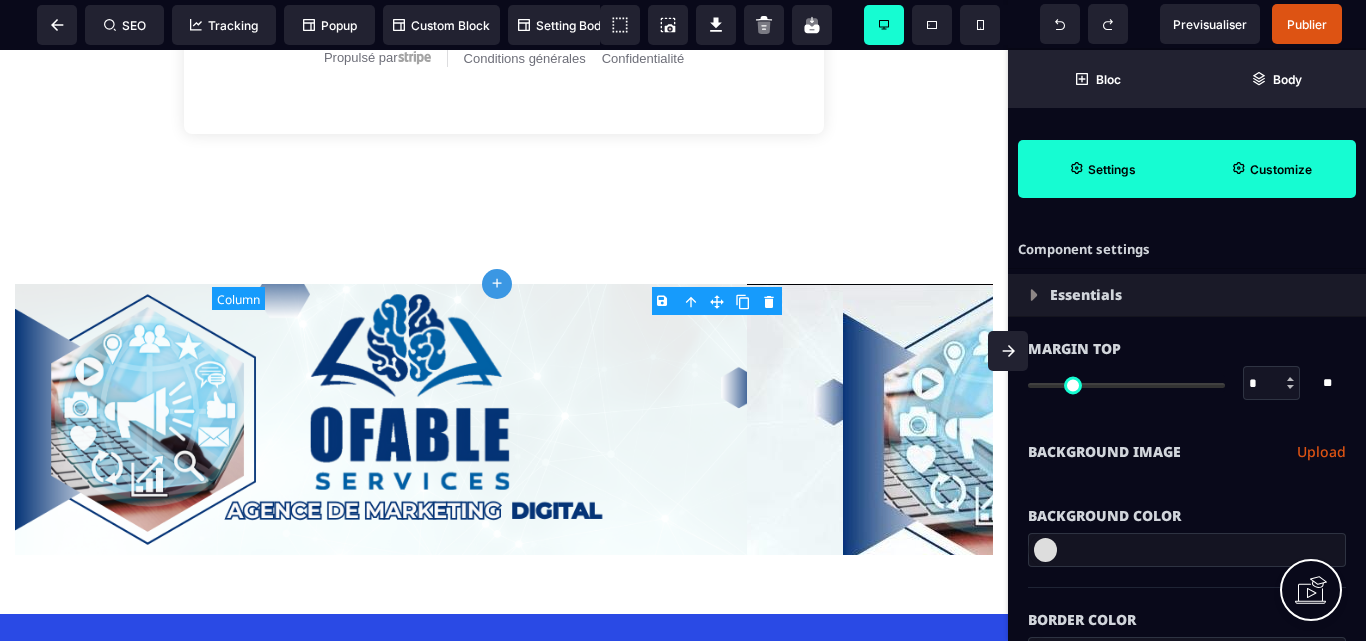 click at bounding box center [649, -747] 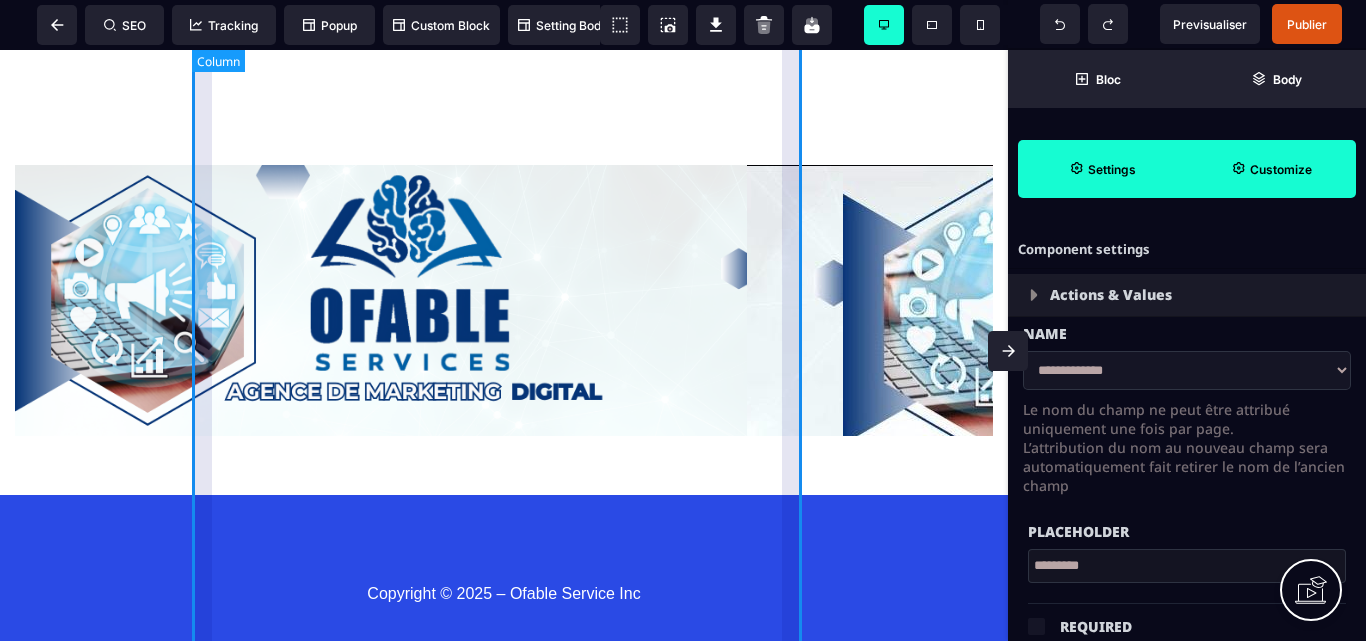 scroll, scrollTop: 19460, scrollLeft: 0, axis: vertical 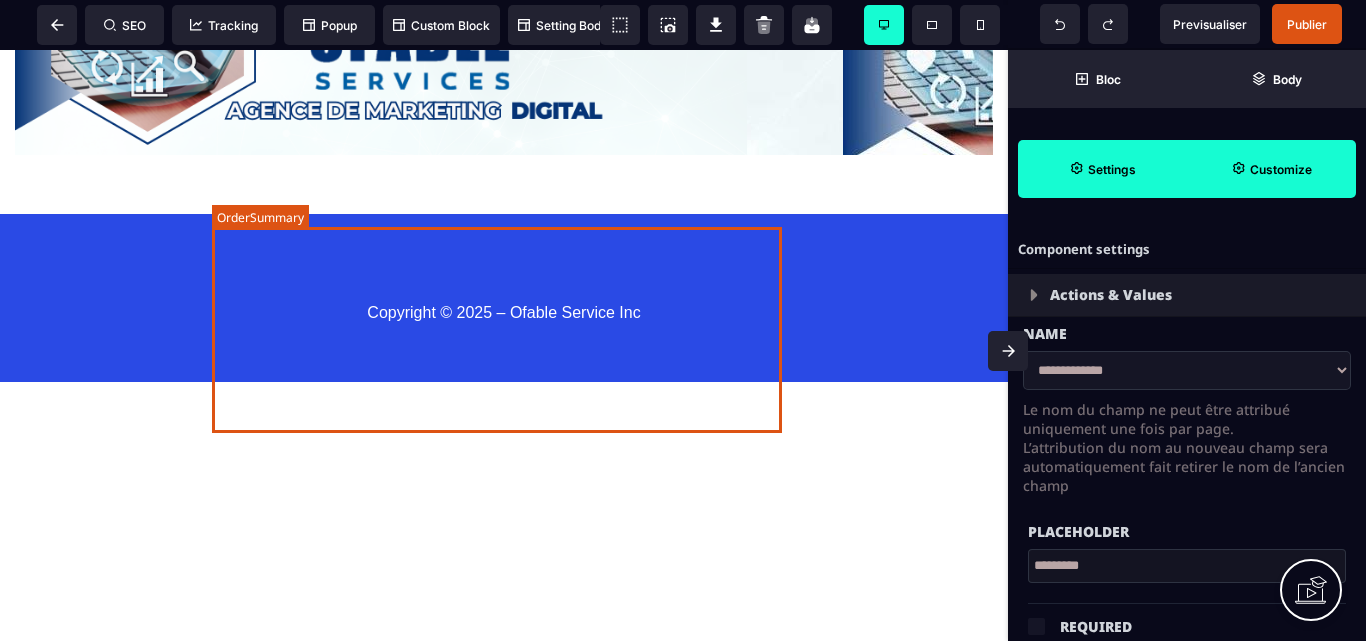click on "Montant total dû 0" at bounding box center [504, -585] 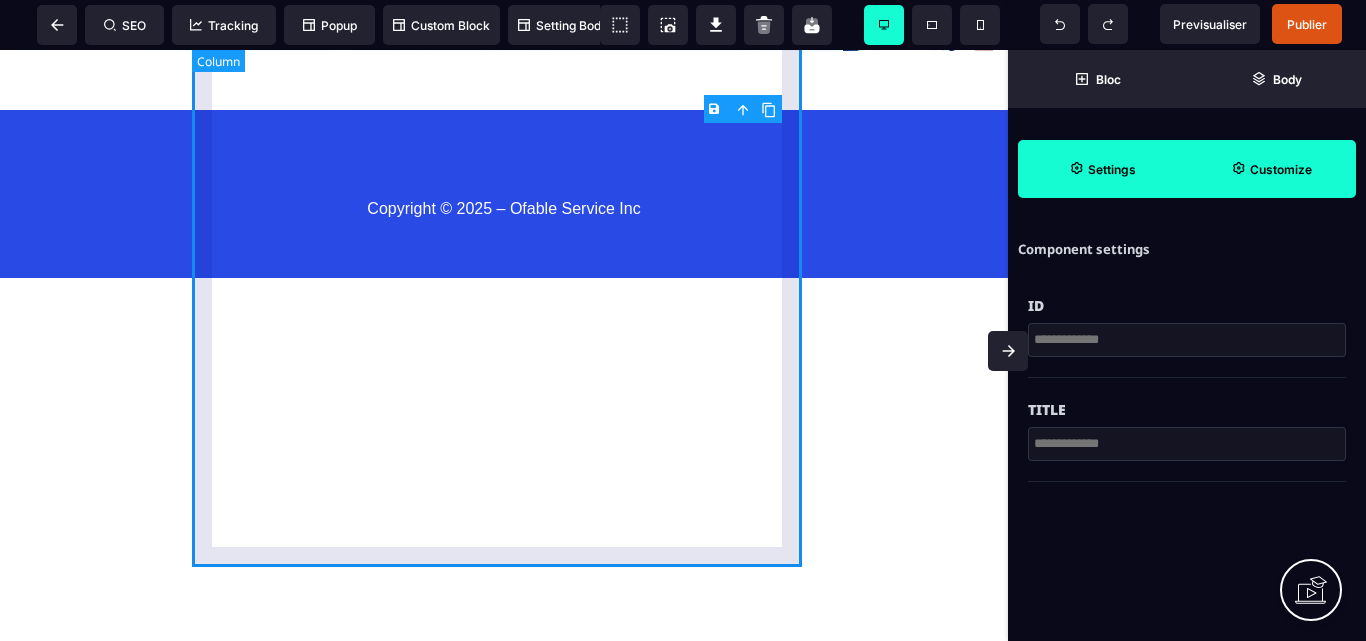 scroll, scrollTop: 19660, scrollLeft: 0, axis: vertical 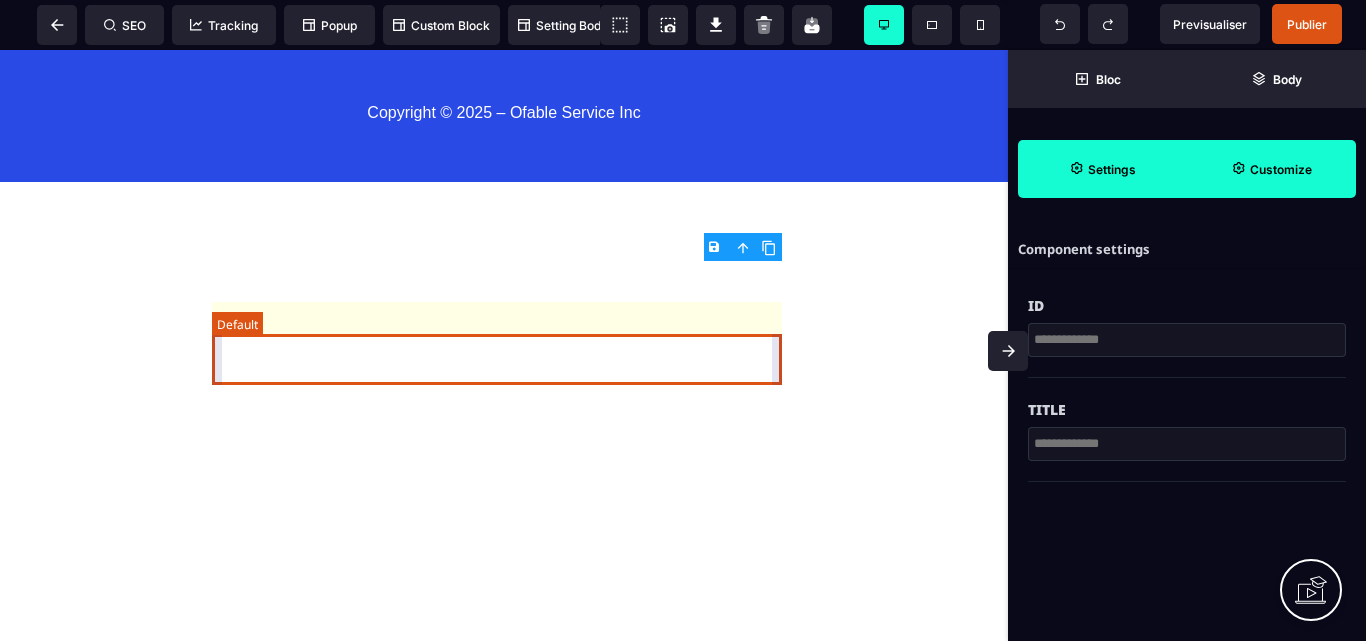 click on "En confirmant votre abonnement, vous autorisez NAME_ORG à vous facturer pour des paiements futurs conformément à leurs conditions. Vous pouvez annuler votre abonnement à tout moment." at bounding box center (504, -593) 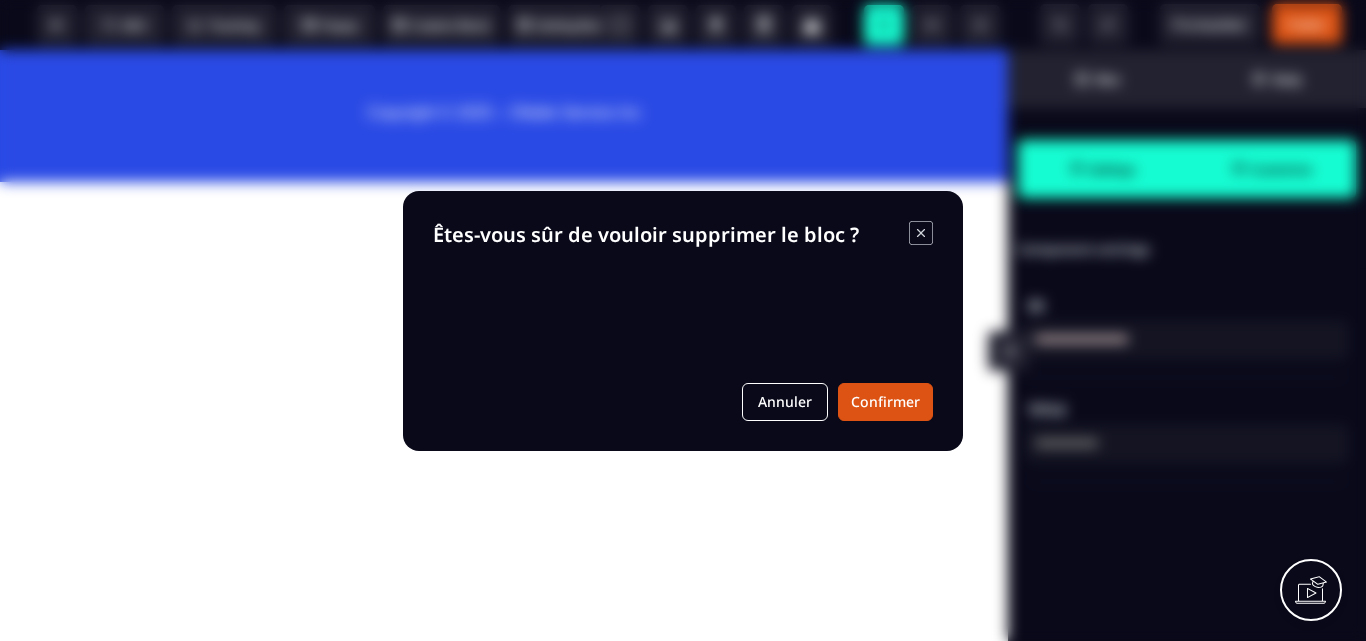 click on "B I U S
A *******
Column
SEO
Tracking" at bounding box center (683, 320) 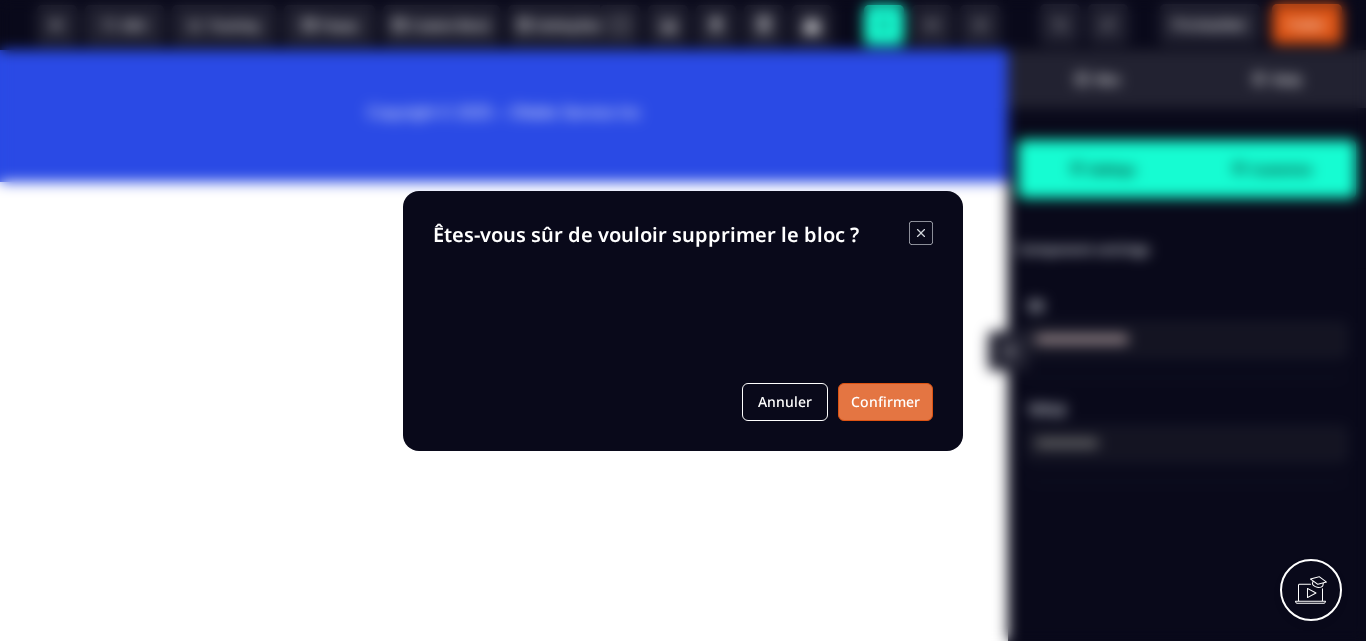 click on "Confirmer" at bounding box center (885, 402) 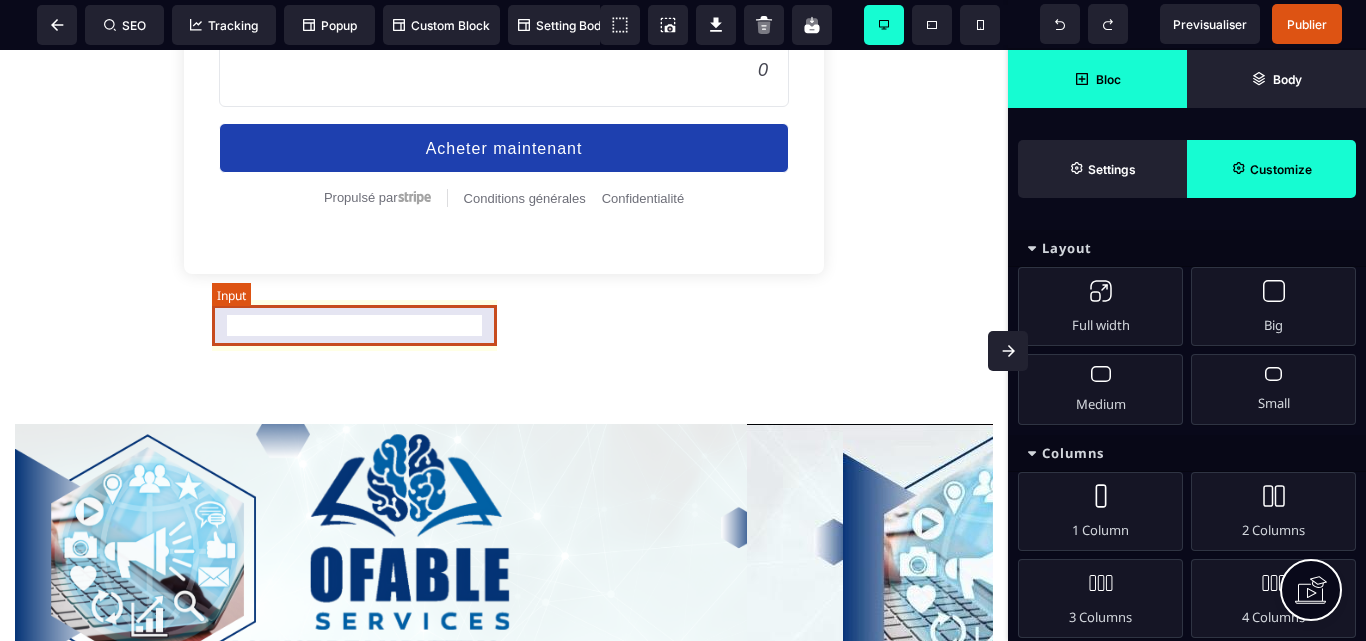 scroll, scrollTop: 18960, scrollLeft: 0, axis: vertical 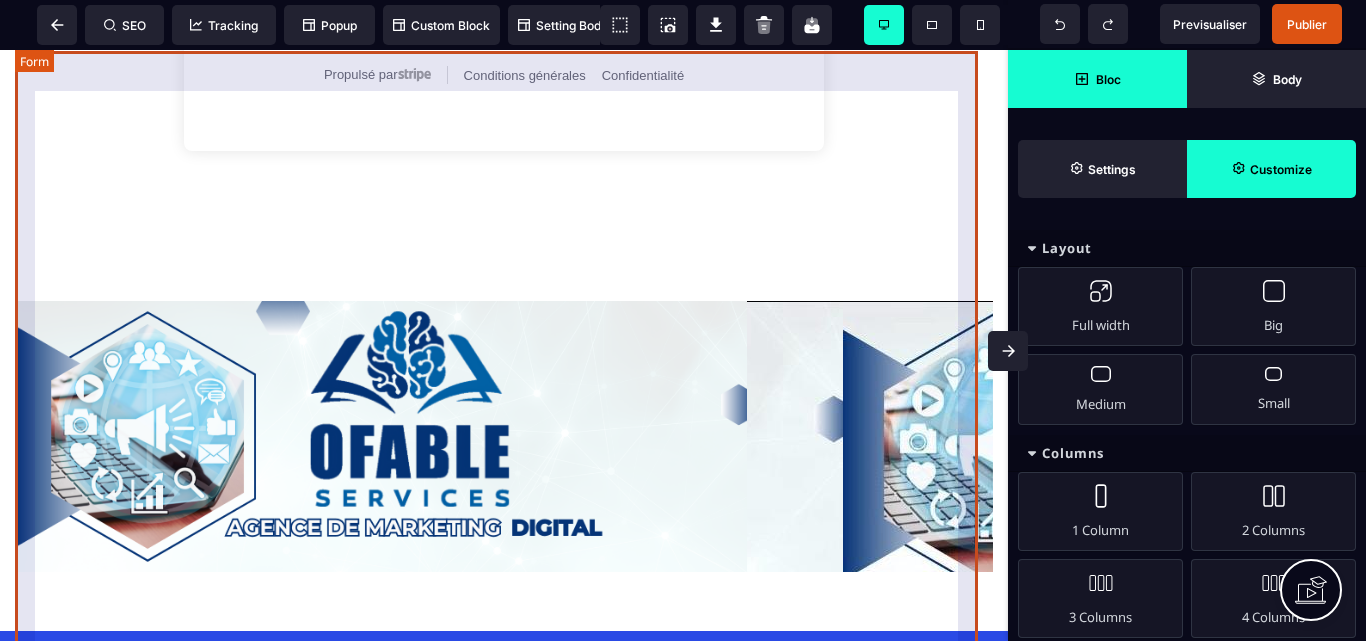 click on "Informations de base Informations paiement Affirm Apple Pay Bancontact Carte de crédit Cash App Pay EPS Giropay Ideal Karna Link Affirm is a 'Buy Now, Pay Later' method that enables customers in the US and Canada to pay in instalments / monthly payments. Apple Pay enables frictionless card payments and eliminates the need to manually type card or shipping details. Apple Pay requires registration and verification of trusted domains to enable web use. To enable Apple Pay for your iOS app, you must configure your iOS certificates. Accept payments using Bancontact, Belgium's most popular payment method. Accept Visa, Mastercard, American Express, Discover, Diners Club, JCB and China UnionPay payments from customers worldwide. Cash App Pay enables customers to frictionlessly authenticate payments in the Cash App using their stored balance or linked card. Une fois Abonnement Paiement en plusieurs fois Abonnement Paiement en plusieurs fois Appliquer Promotion [PRICE] Sous-total [PRICE] Taxe [PRICE] Montant total dû [PRICE] [PRICE] Stripe" at bounding box center [504, -330] 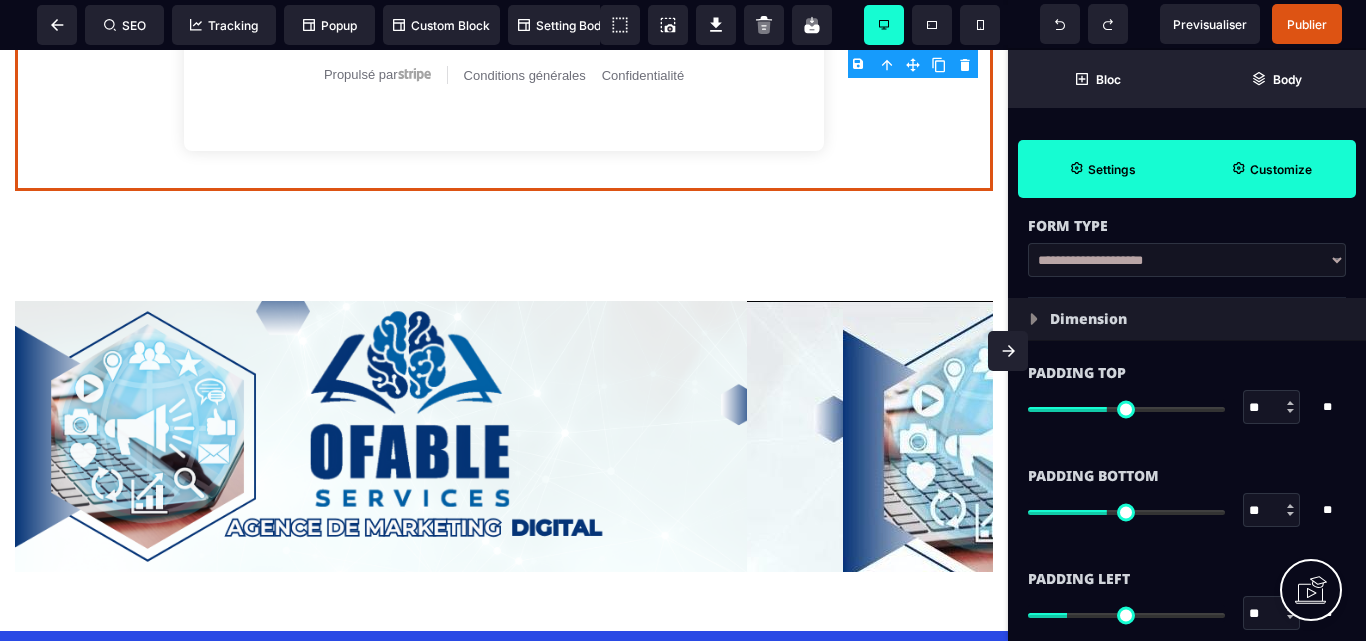 scroll, scrollTop: 0, scrollLeft: 0, axis: both 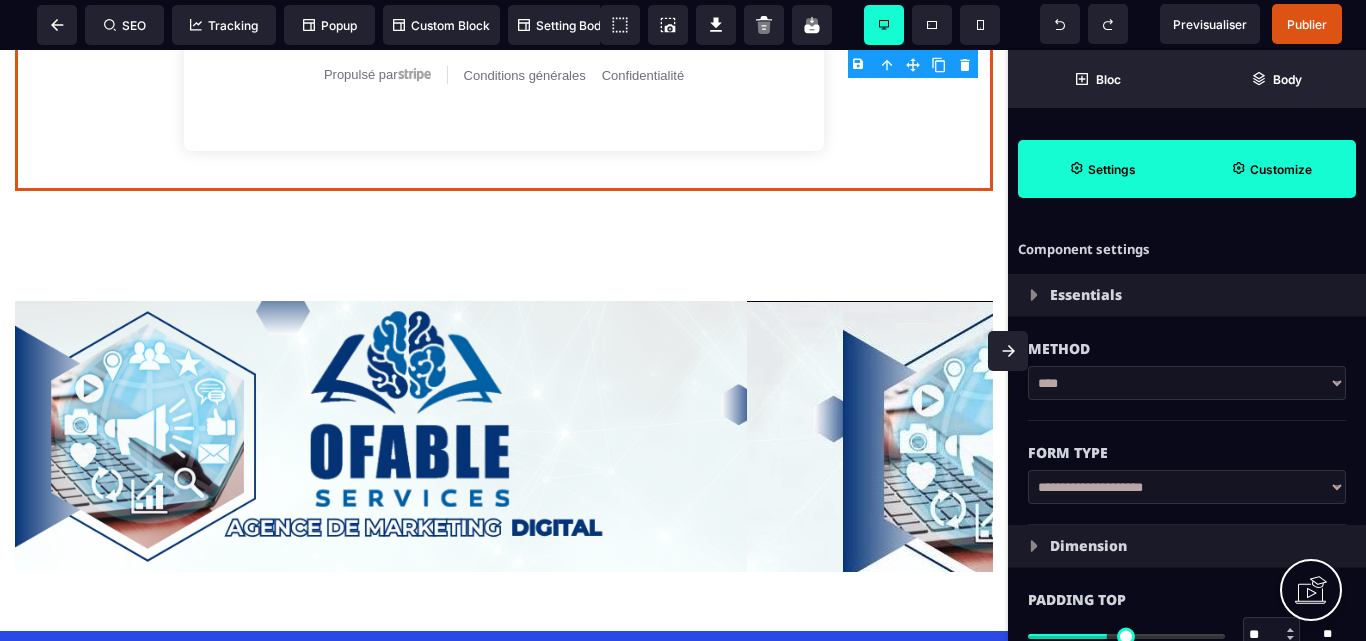 click on "****" at bounding box center (1187, 383) 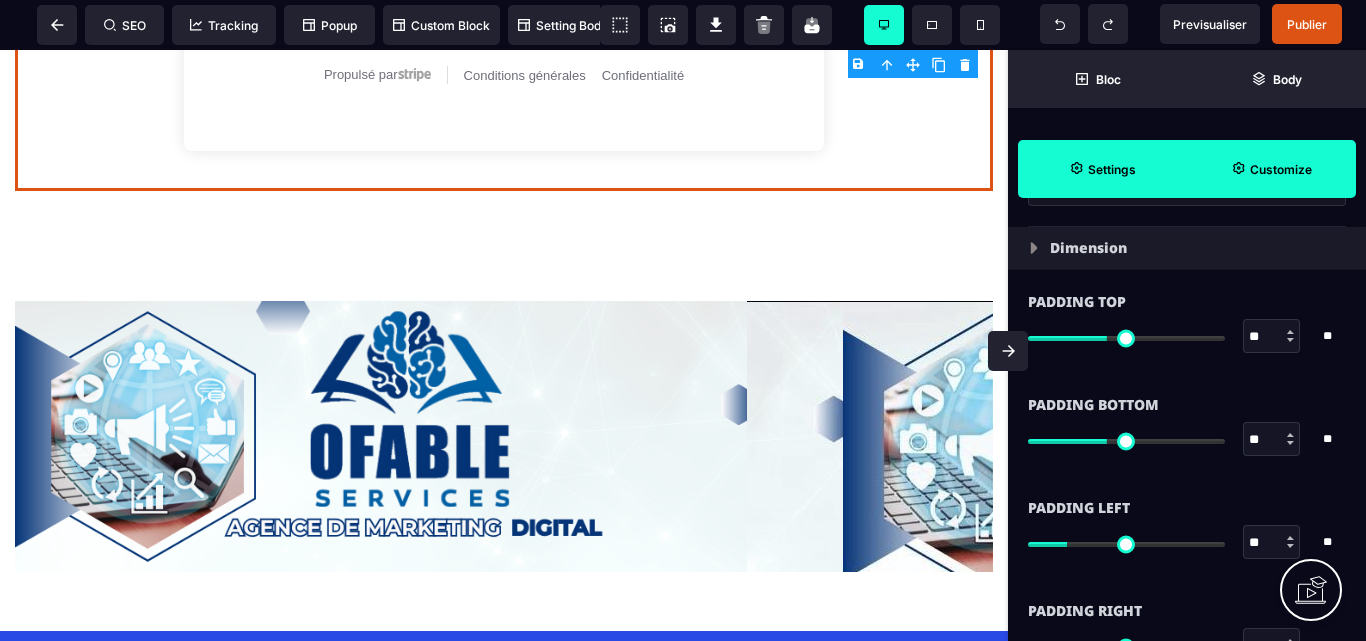 scroll, scrollTop: 300, scrollLeft: 0, axis: vertical 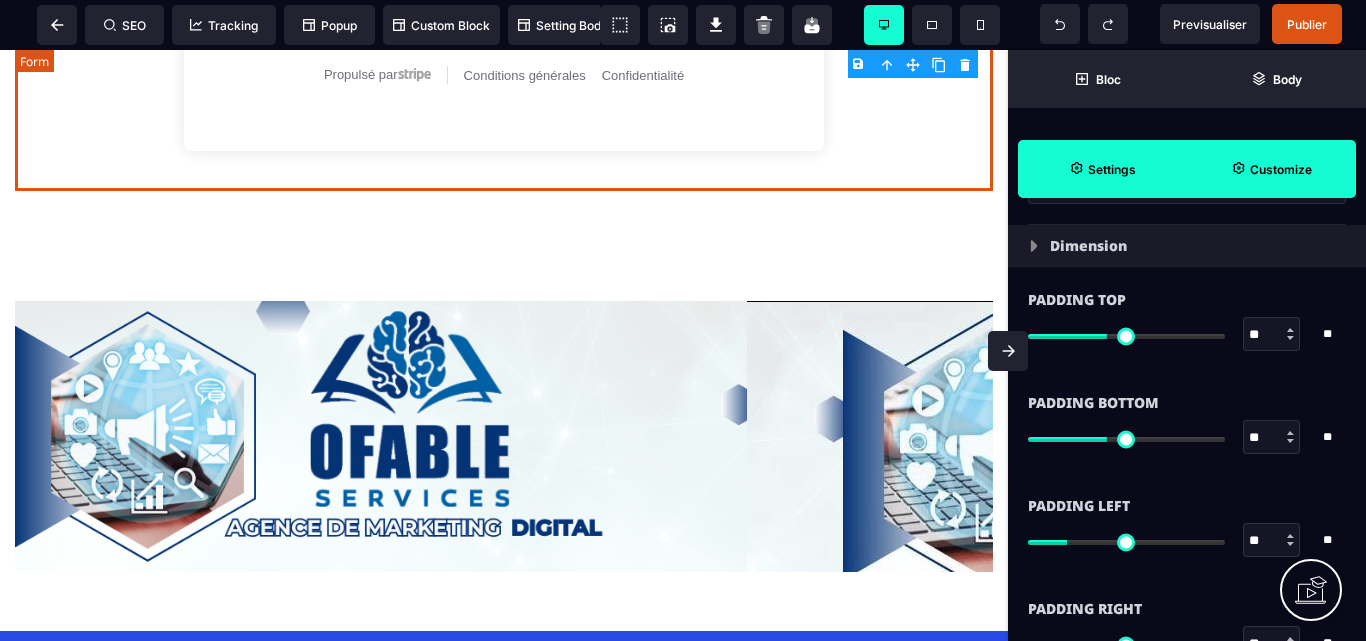 click on "Informations de base Informations paiement Affirm Apple Pay Bancontact Carte de crédit Cash App Pay EPS Giropay Ideal Karna Link Affirm is a 'Buy Now, Pay Later' method that enables customers in the US and Canada to pay in instalments / monthly payments. Apple Pay enables frictionless card payments and eliminates the need to manually type card or shipping details. Apple Pay requires registration and verification of trusted domains to enable web use. To enable Apple Pay for your iOS app, you must configure your iOS certificates. Accept payments using Bancontact, Belgium's most popular payment method. Accept Visa, Mastercard, American Express, Discover, Diners Club, JCB and China UnionPay payments from customers worldwide. Cash App Pay enables customers to frictionlessly authenticate payments in the Cash App using their stored balance or linked card. Une fois Abonnement Paiement en plusieurs fois Abonnement Paiement en plusieurs fois Appliquer Promotion [PRICE] Sous-total [PRICE] Taxe [PRICE] Montant total dû [PRICE] [PRICE] Stripe" at bounding box center [504, -330] 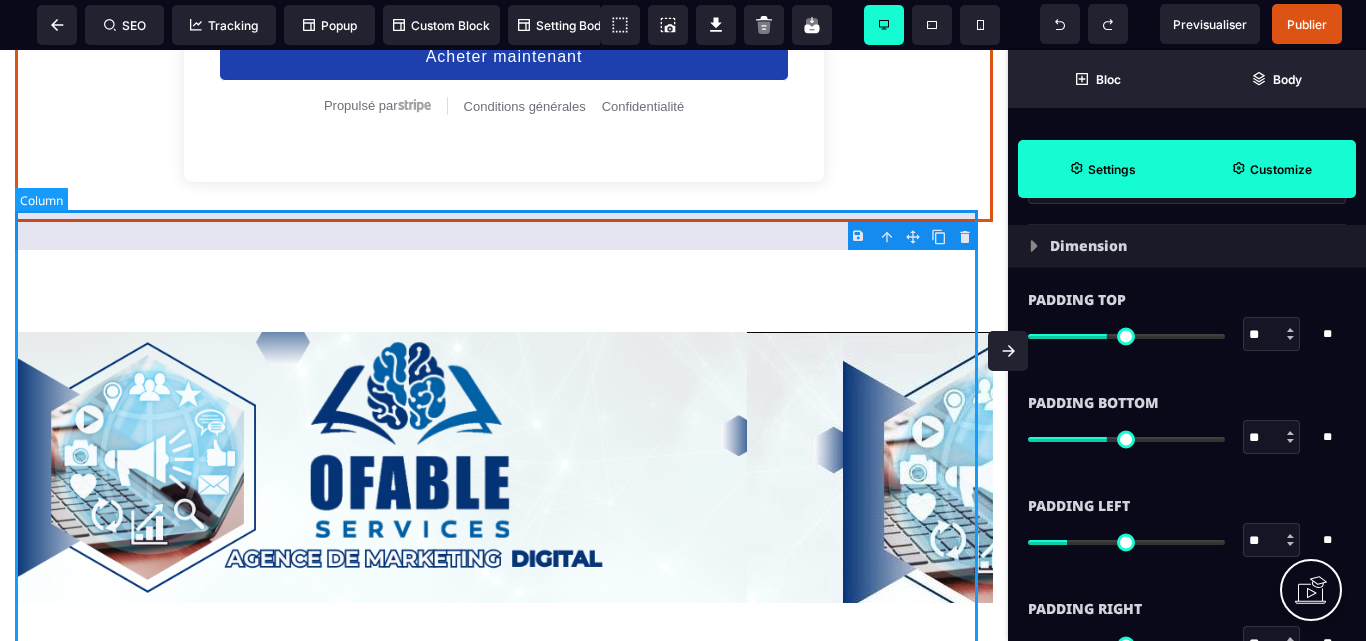 scroll, scrollTop: 18760, scrollLeft: 0, axis: vertical 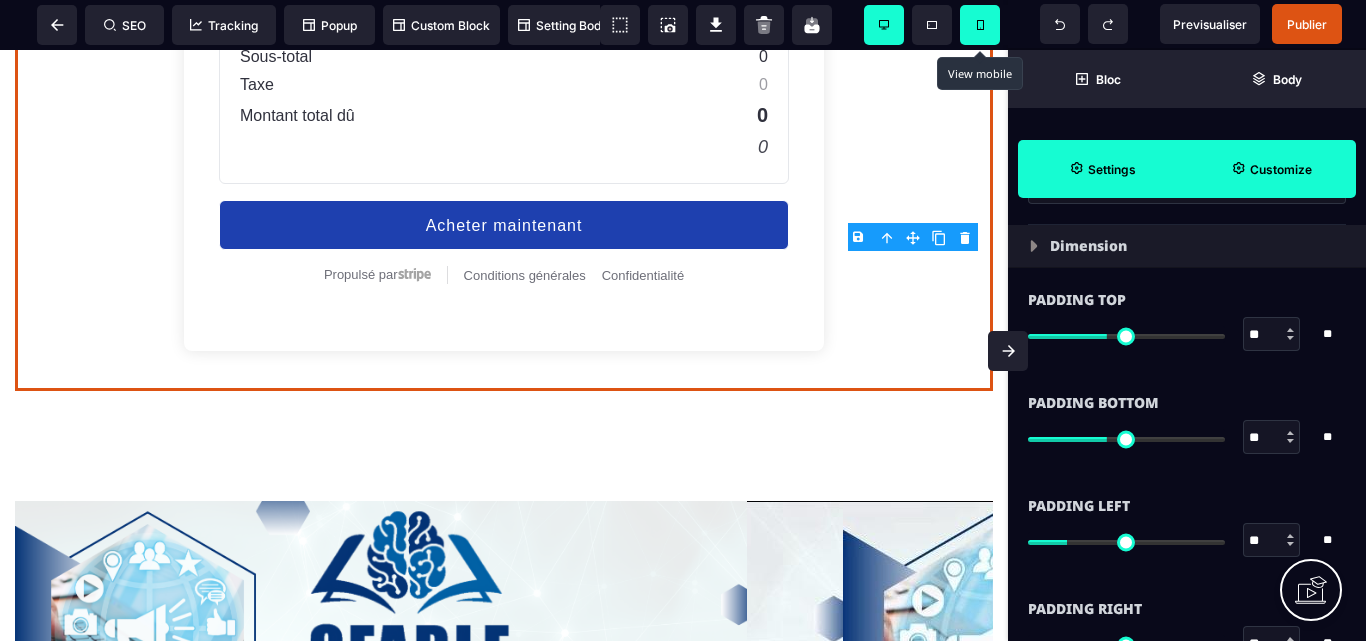 click 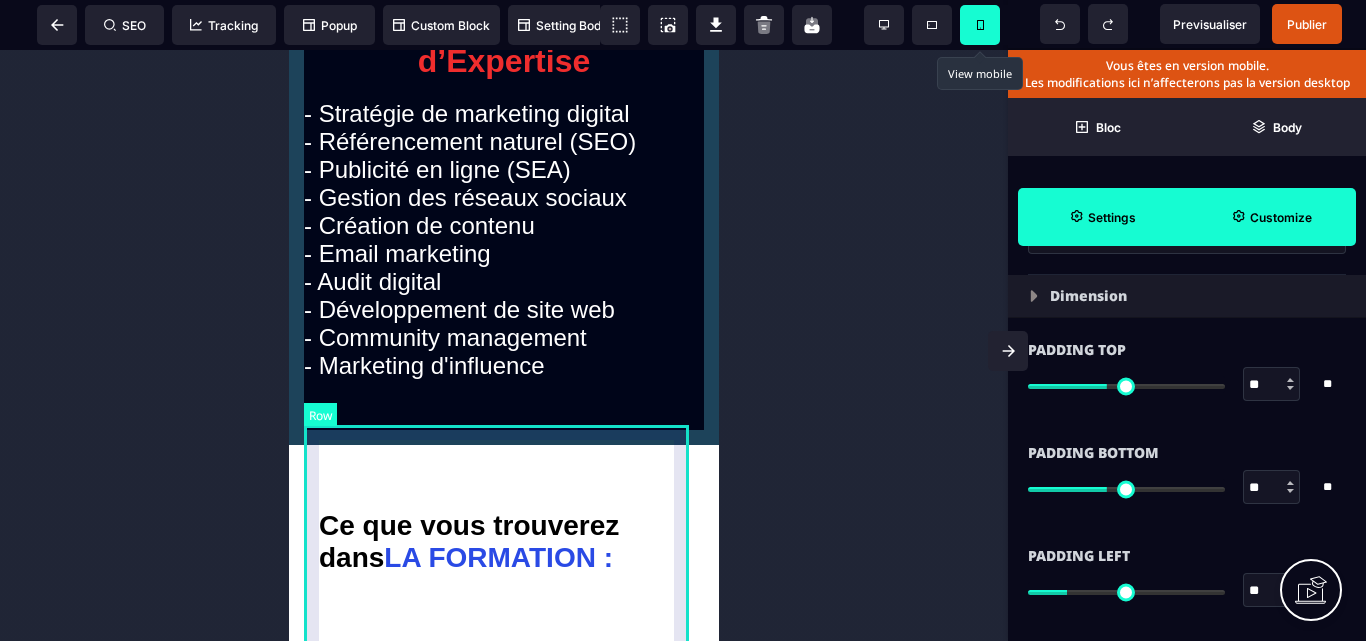 scroll, scrollTop: 21001, scrollLeft: 0, axis: vertical 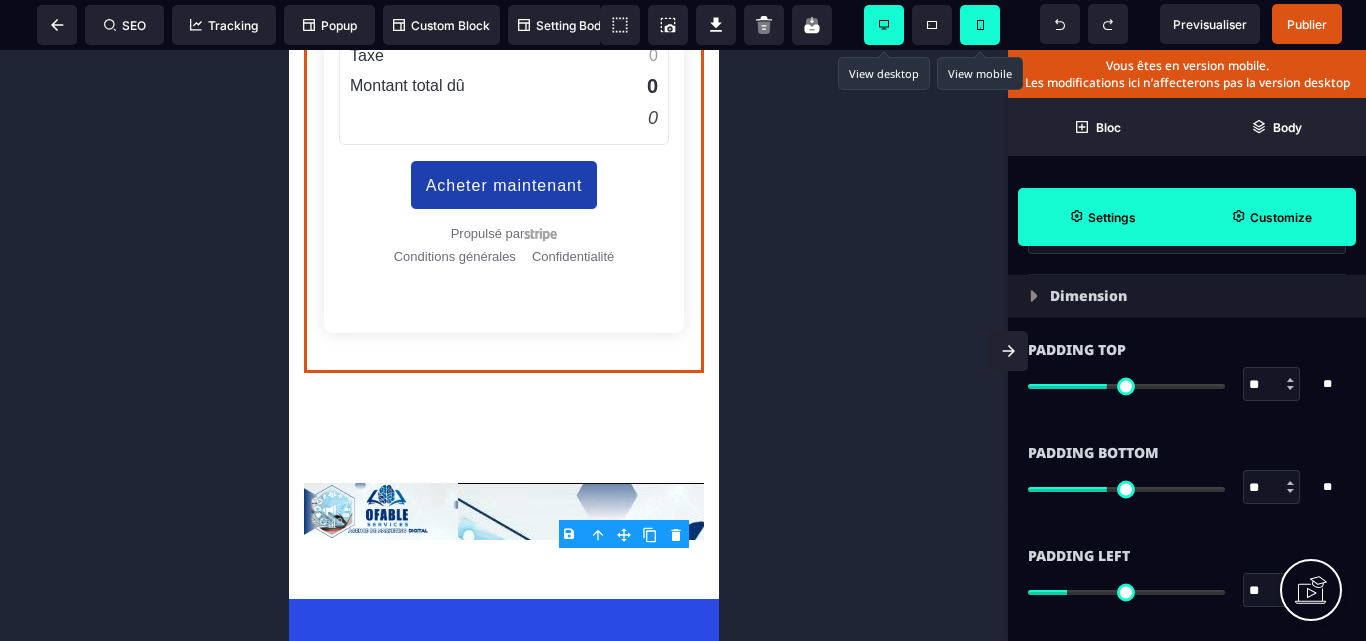 click at bounding box center [884, 25] 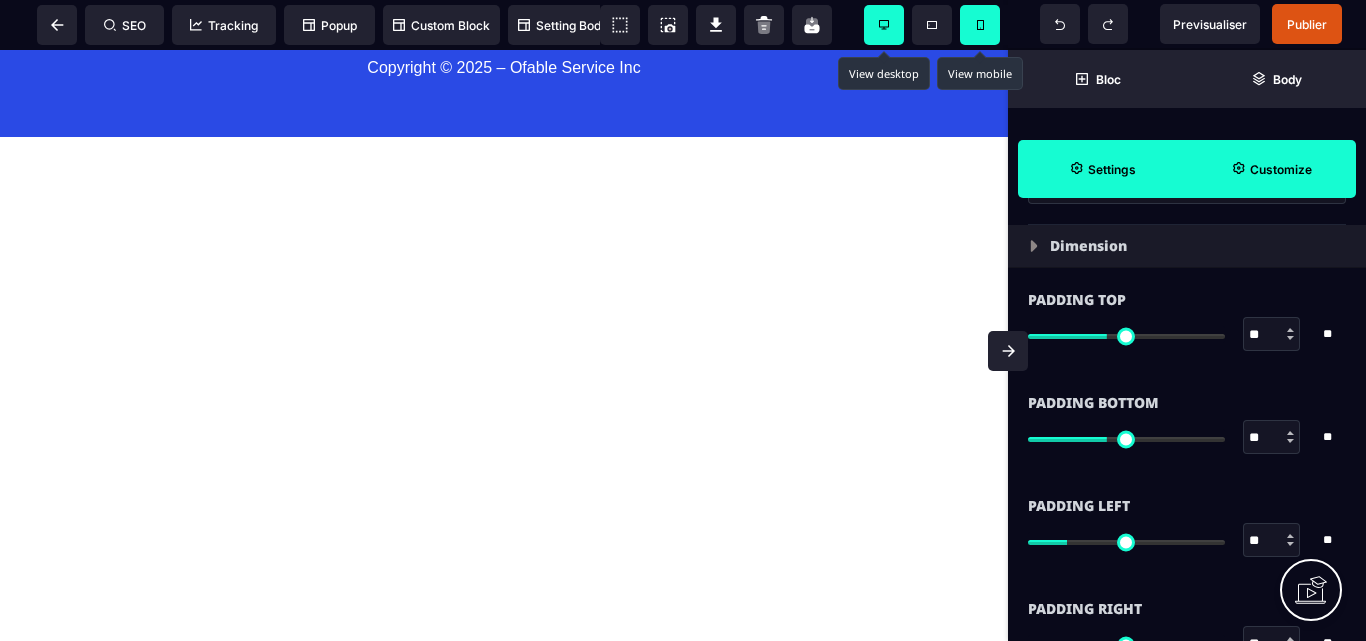 scroll, scrollTop: 20562, scrollLeft: 0, axis: vertical 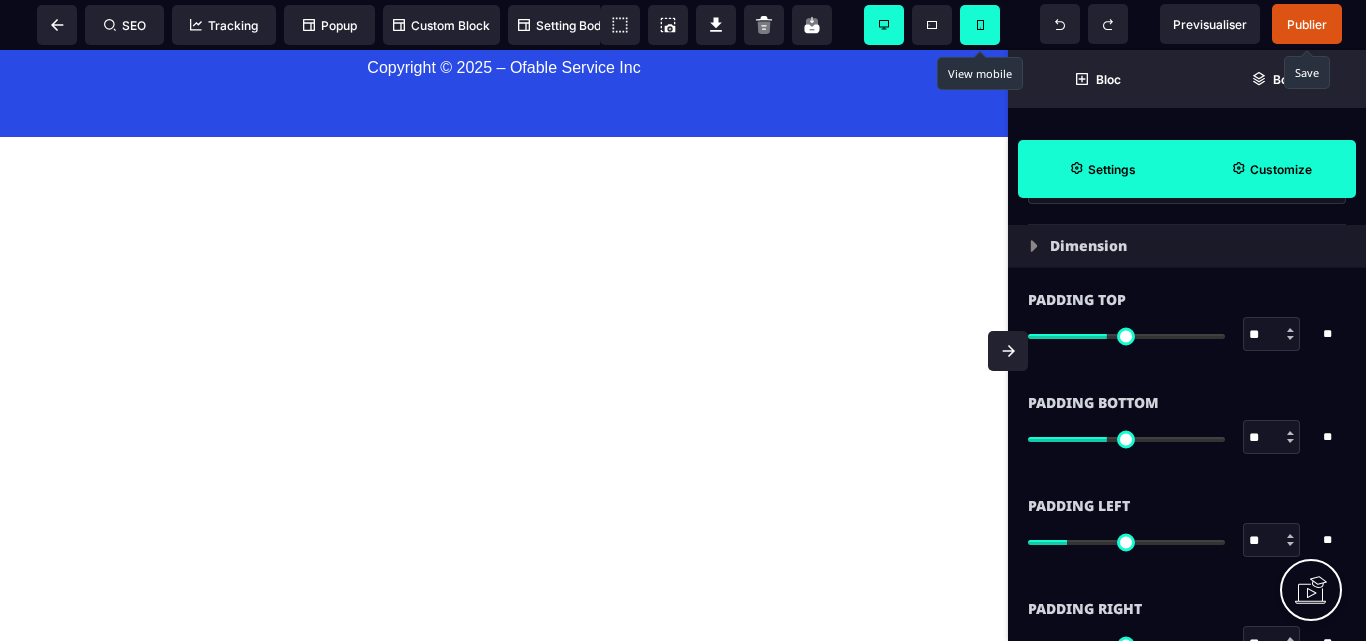 click on "Publier" at bounding box center [1307, 24] 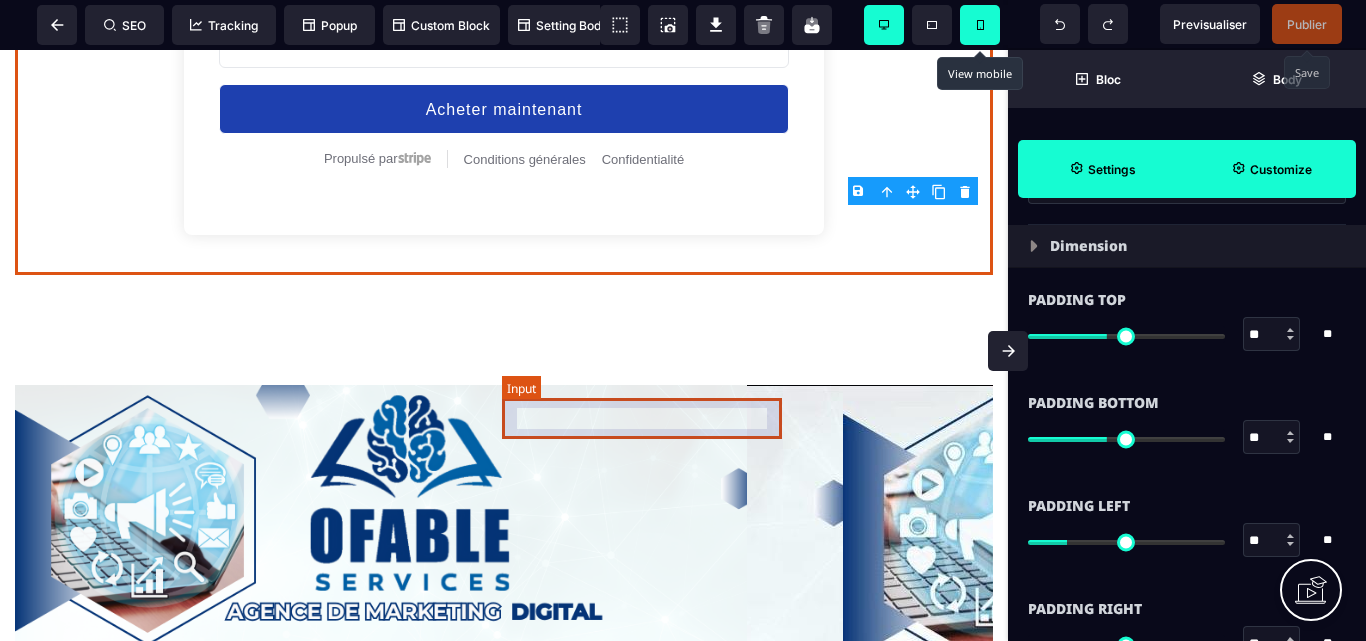 scroll, scrollTop: 18662, scrollLeft: 0, axis: vertical 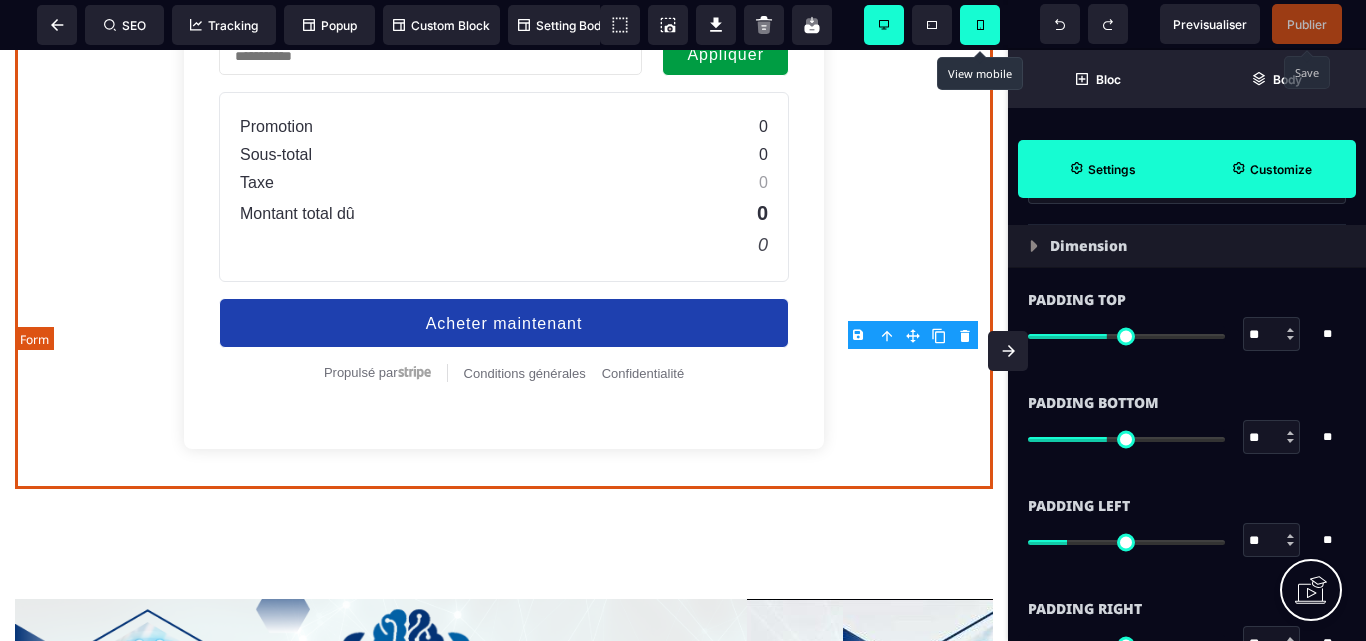 click on "Informations de base Informations paiement Affirm Apple Pay Bancontact Carte de crédit Cash App Pay EPS Giropay Ideal Karna Link Affirm is a 'Buy Now, Pay Later' method that enables customers in the US and Canada to pay in instalments / monthly payments. Apple Pay enables frictionless card payments and eliminates the need to manually type card or shipping details. Apple Pay requires registration and verification of trusted domains to enable web use. To enable Apple Pay for your iOS app, you must configure your iOS certificates. Accept payments using Bancontact, Belgium's most popular payment method. Accept Visa, Mastercard, American Express, Discover, Diners Club, JCB and China UnionPay payments from customers worldwide. Cash App Pay enables customers to frictionlessly authenticate payments in the Cash App using their stored balance or linked card. Une fois Abonnement Paiement en plusieurs fois Abonnement Paiement en plusieurs fois Appliquer Promotion [PRICE] Sous-total [PRICE] Taxe [PRICE] Montant total dû [PRICE] [PRICE] Stripe" at bounding box center (504, -32) 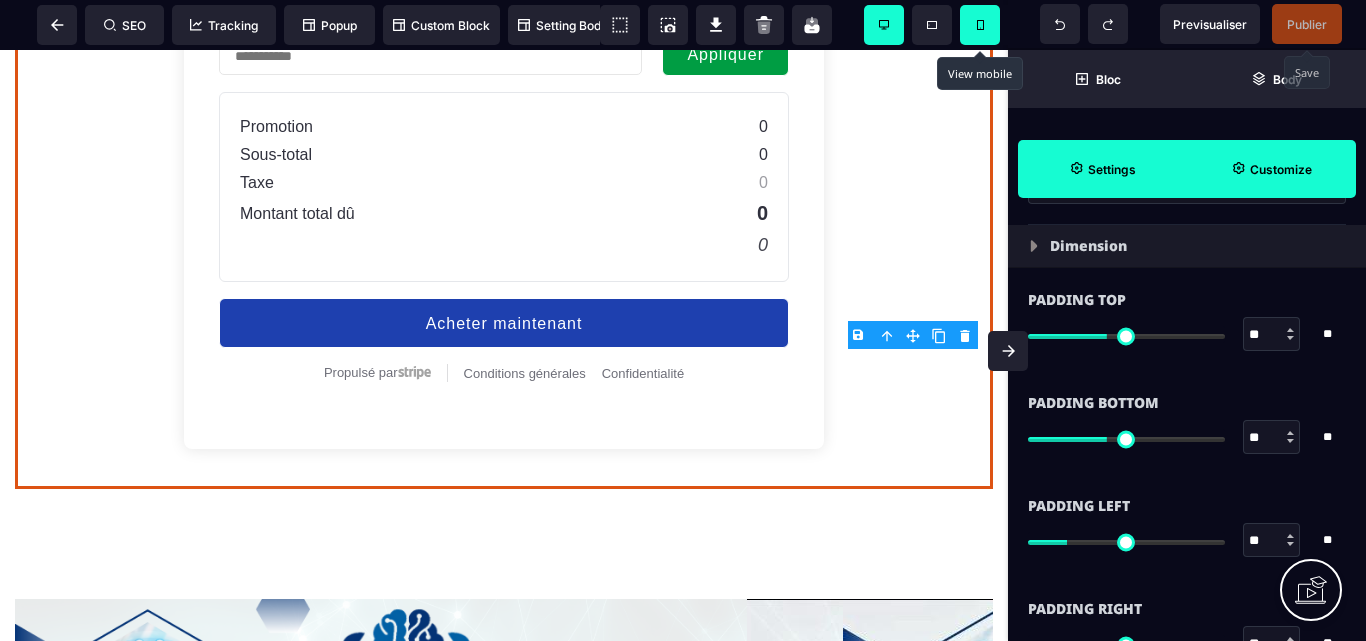 scroll, scrollTop: 359, scrollLeft: 0, axis: vertical 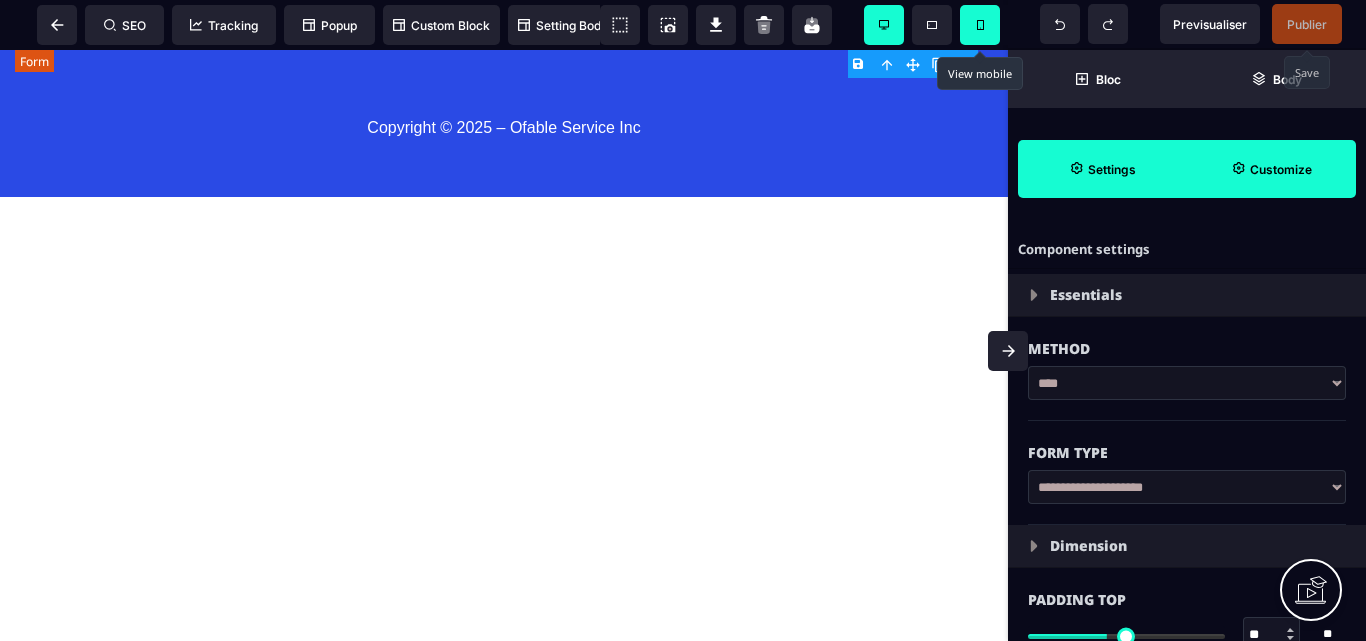 click on "Informations de base Informations paiement Affirm Apple Pay Bancontact Carte de crédit Cash App Pay EPS Giropay Ideal Karna Link Affirm is a 'Buy Now, Pay Later' method that enables customers in the US and Canada to pay in instalments / monthly payments. Apple Pay enables frictionless card payments and eliminates the need to manually type card or shipping details. Apple Pay requires registration and verification of trusted domains to enable web use. To enable Apple Pay for your iOS app, you must configure your iOS certificates. Accept payments using Bancontact, Belgium's most popular payment method. Accept Visa, Mastercard, American Express, Discover, Diners Club, JCB and China UnionPay payments from customers worldwide. Cash App Pay enables customers to frictionlessly authenticate payments in the Cash App using their stored balance or linked card. Une fois Abonnement Paiement en plusieurs fois Abonnement Paiement en plusieurs fois Appliquer Promotion [PRICE] Sous-total [PRICE] Taxe [PRICE] Montant total dû [PRICE] [PRICE] Stripe" at bounding box center [504, -932] 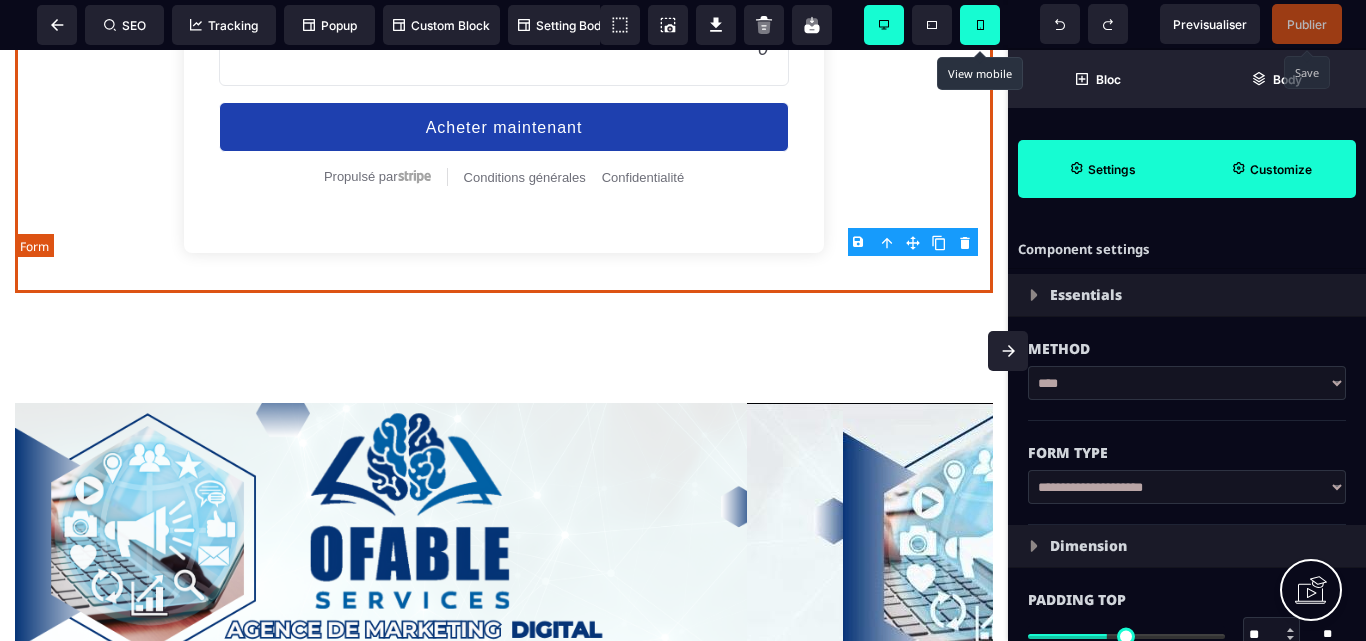 scroll, scrollTop: 18862, scrollLeft: 0, axis: vertical 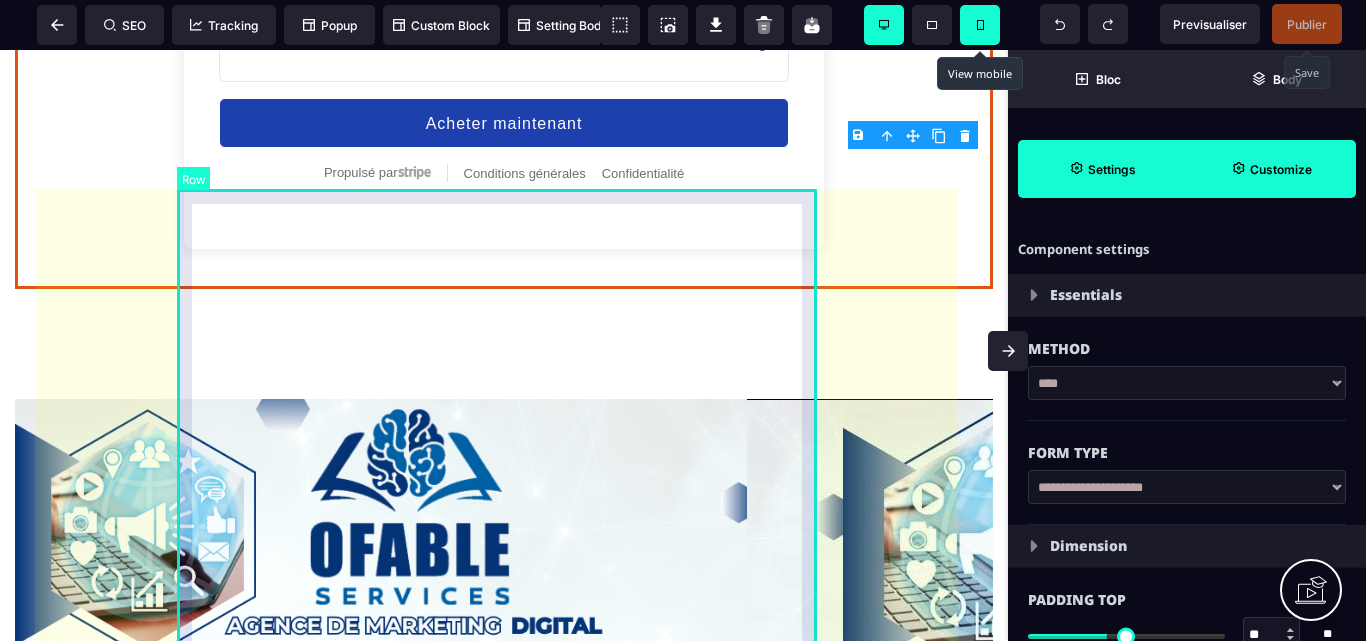 click on "Informations de base Informations paiement Affirm Apple Pay Bancontact Carte de crédit Cash App Pay EPS Giropay Ideal Karna Link Affirm is a 'Buy Now, Pay Later' method that enables customers in the US and Canada to pay in instalments / monthly payments. Apple Pay enables frictionless card payments and eliminates the need to manually type card or shipping details. Apple Pay requires registration and verification of trusted domains to enable web use. To enable Apple Pay for your iOS app, you must configure your iOS certificates. Accept payments using Bancontact, Belgium's most popular payment method. Accept Visa, Mastercard, American Express, Discover, Diners Club, JCB and China UnionPay payments from customers worldwide. Cash App Pay enables customers to frictionlessly authenticate payments in the Cash App using their stored balance or linked card. Une fois Abonnement Paiement en plusieurs fois Abonnement Paiement en plusieurs fois Appliquer Promotion [PRICE] Sous-total [PRICE] Taxe [PRICE] Montant total dû [PRICE] [PRICE] Stripe" at bounding box center (504, -232) 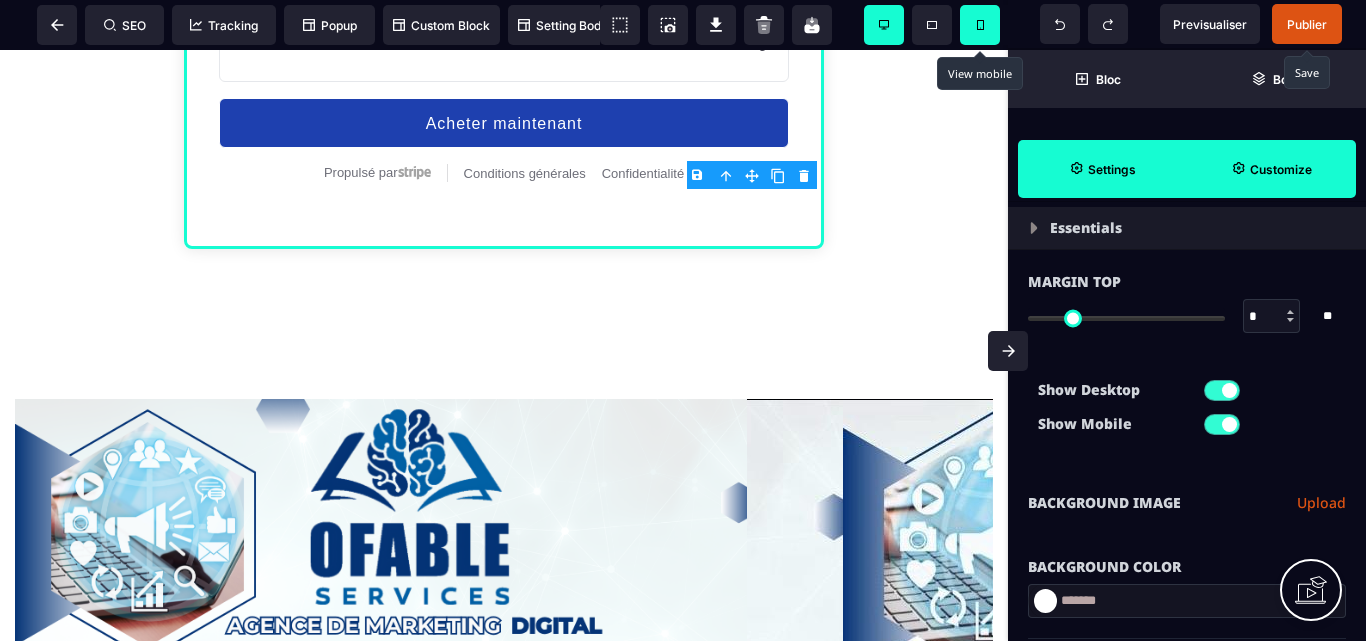 scroll, scrollTop: 300, scrollLeft: 0, axis: vertical 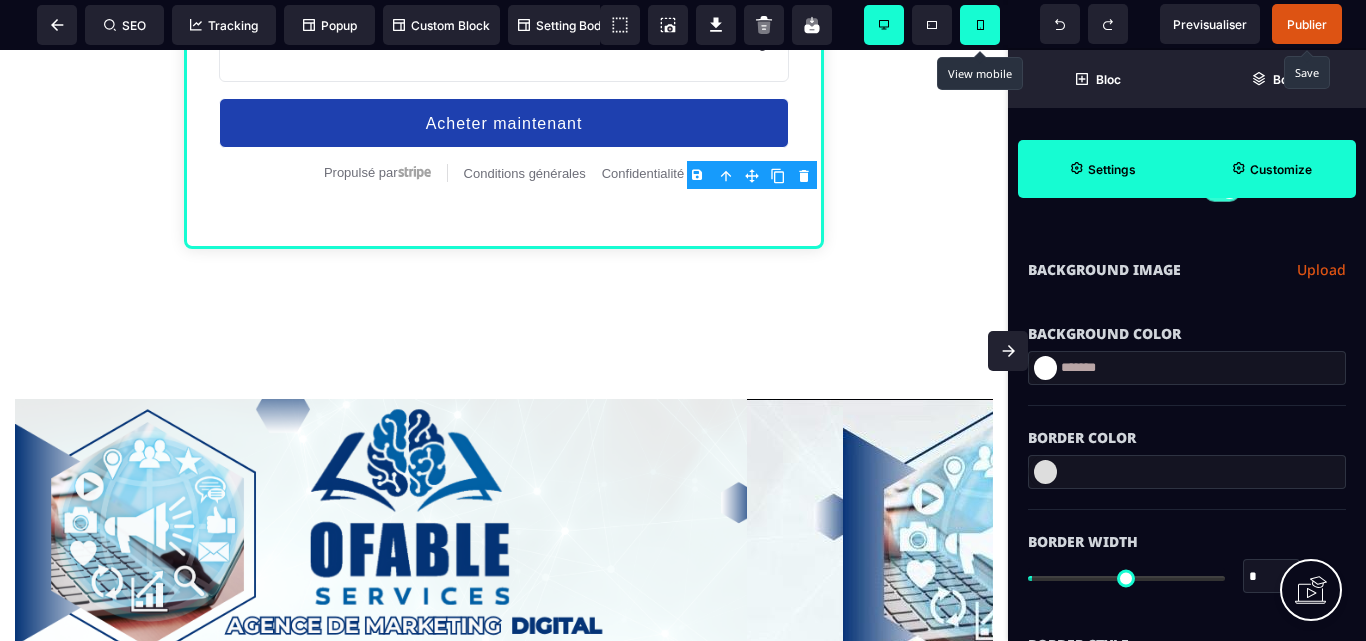 click at bounding box center [1045, 368] 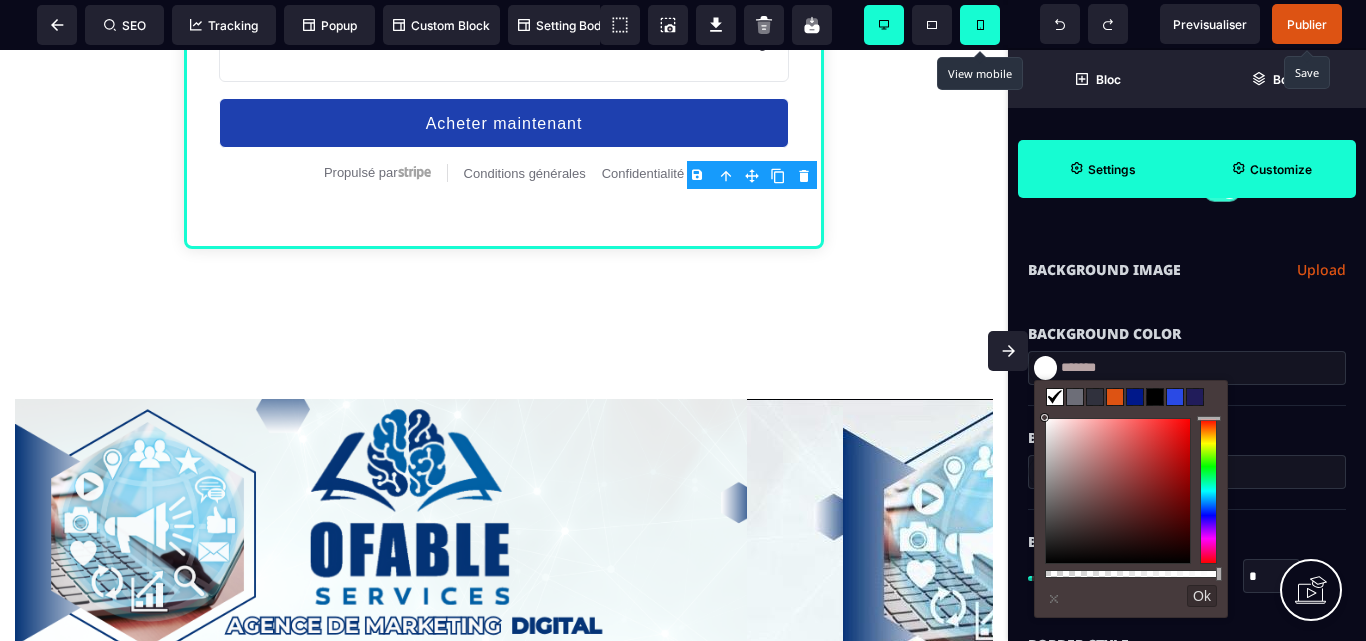 click at bounding box center [1115, 397] 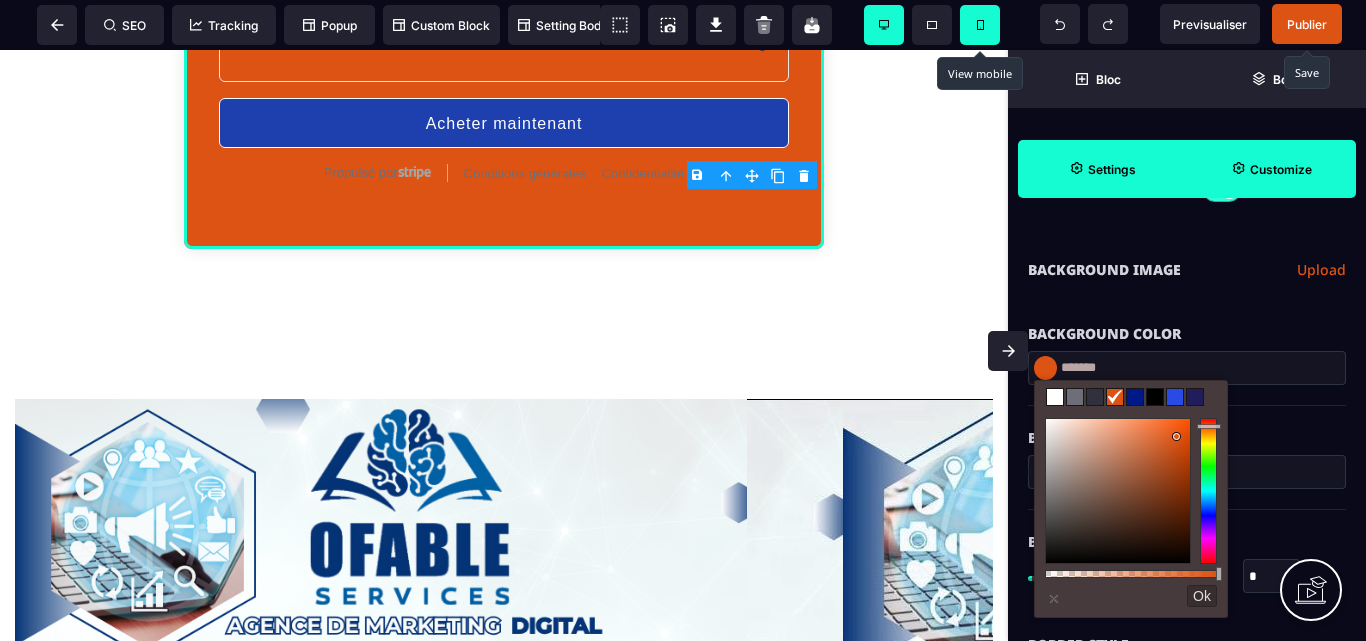 click at bounding box center (1135, 397) 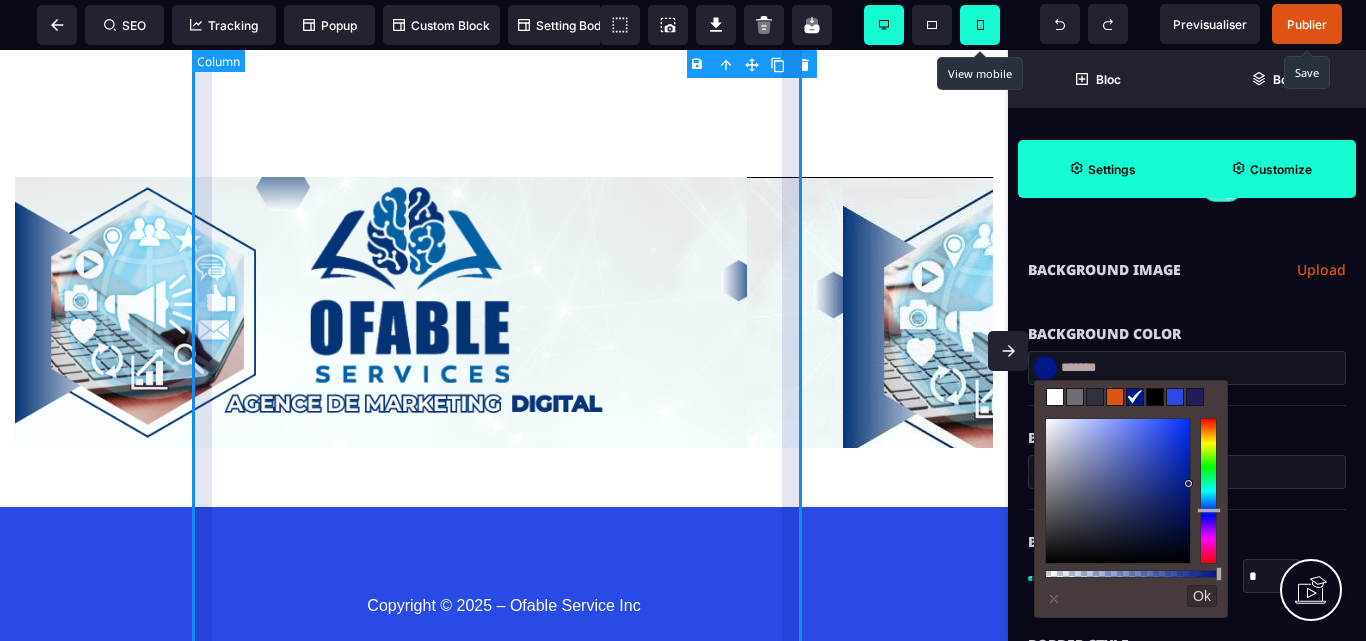 scroll, scrollTop: 19062, scrollLeft: 0, axis: vertical 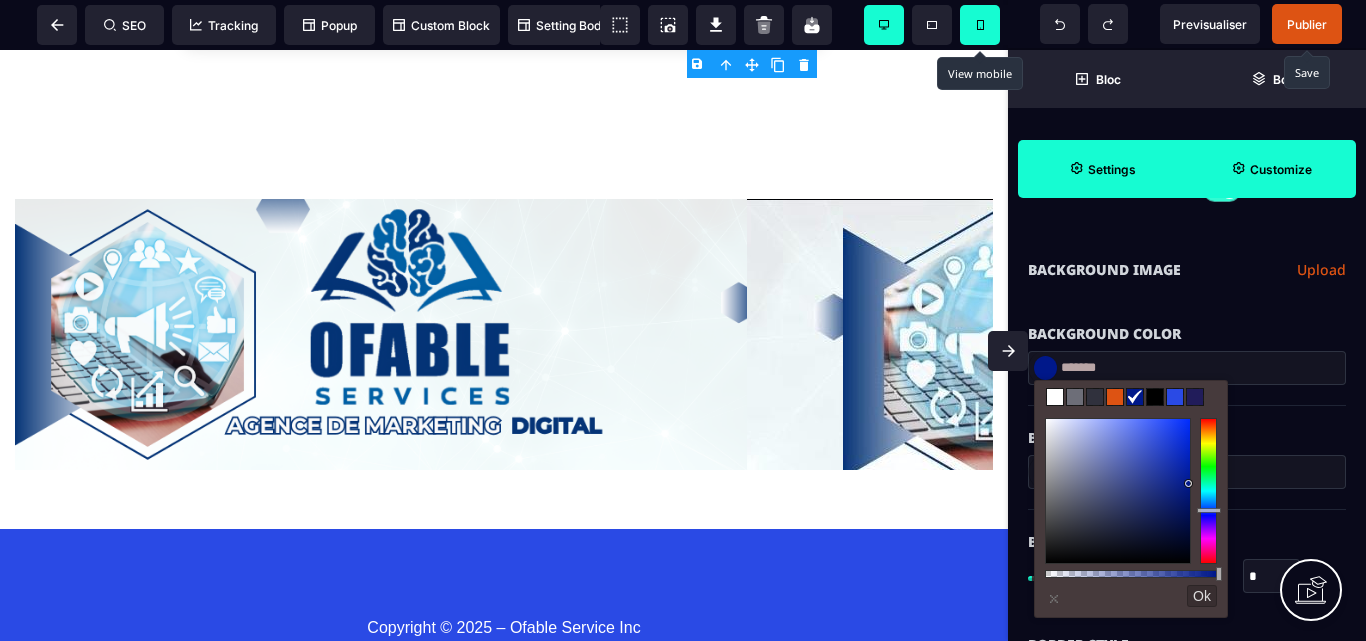 click at bounding box center (1175, 397) 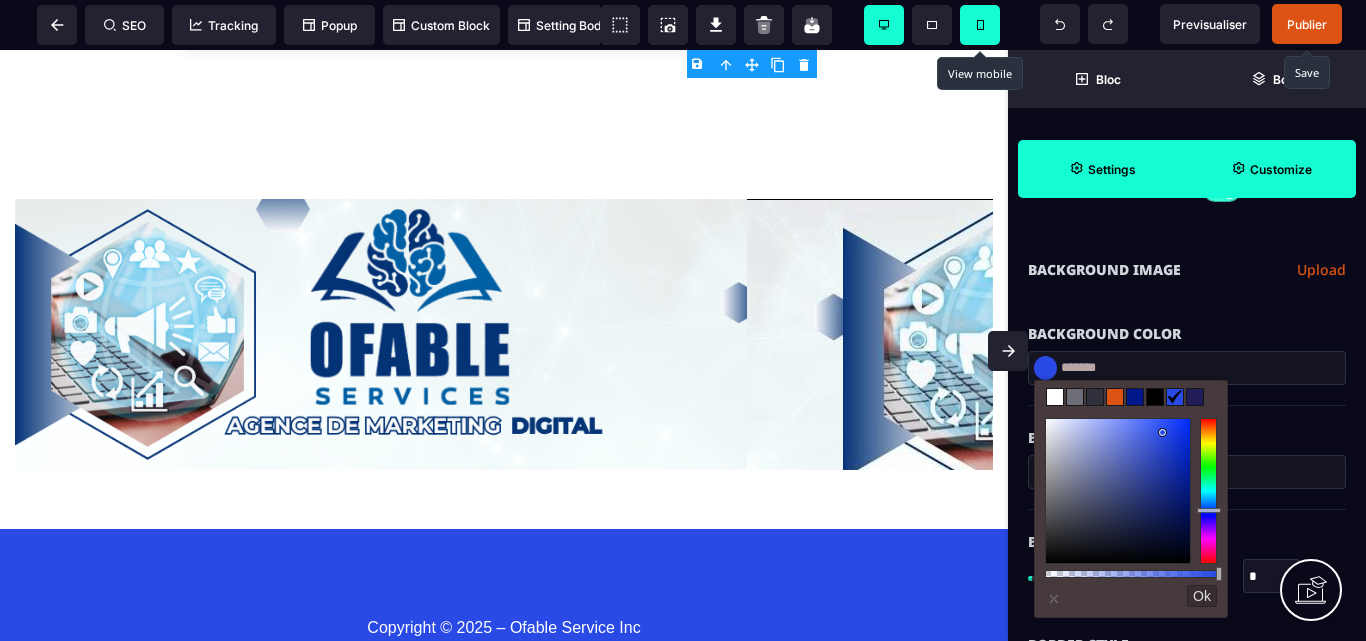 click at bounding box center (1195, 397) 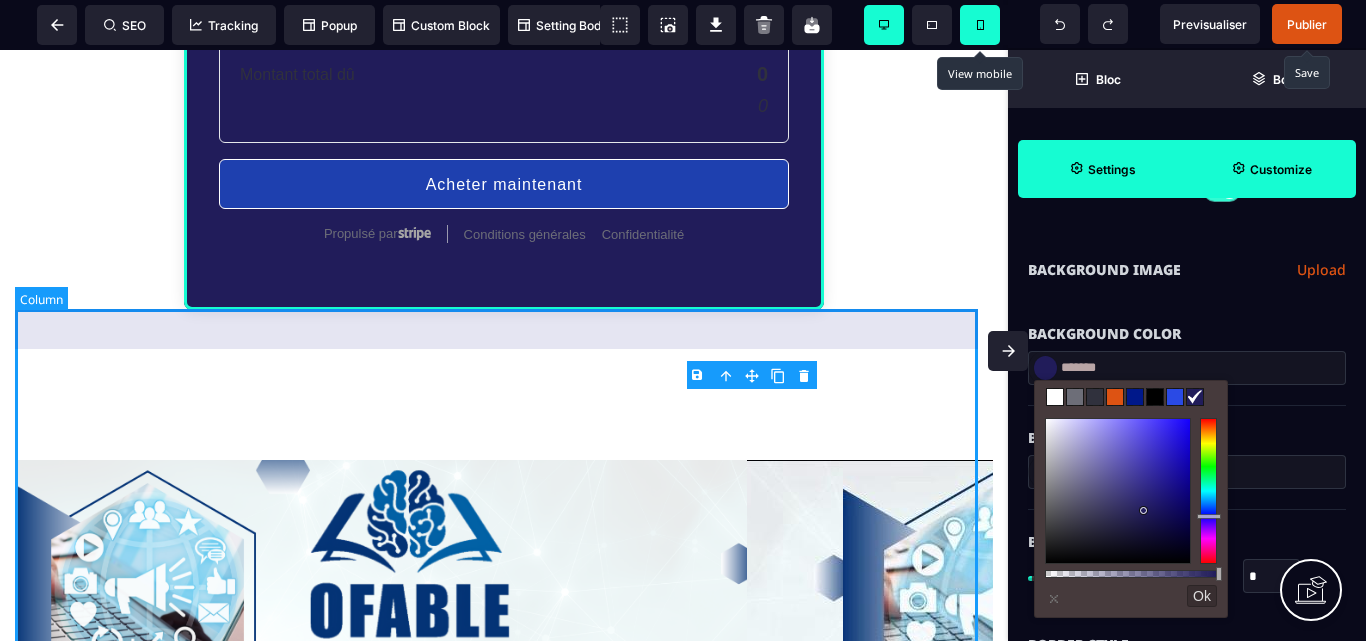 scroll, scrollTop: 18662, scrollLeft: 0, axis: vertical 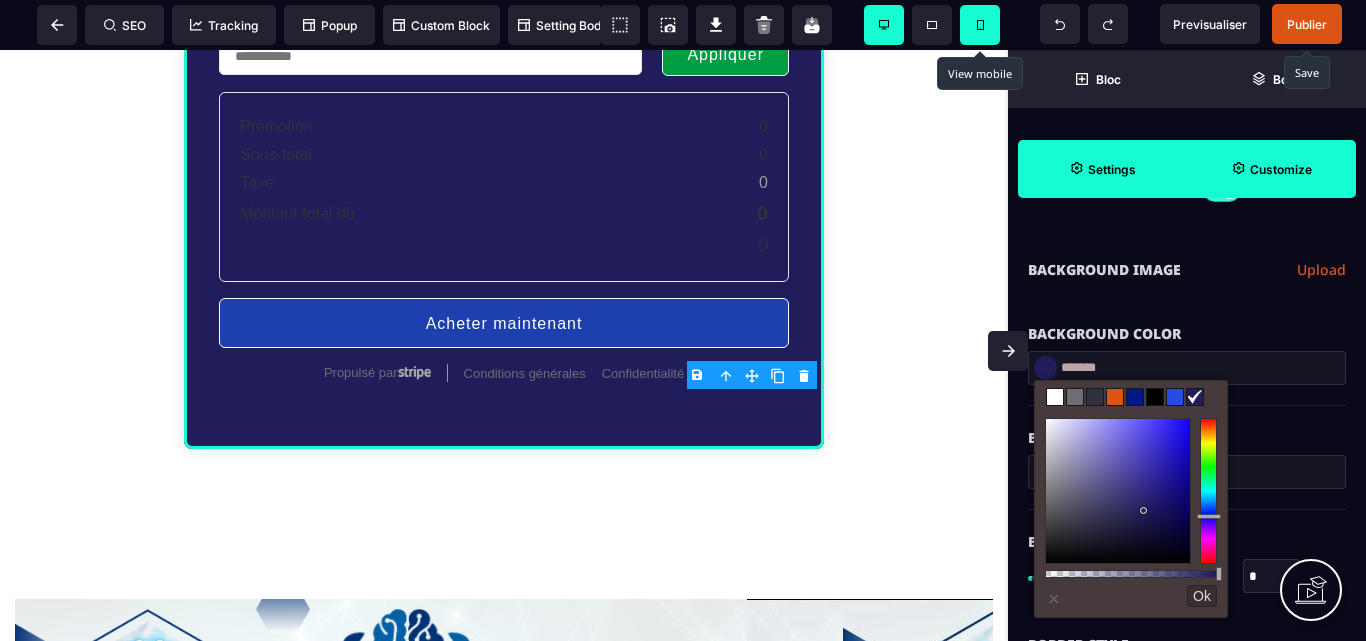click at bounding box center (1055, 397) 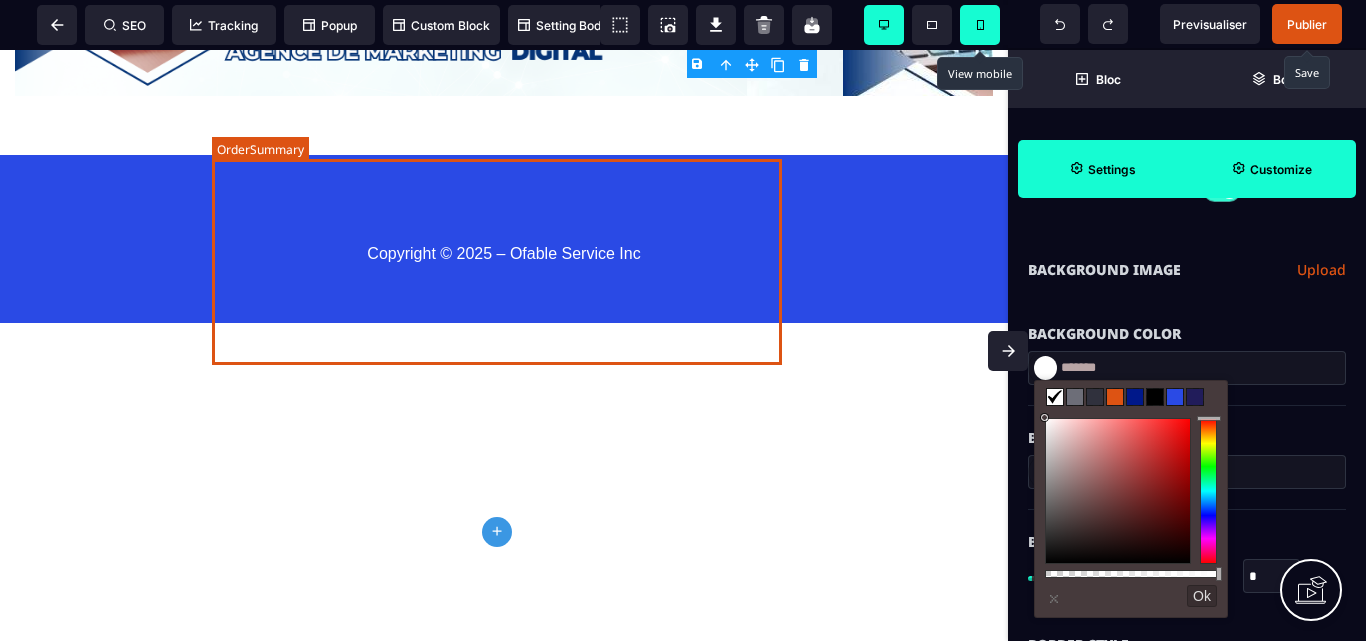 scroll, scrollTop: 19362, scrollLeft: 0, axis: vertical 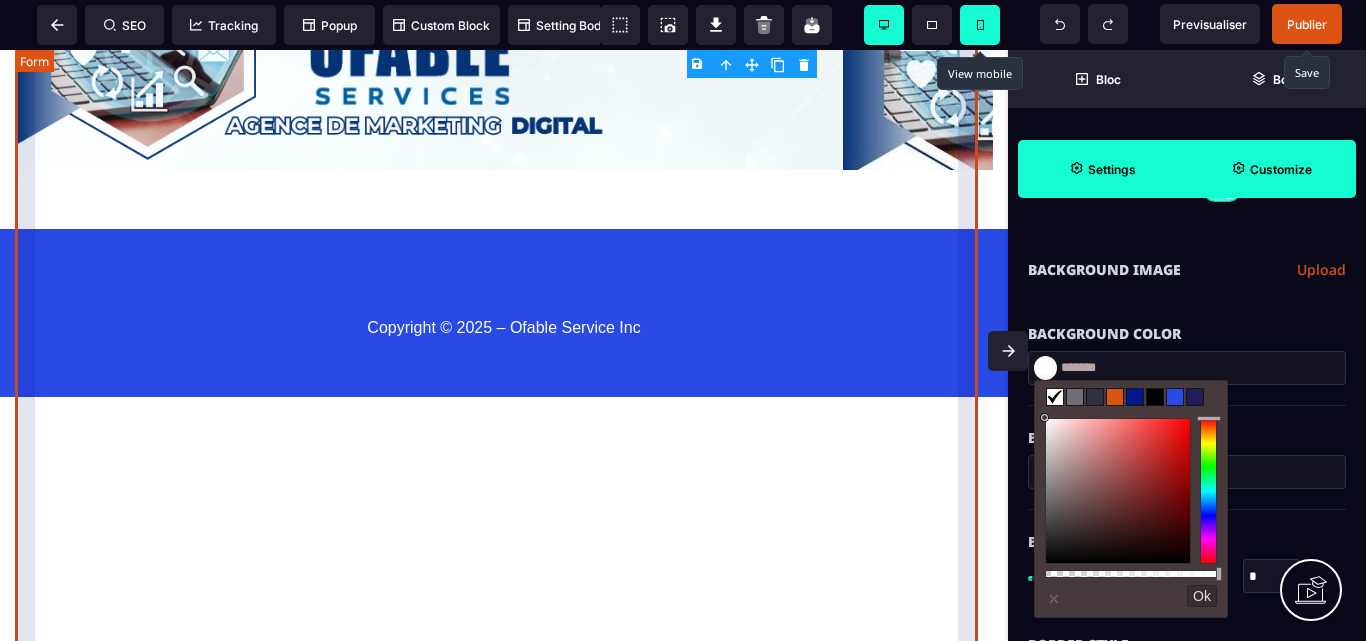 click on "Informations de base Informations paiement Affirm Apple Pay Bancontact Carte de crédit Cash App Pay EPS Giropay Ideal Karna Link Affirm is a 'Buy Now, Pay Later' method that enables customers in the US and Canada to pay in instalments / monthly payments. Apple Pay enables frictionless card payments and eliminates the need to manually type card or shipping details. Apple Pay requires registration and verification of trusted domains to enable web use. To enable Apple Pay for your iOS app, you must configure your iOS certificates. Accept payments using Bancontact, Belgium's most popular payment method. Accept Visa, Mastercard, American Express, Discover, Diners Club, JCB and China UnionPay payments from customers worldwide. Cash App Pay enables customers to frictionlessly authenticate payments in the Cash App using their stored balance or linked card. Une fois Abonnement Paiement en plusieurs fois Abonnement Paiement en plusieurs fois Appliquer Promotion [PRICE] Sous-total [PRICE] Taxe [PRICE] Montant total dû [PRICE] [PRICE] Stripe" at bounding box center [504, -732] 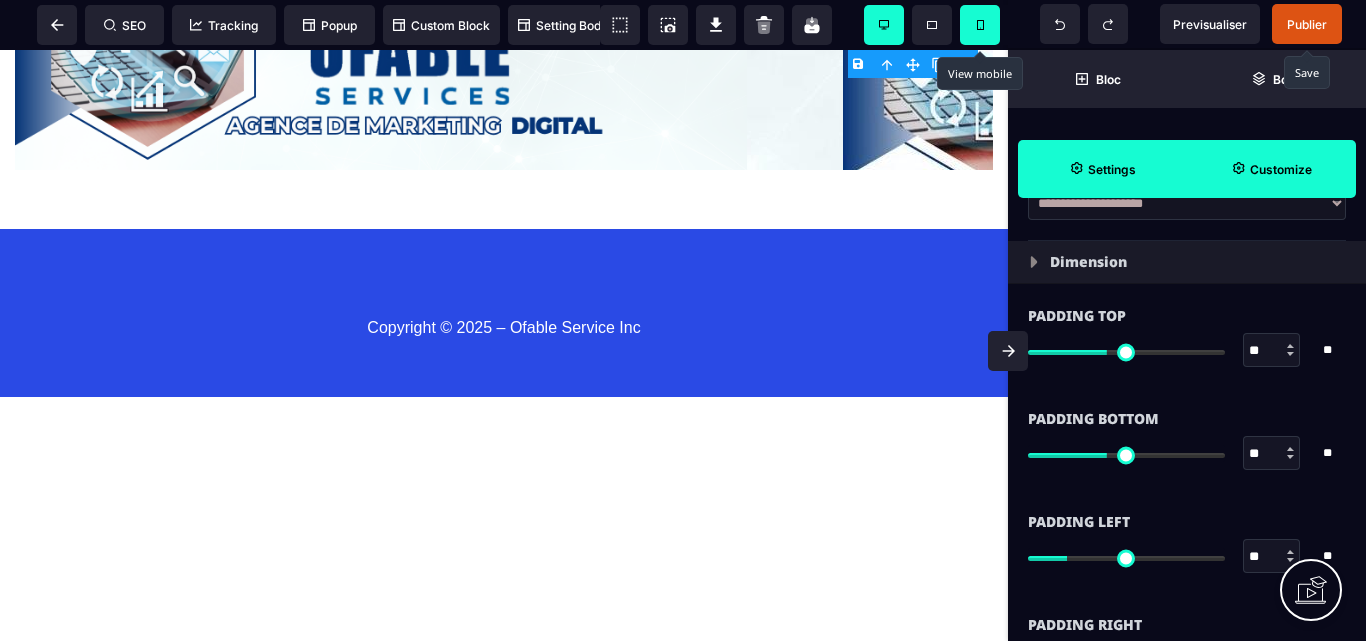 scroll, scrollTop: 359, scrollLeft: 0, axis: vertical 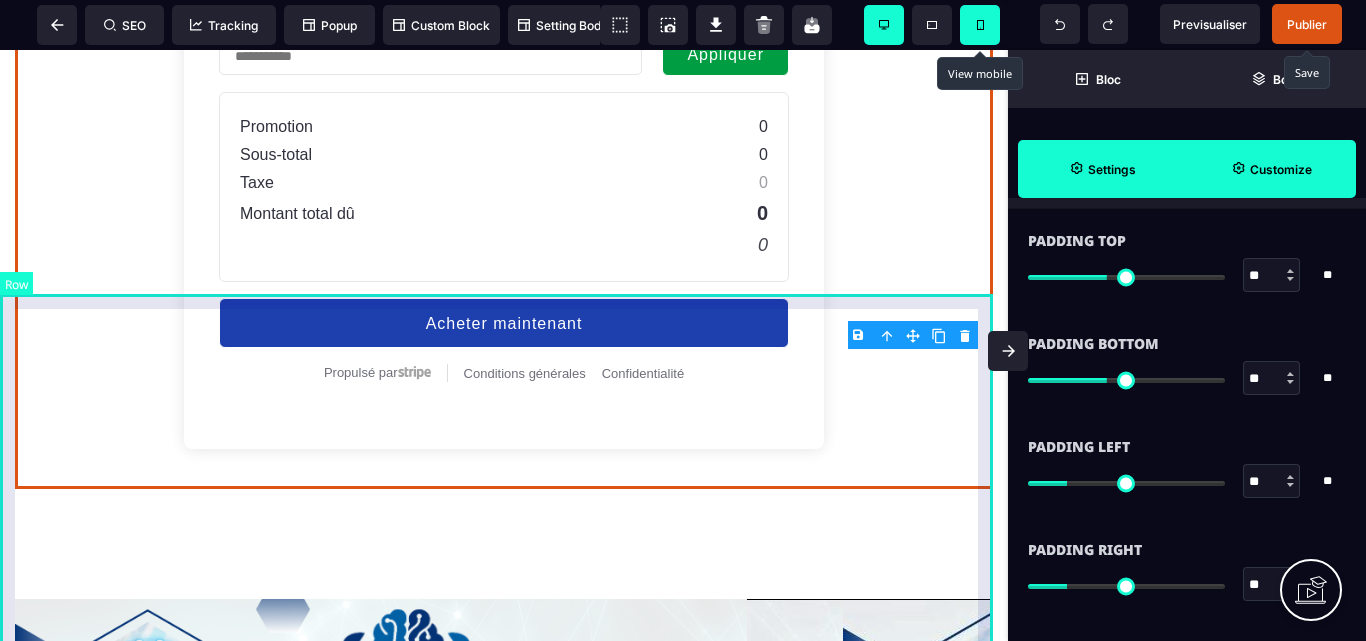 click on "Informations de base Informations paiement Affirm Apple Pay Bancontact Carte de crédit Cash App Pay EPS Giropay Ideal Karna Link Affirm is a 'Buy Now, Pay Later' method that enables customers in the US and Canada to pay in instalments / monthly payments. Apple Pay enables frictionless card payments and eliminates the need to manually type card or shipping details. Apple Pay requires registration and verification of trusted domains to enable web use. To enable Apple Pay for your iOS app, you must configure your iOS certificates. Accept payments using Bancontact, Belgium's most popular payment method. Accept Visa, Mastercard, American Express, Discover, Diners Club, JCB and China UnionPay payments from customers worldwide. Cash App Pay enables customers to frictionlessly authenticate payments in the Cash App using their stored balance or linked card. Une fois Abonnement Paiement en plusieurs fois Abonnement Paiement en plusieurs fois Appliquer Promotion [PRICE] Sous-total [PRICE] Taxe [PRICE] Montant total dû [PRICE] [PRICE] Stripe" at bounding box center (504, -32) 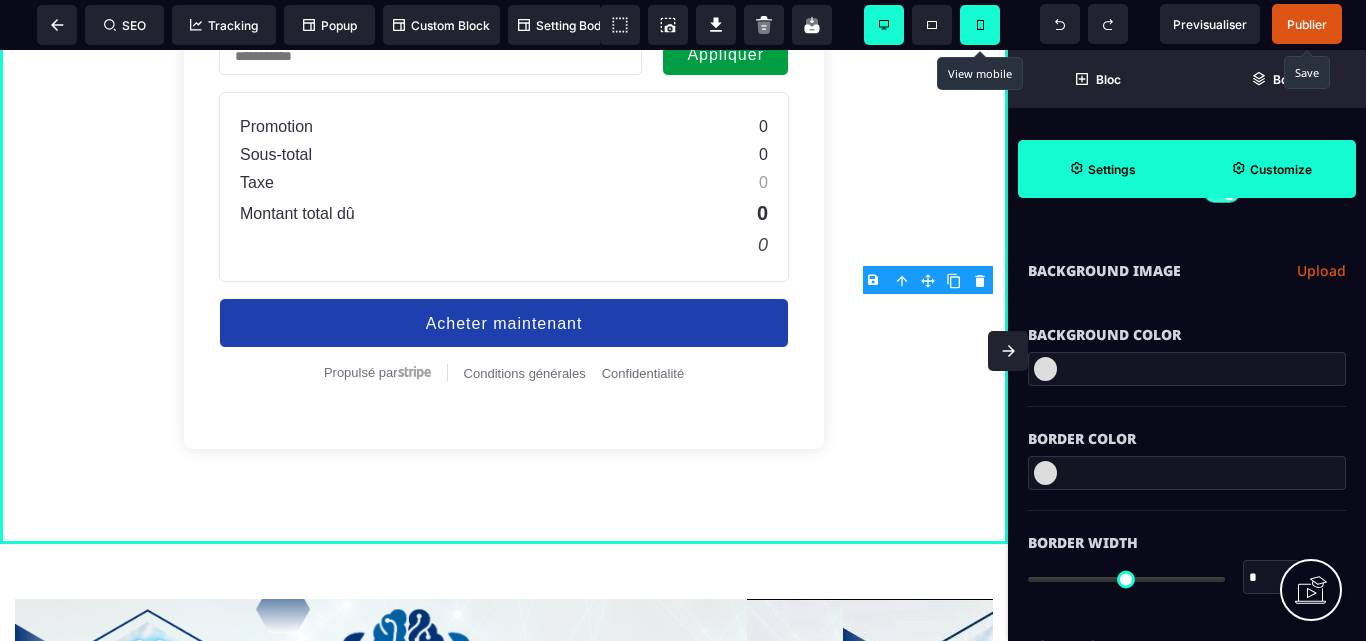 scroll, scrollTop: 300, scrollLeft: 0, axis: vertical 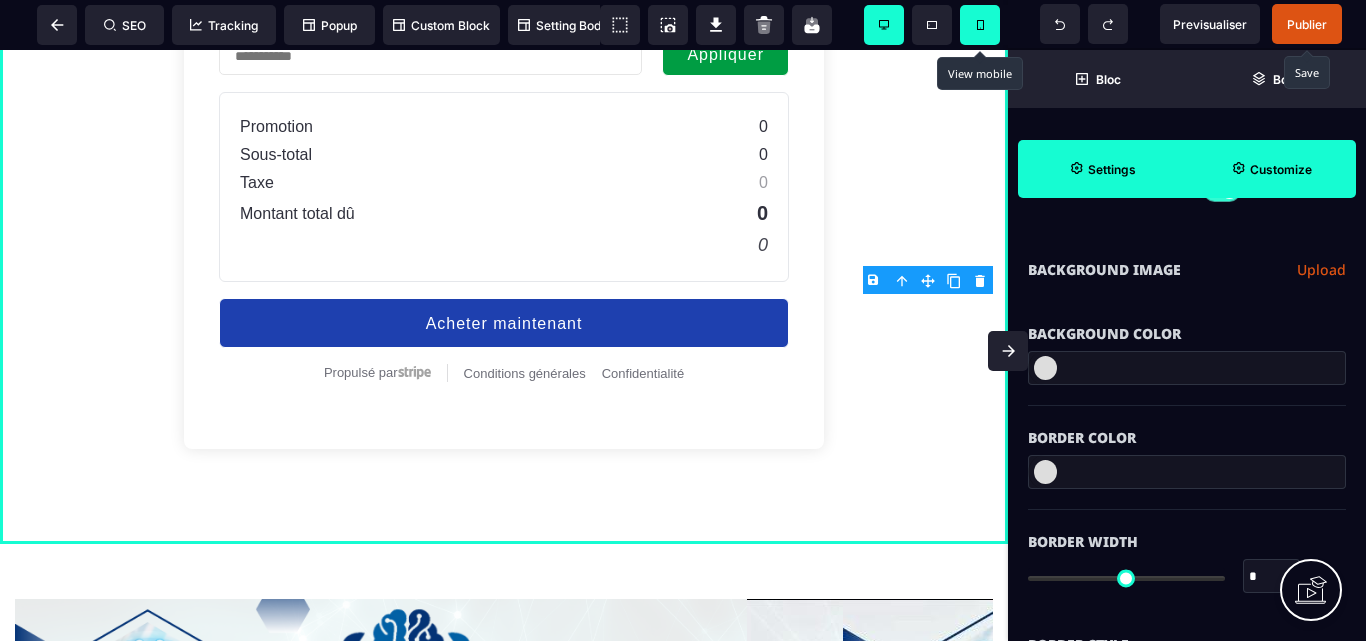 click at bounding box center (1045, 368) 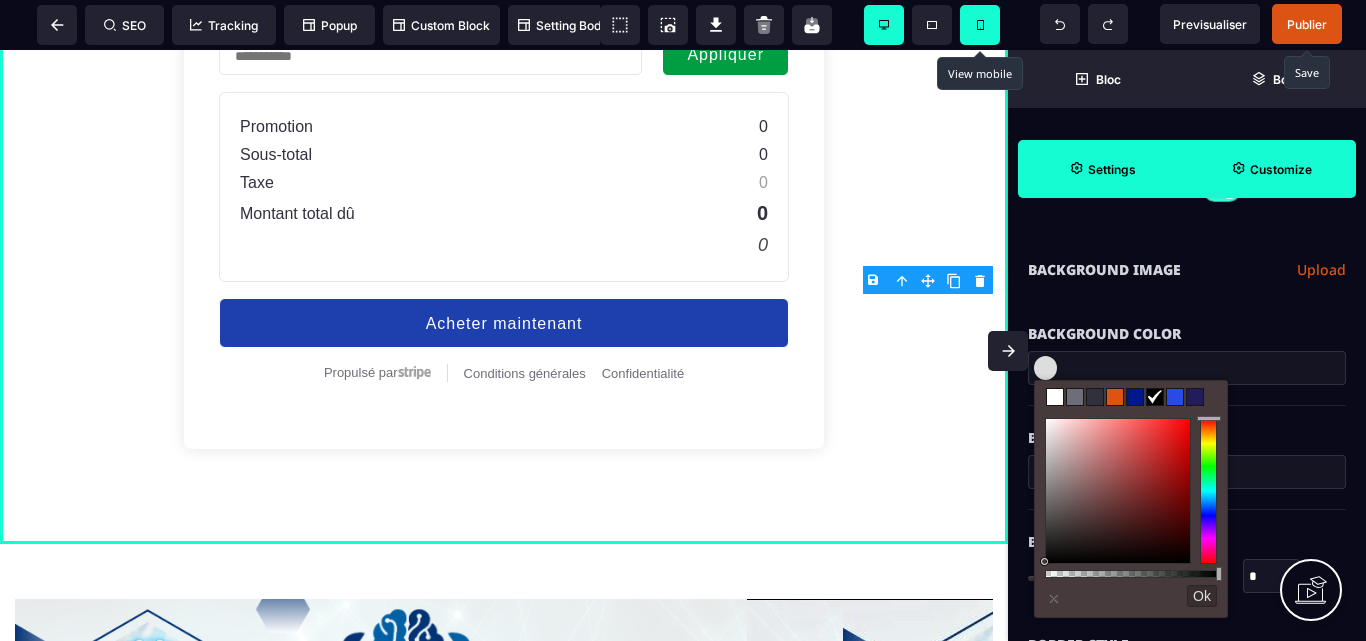click at bounding box center [1115, 397] 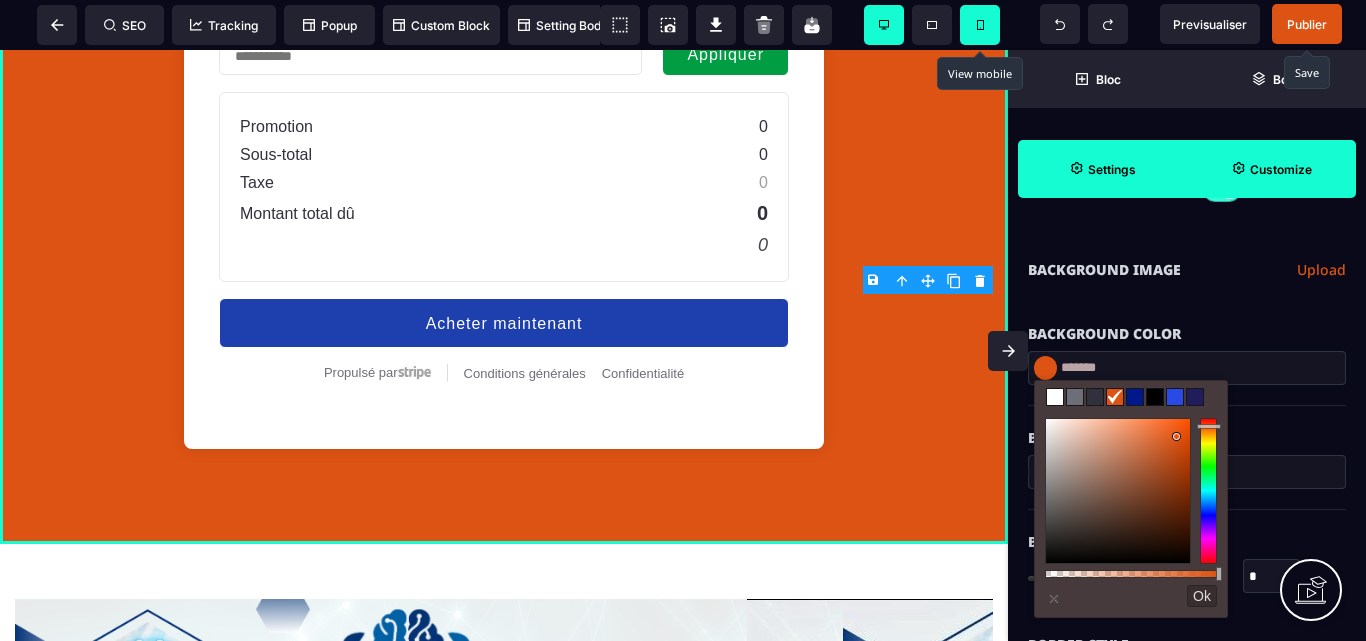 click at bounding box center (1135, 397) 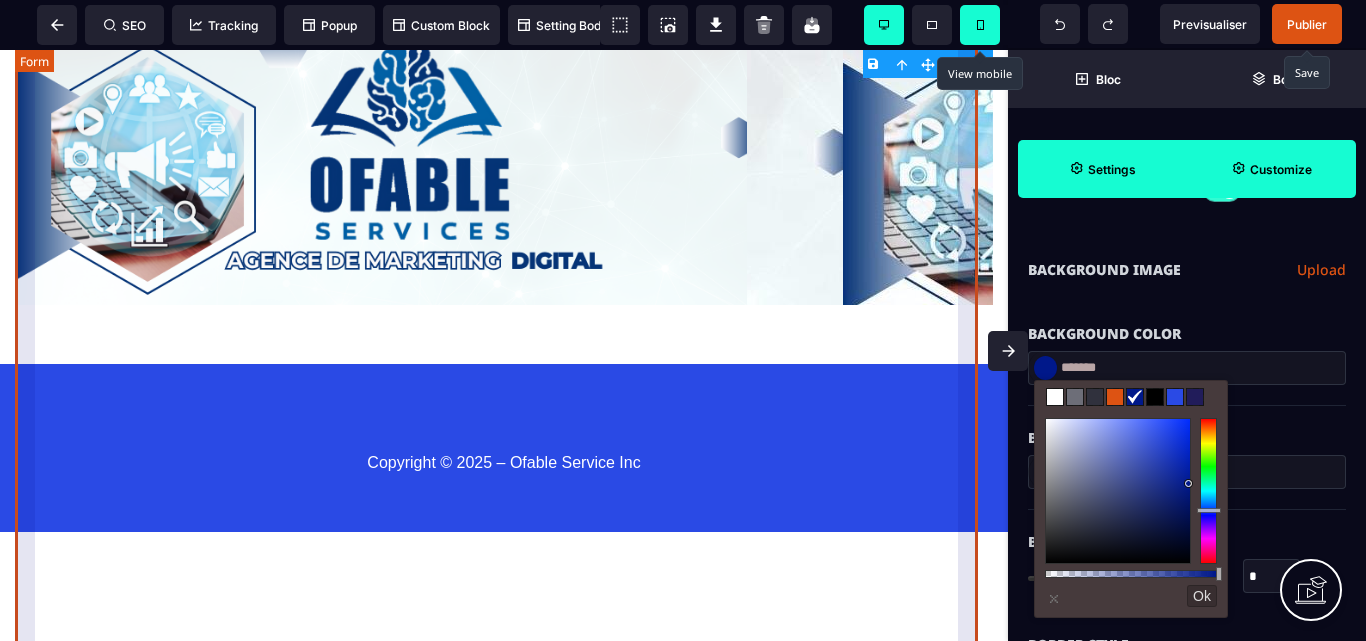 scroll, scrollTop: 19062, scrollLeft: 0, axis: vertical 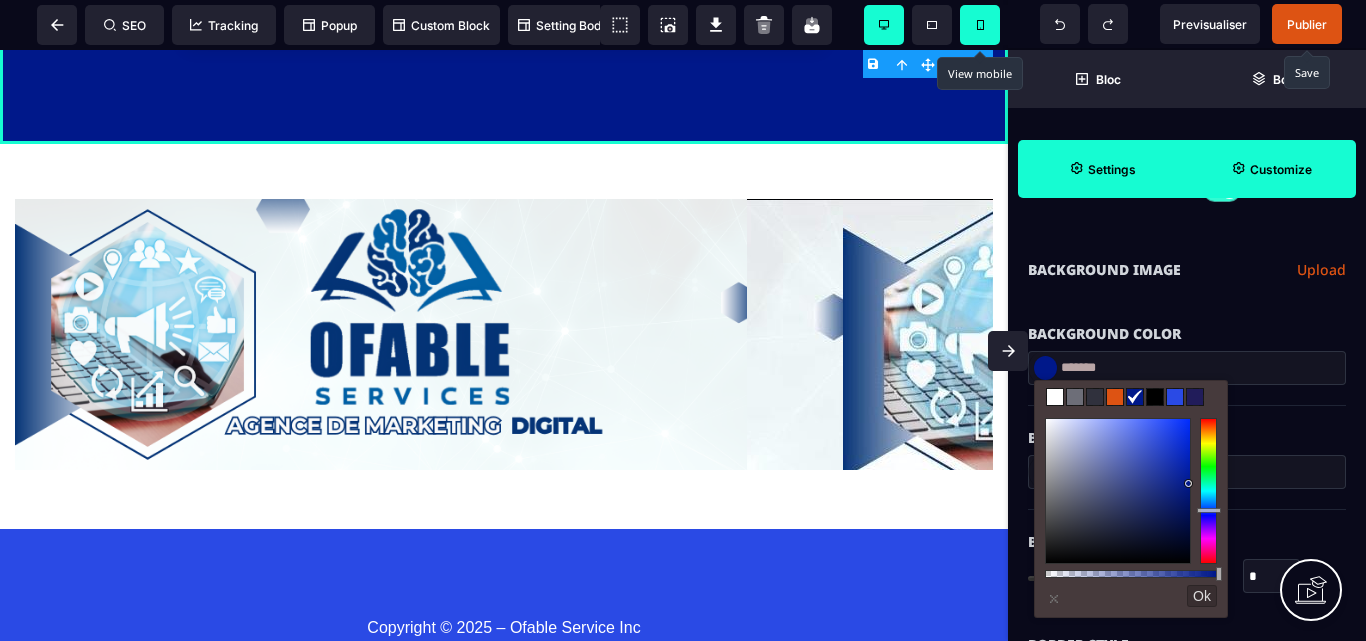 click on "Publier" at bounding box center [1307, 24] 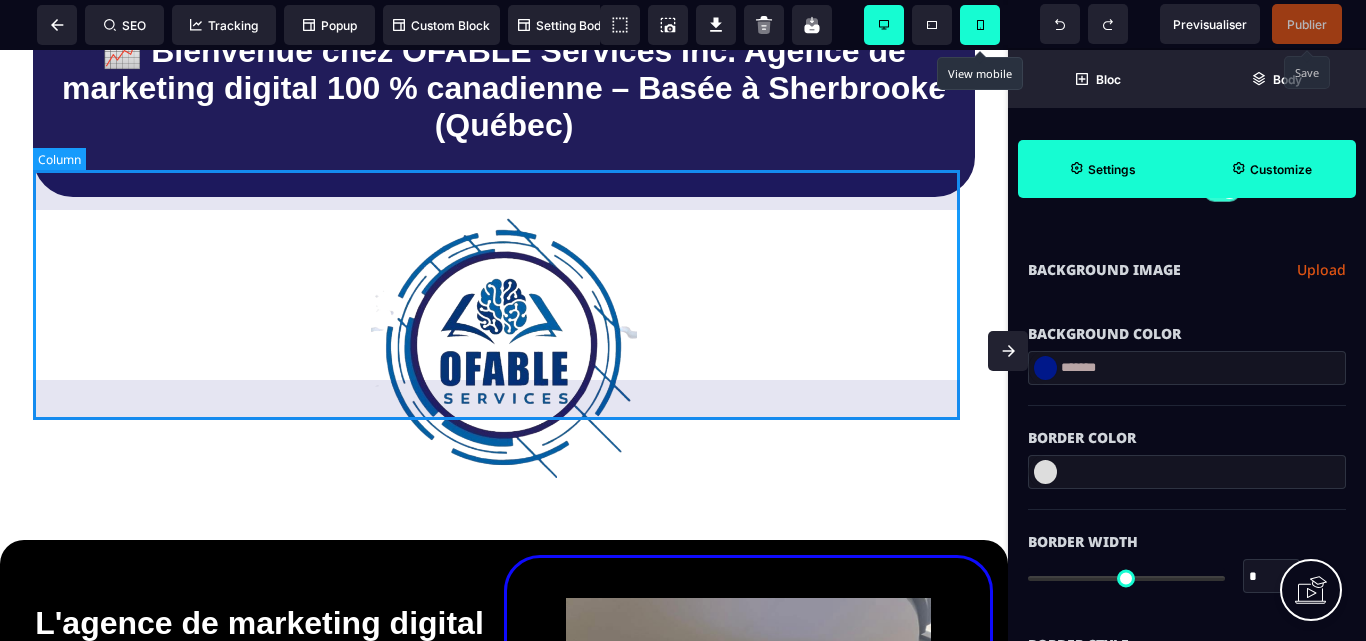 scroll, scrollTop: 0, scrollLeft: 0, axis: both 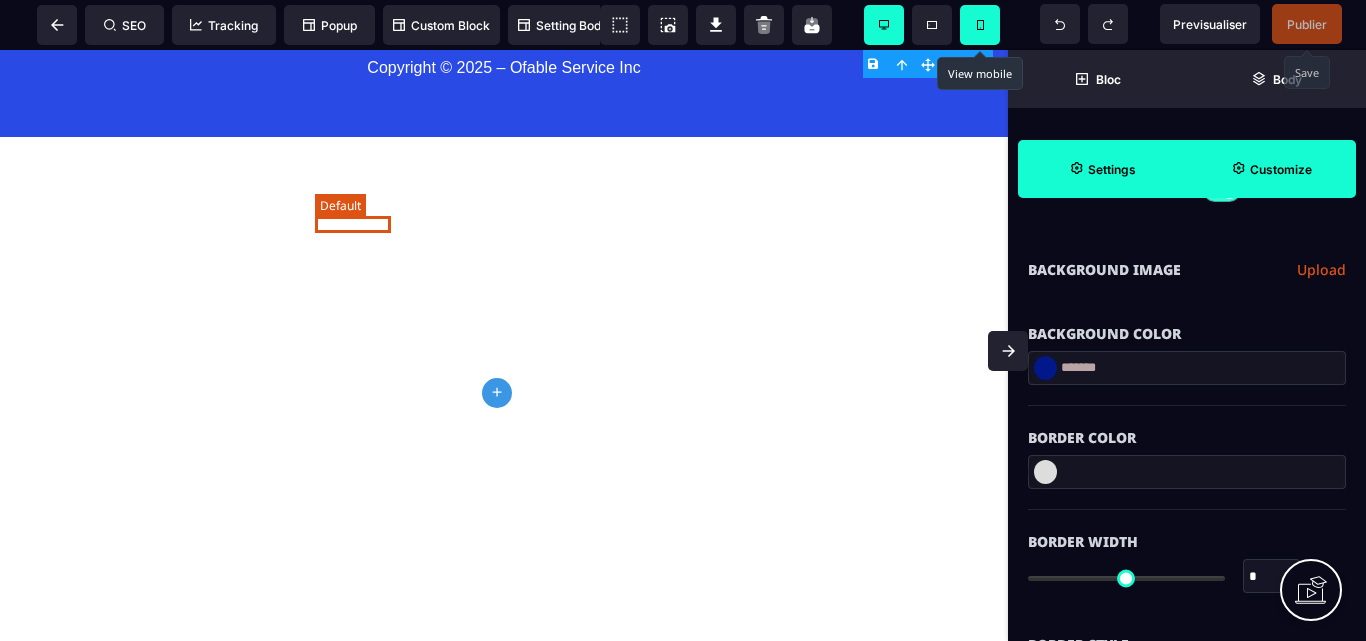 click on "Propulsé par" at bounding box center [361, -588] 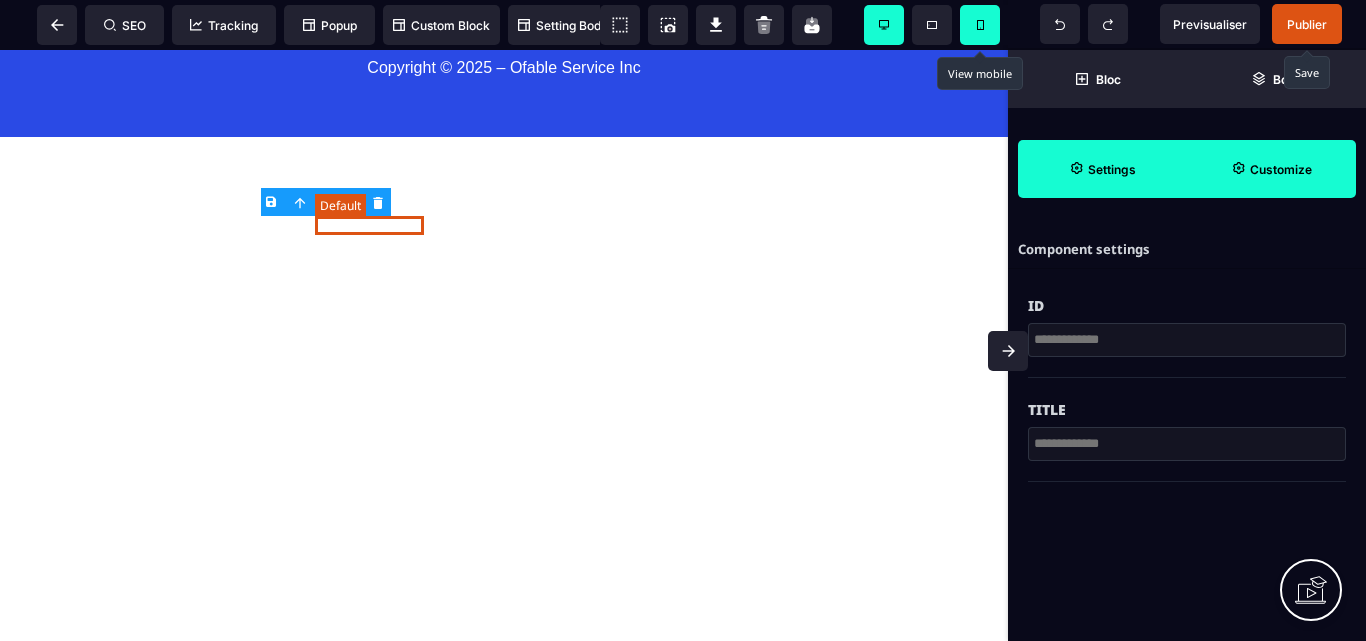 scroll, scrollTop: 0, scrollLeft: 0, axis: both 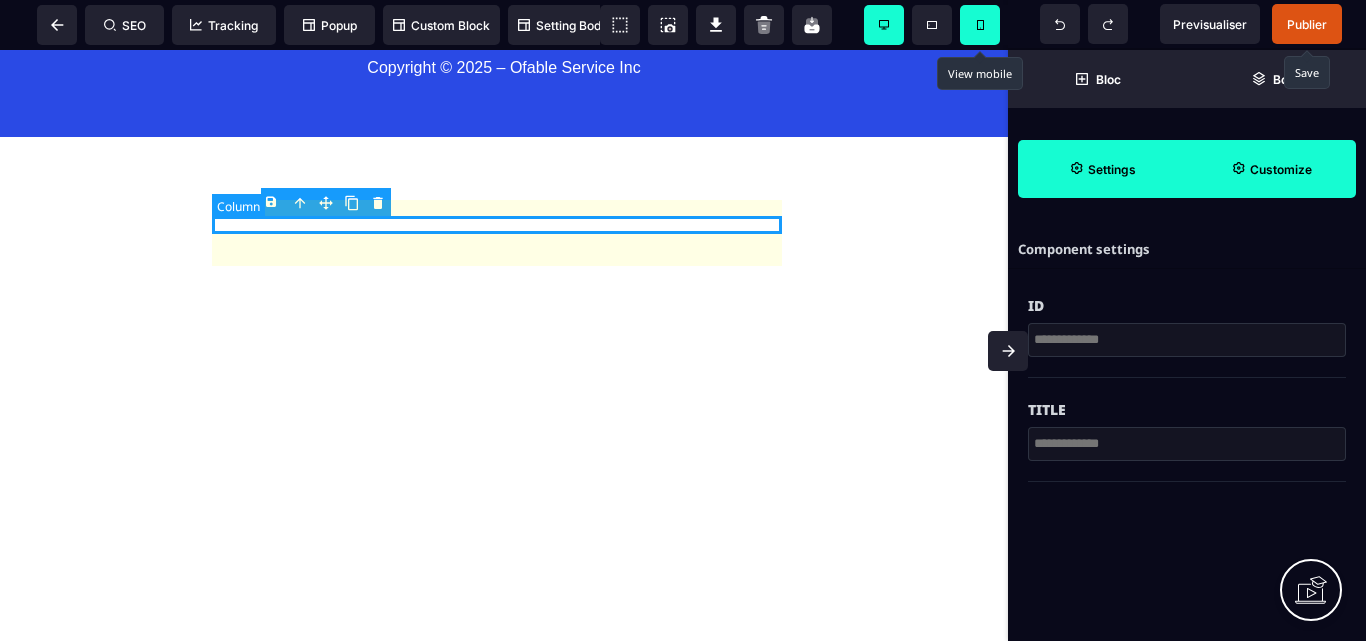 click on "Propulsé par
Stripe
Conditions générales Confidentialité" at bounding box center [504, -587] 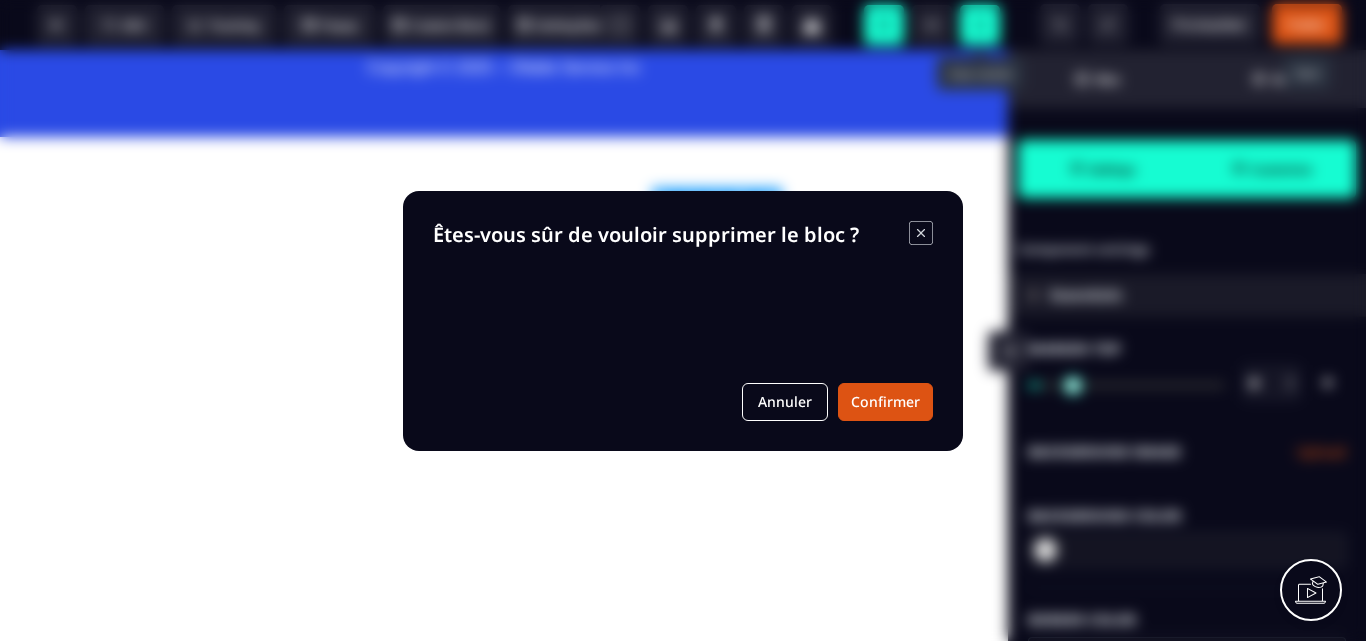 click on "B I U S
A *******
plus
Column
SEO" at bounding box center [683, 320] 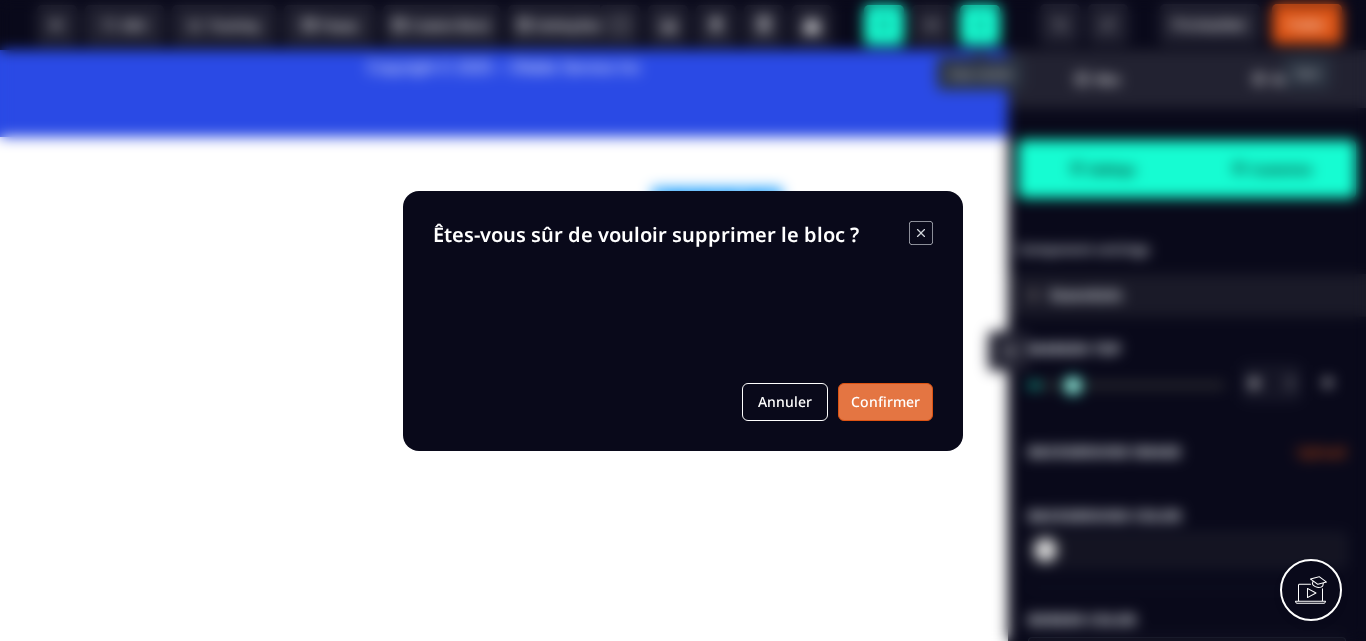 click on "Confirmer" at bounding box center [885, 402] 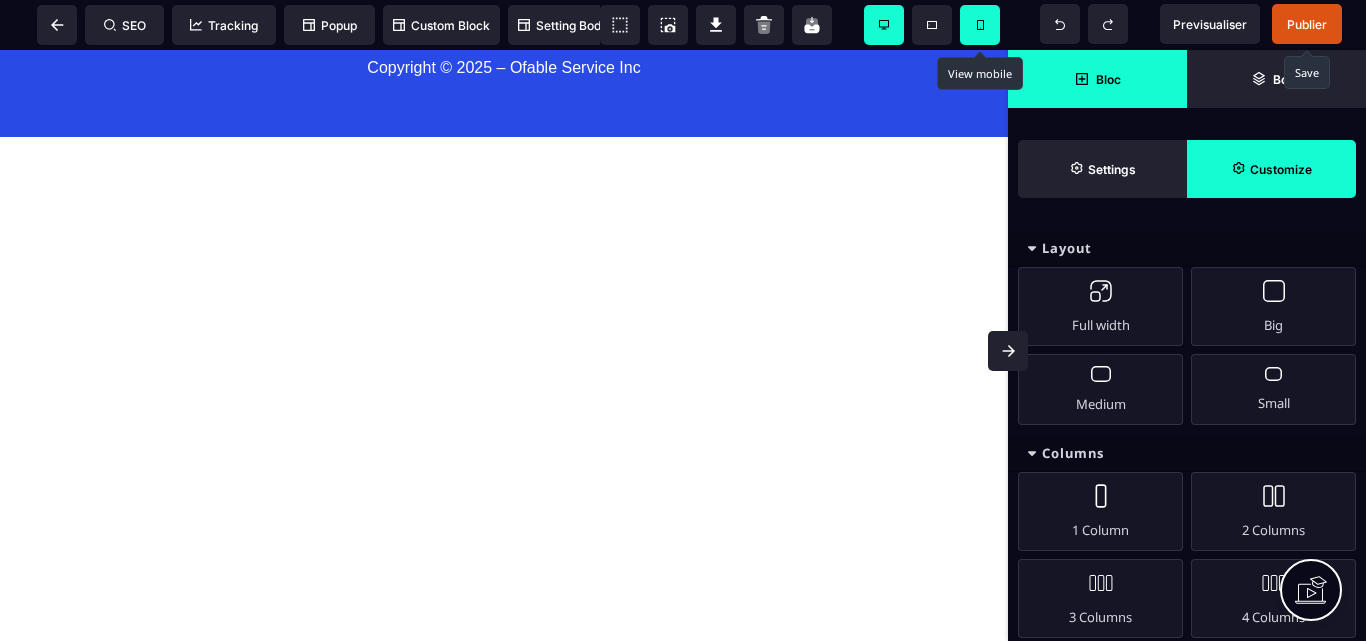 click on "Confirmer" at bounding box center [885, 302] 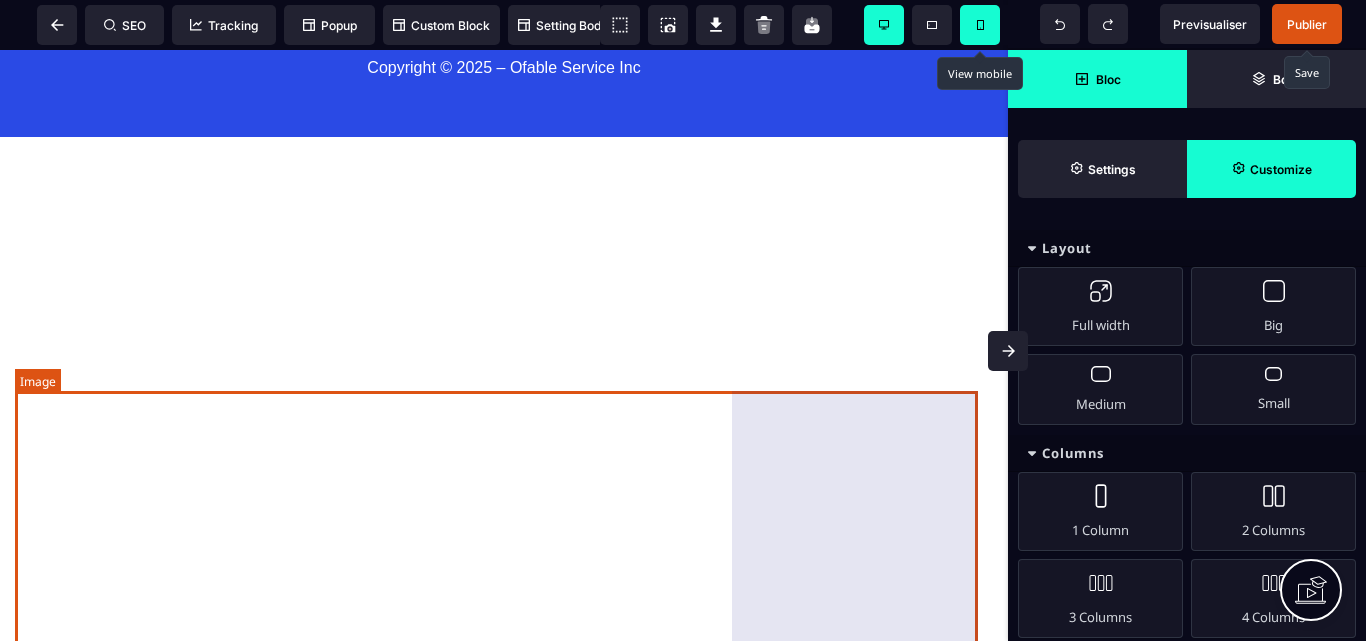 scroll, scrollTop: 19262, scrollLeft: 0, axis: vertical 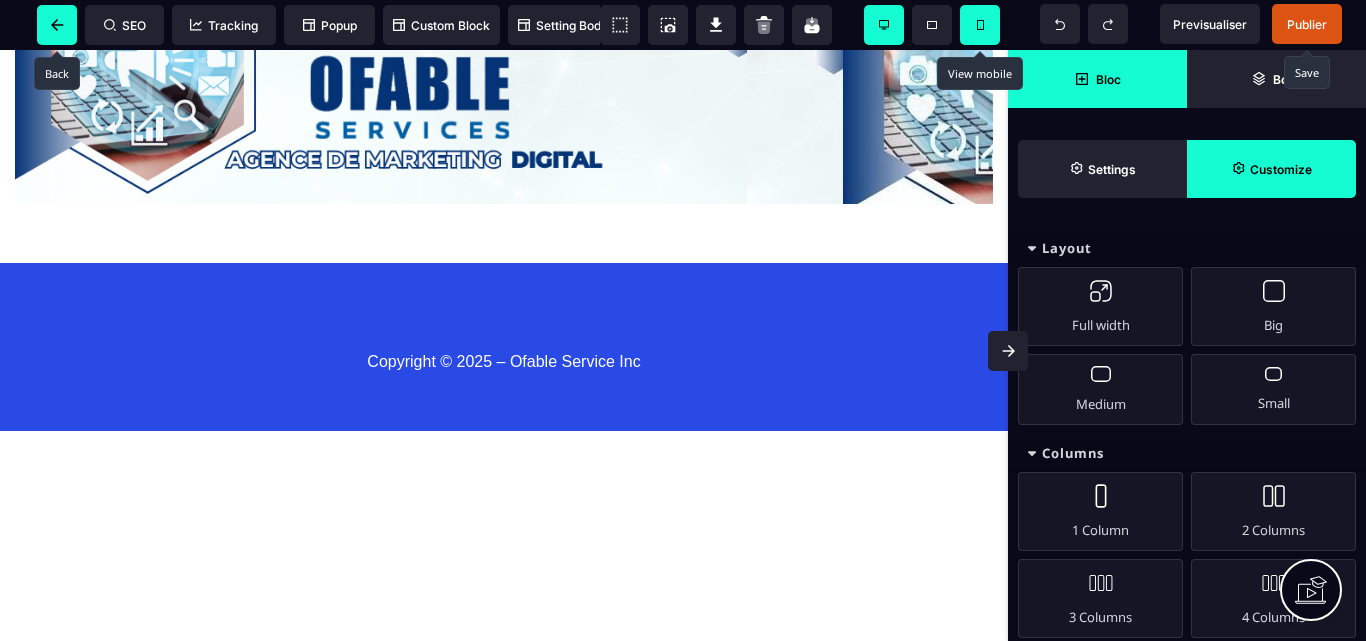 click 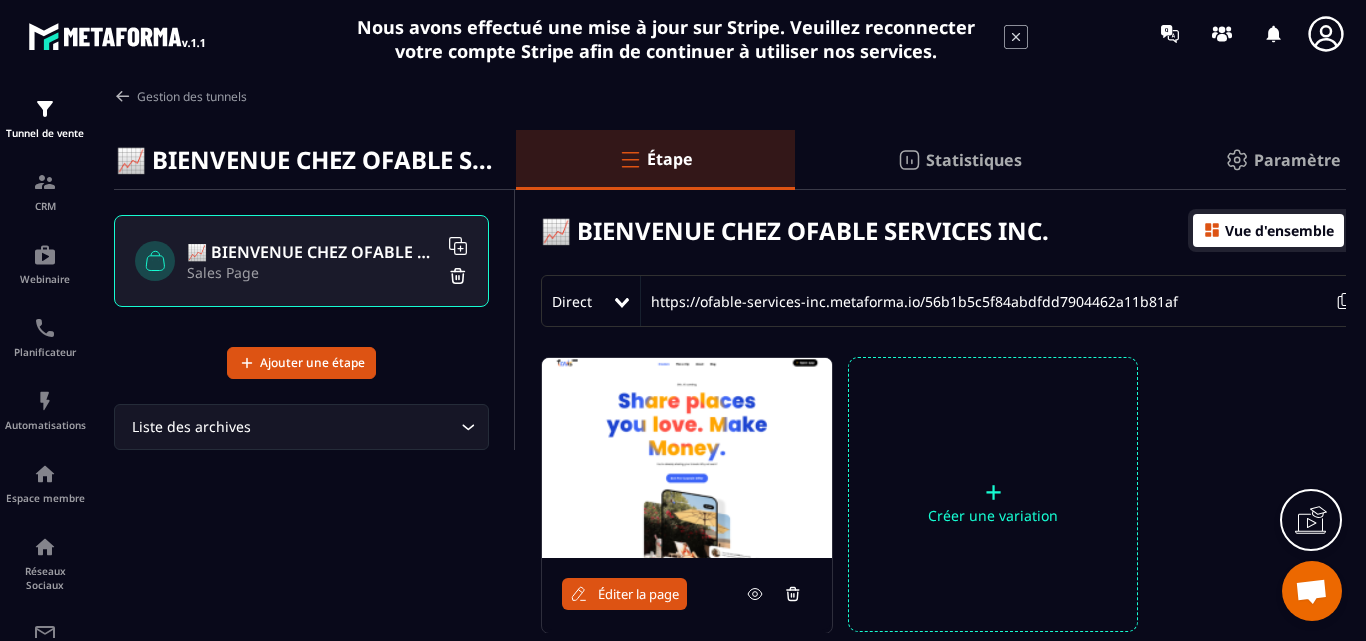 click 